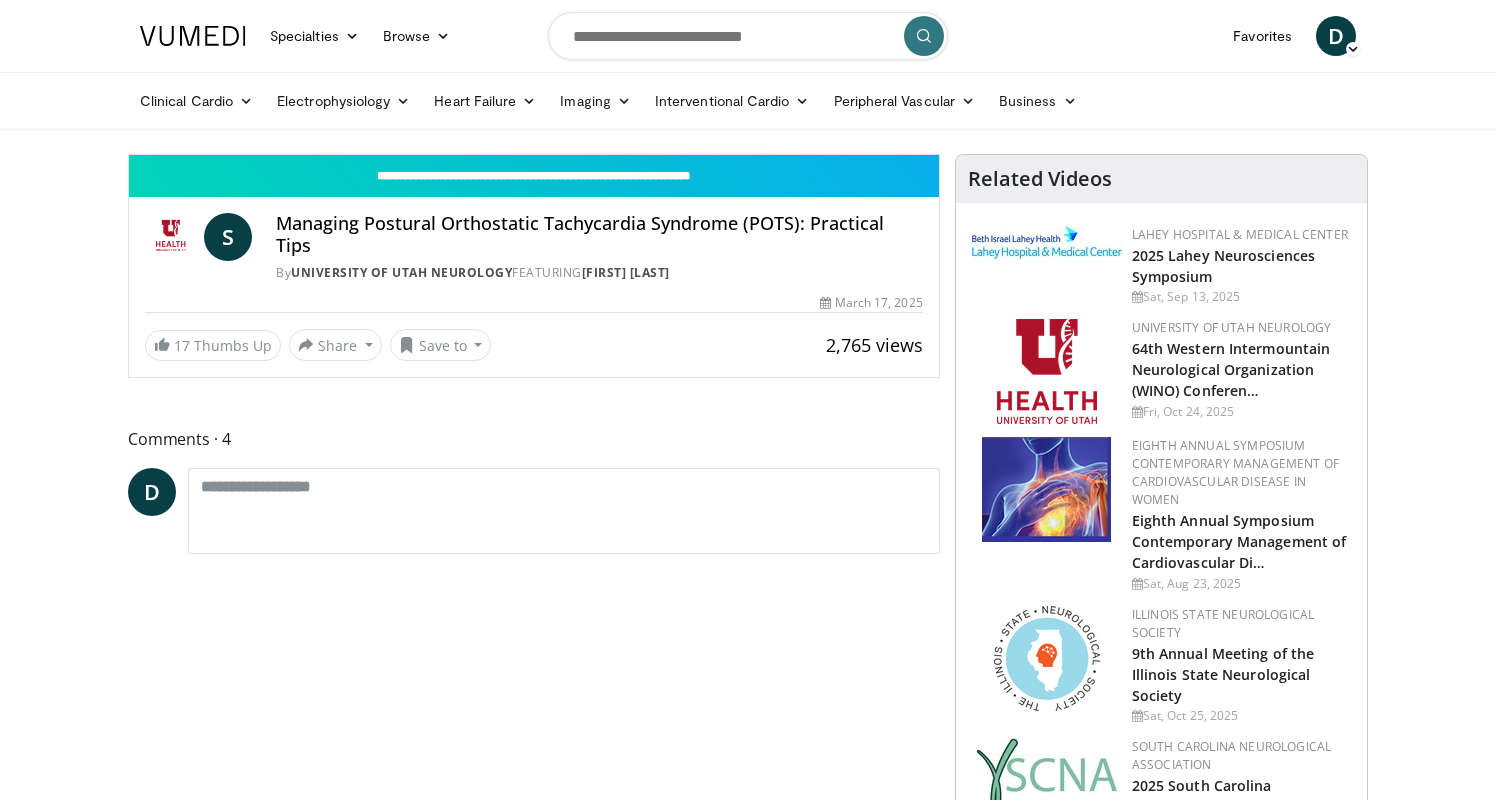 scroll, scrollTop: 0, scrollLeft: 0, axis: both 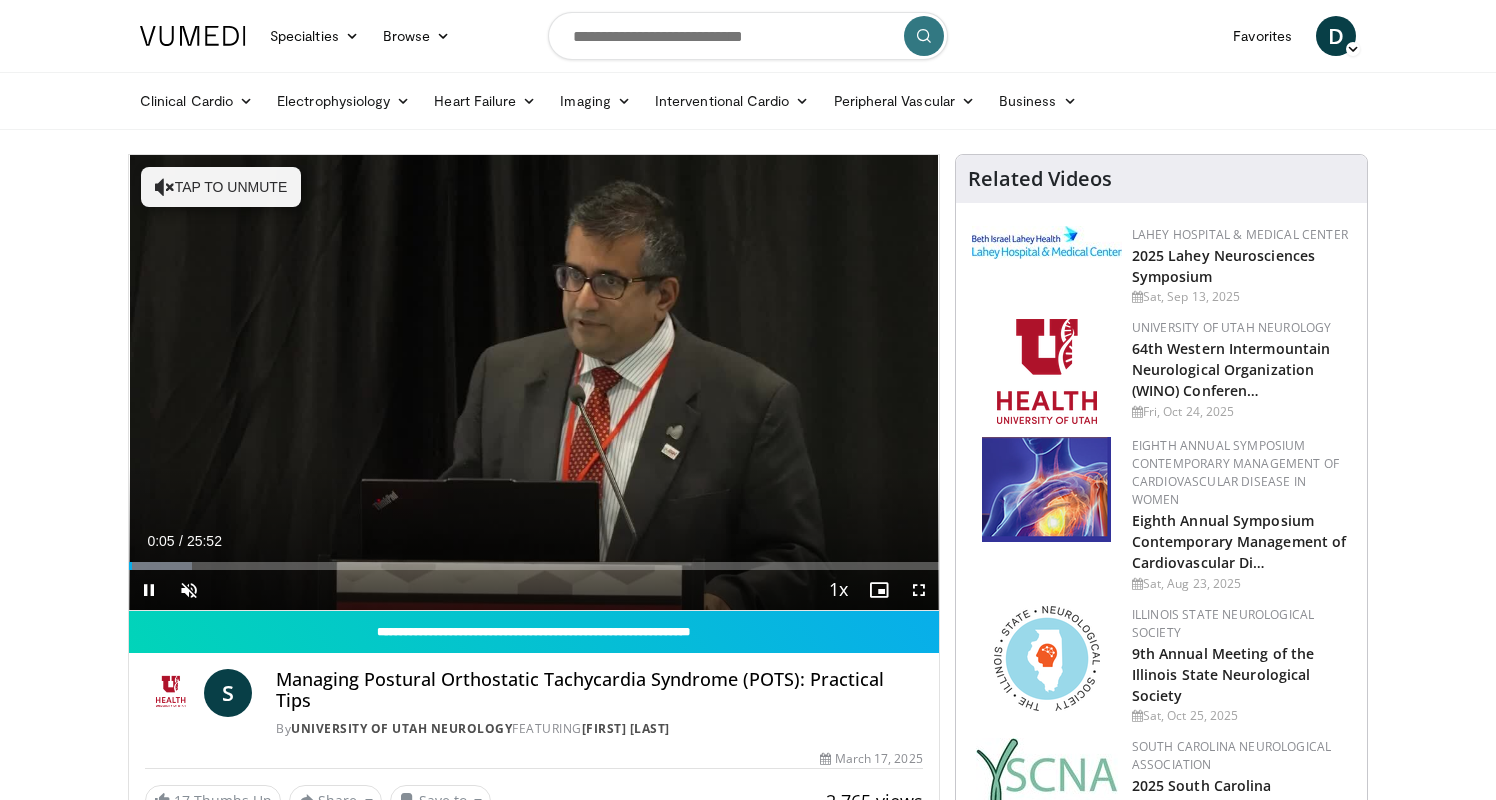 click at bounding box center (919, 590) 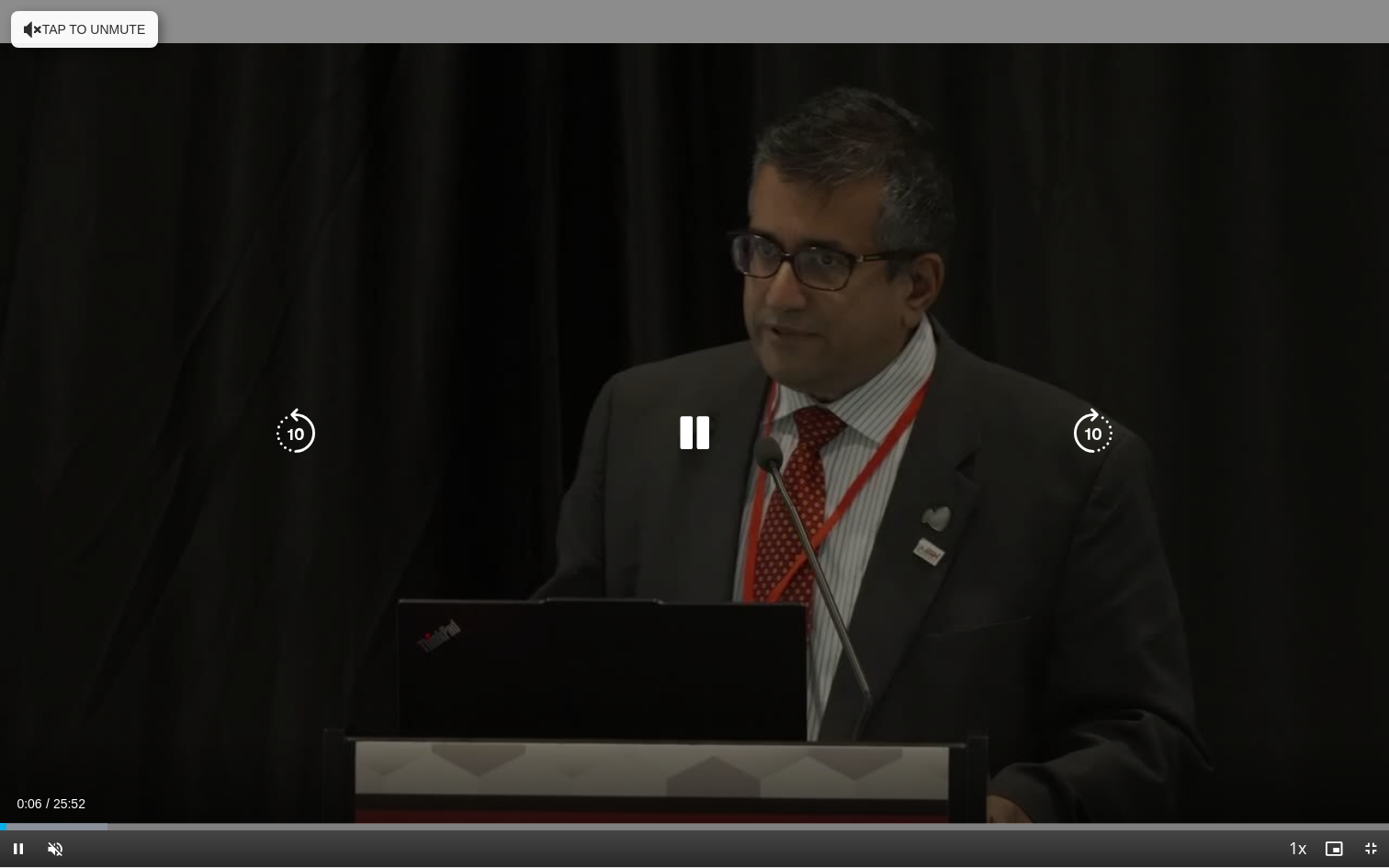 click on "10 seconds
Tap to unmute" at bounding box center [694, 434] 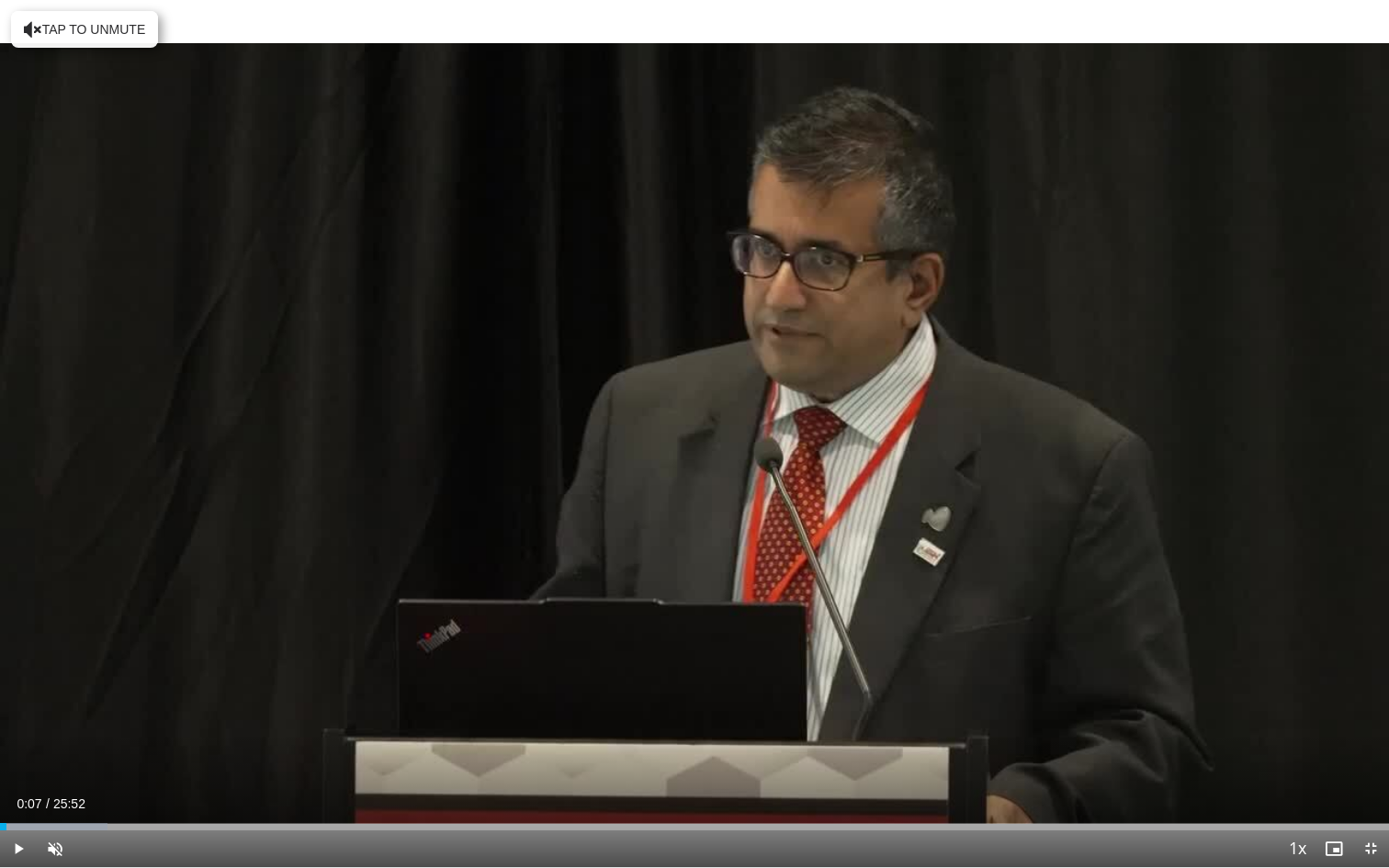 click at bounding box center [18, 849] 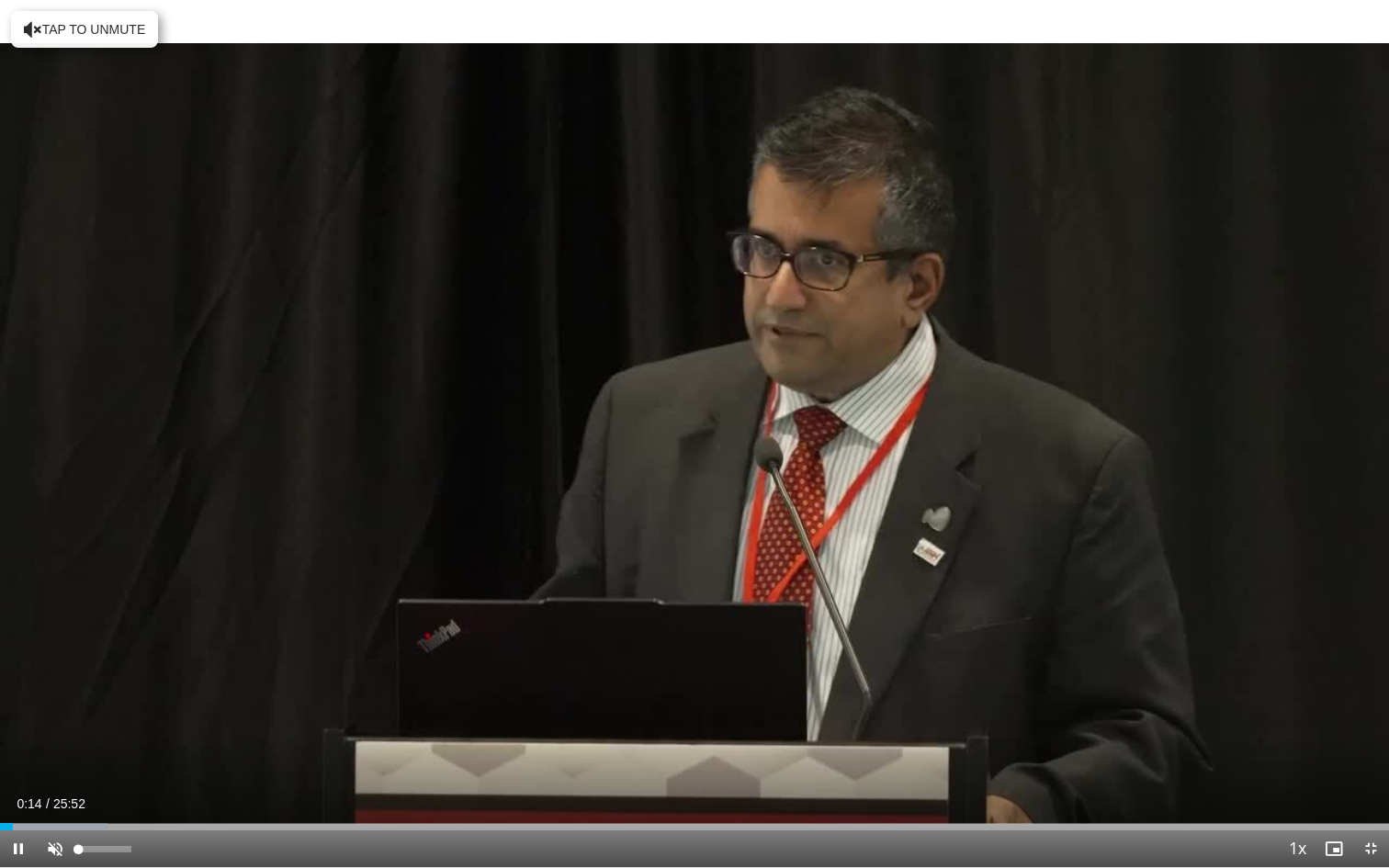 click at bounding box center (55, 849) 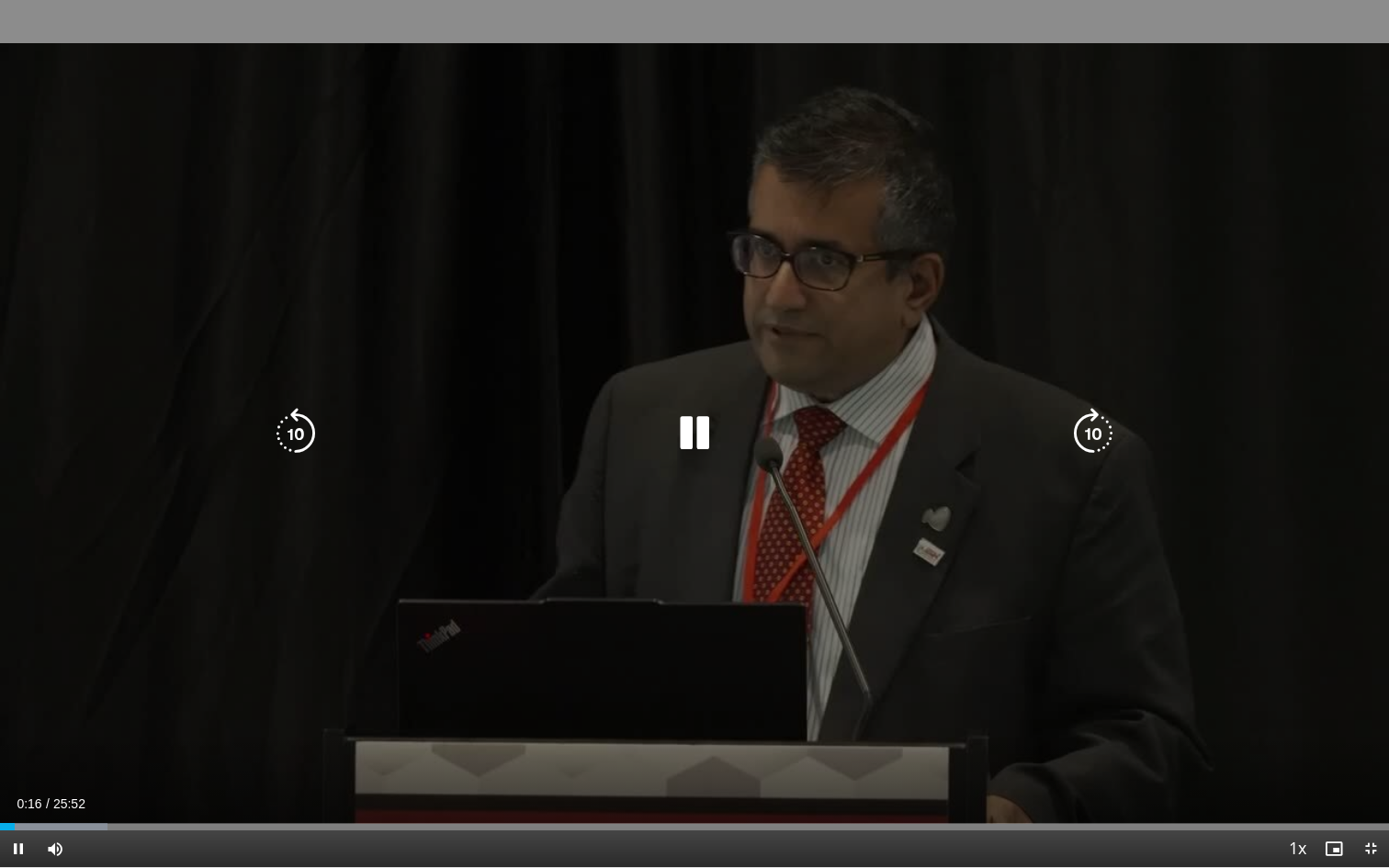click on "10 seconds
Tap to unmute" at bounding box center [694, 434] 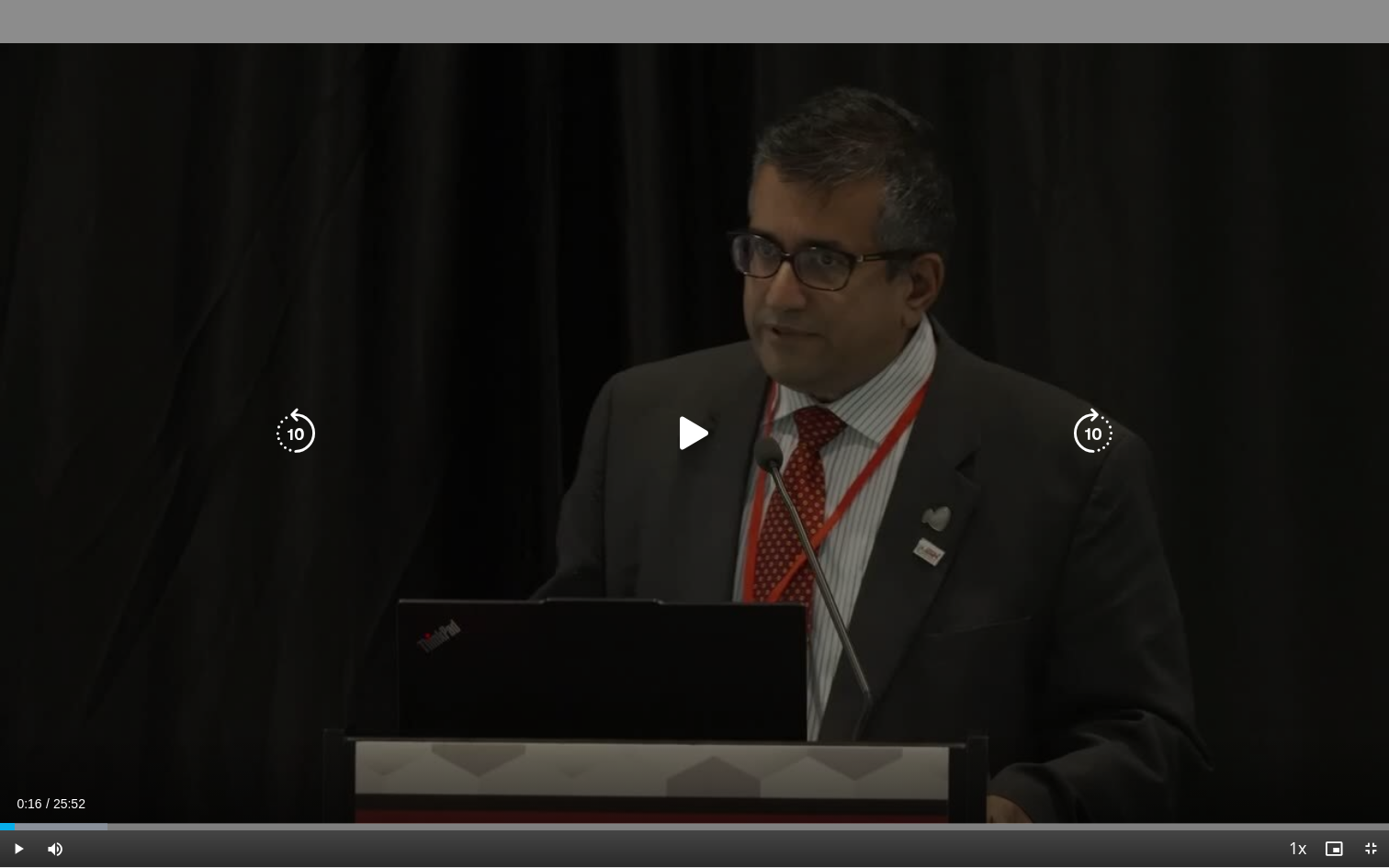 click on "10 seconds
Tap to unmute" at bounding box center [694, 434] 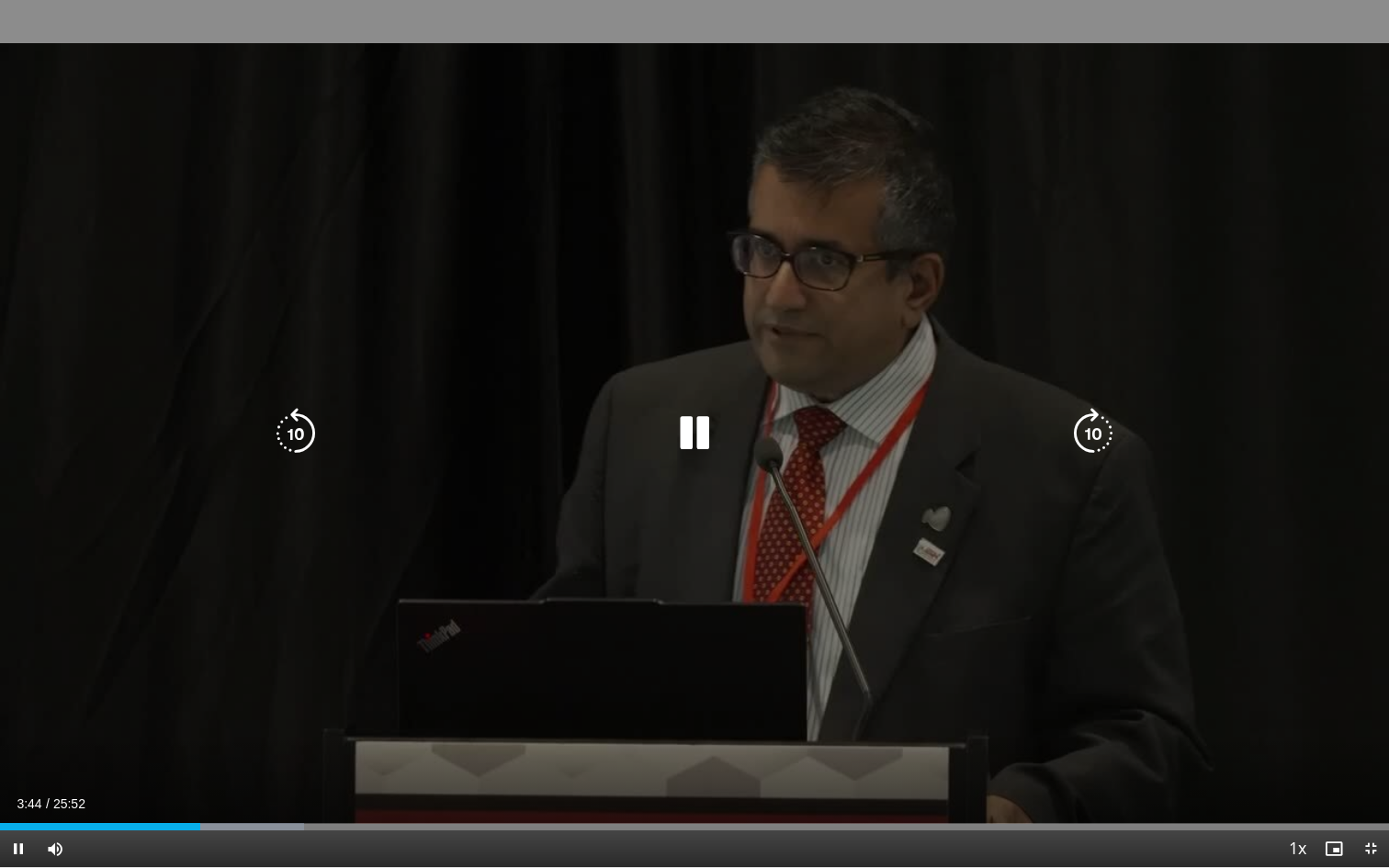 click on "10 seconds
Tap to unmute" at bounding box center [694, 434] 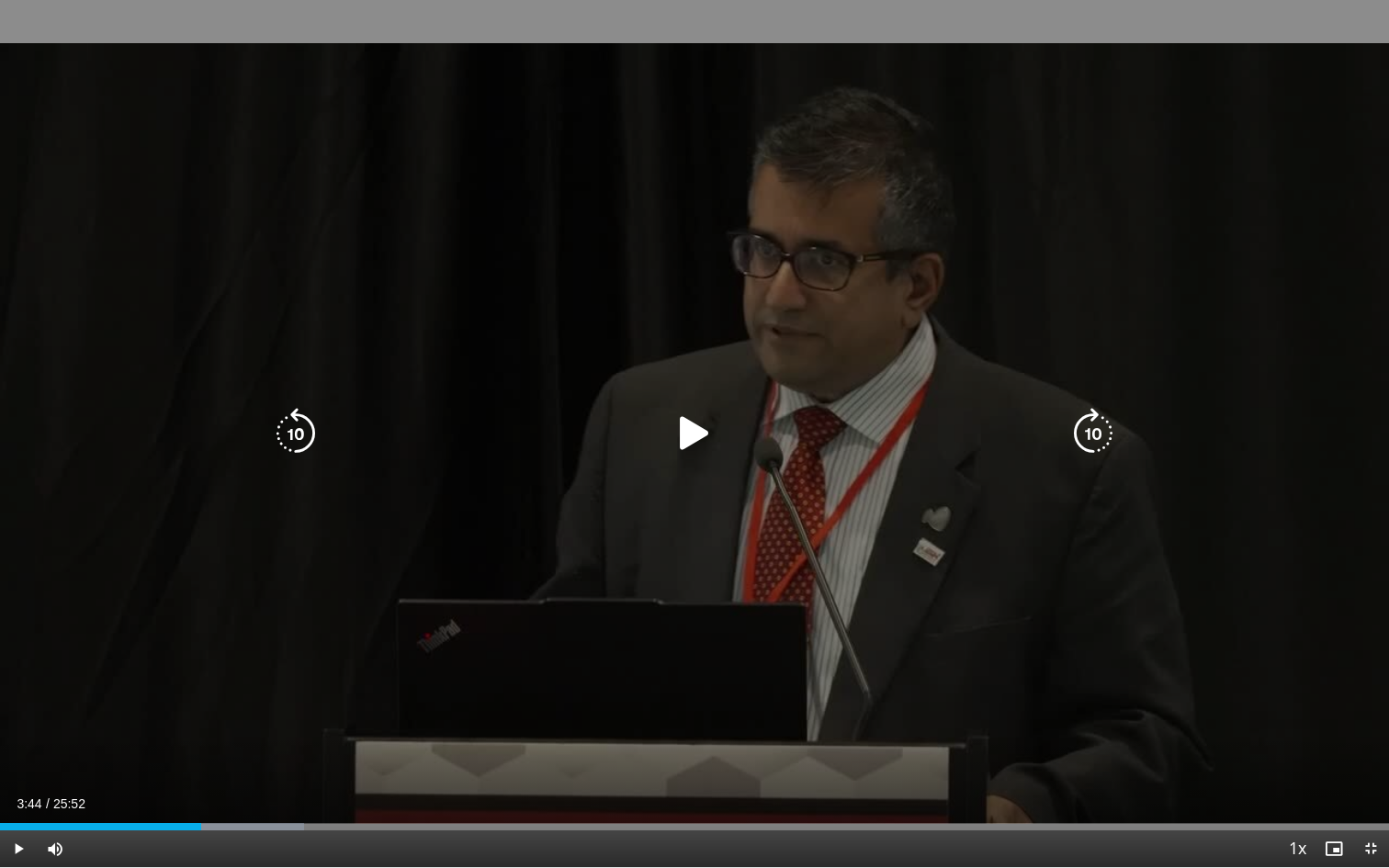 click on "10 seconds
Tap to unmute" at bounding box center [694, 434] 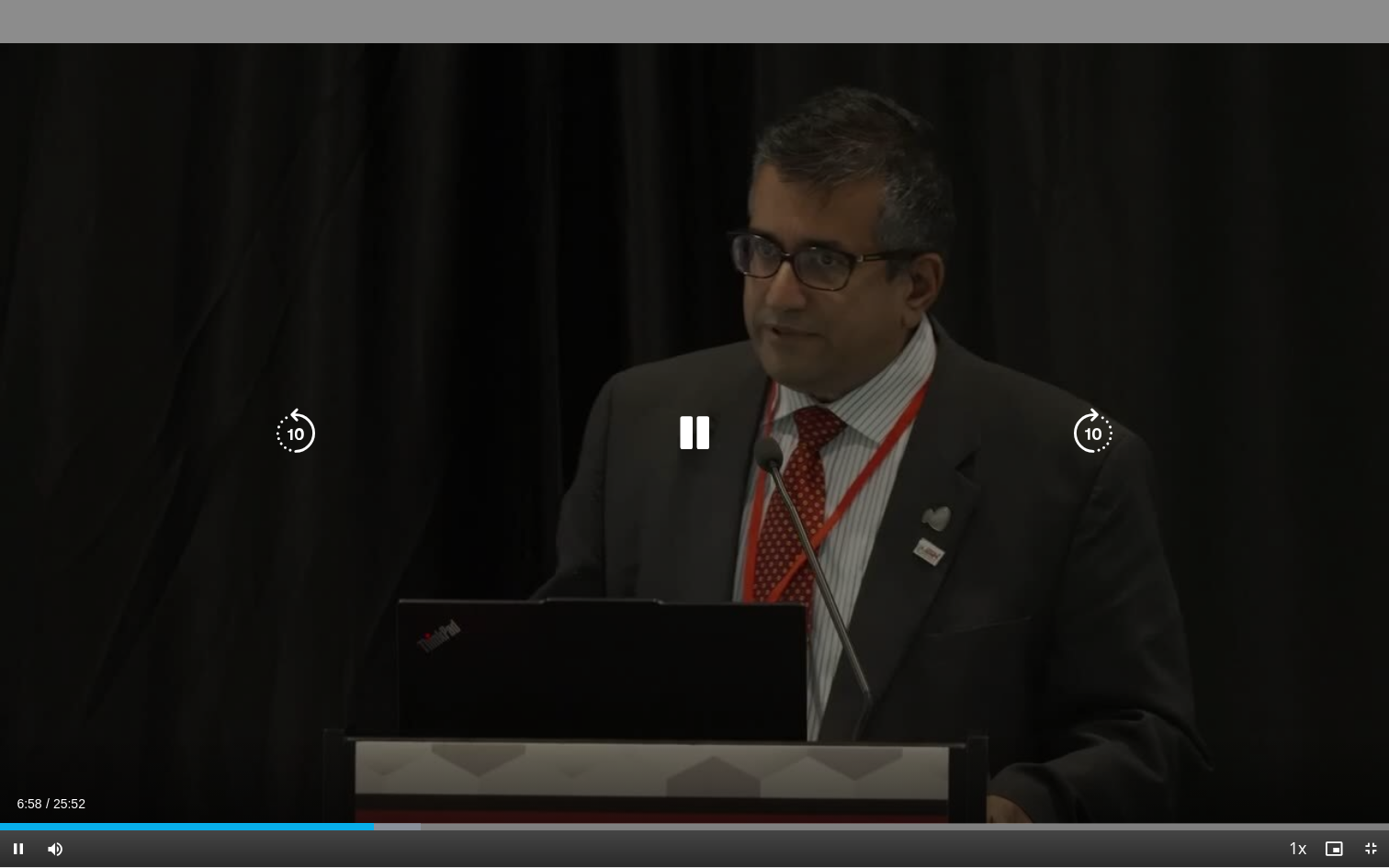 click on "10 seconds
Tap to unmute" at bounding box center [694, 434] 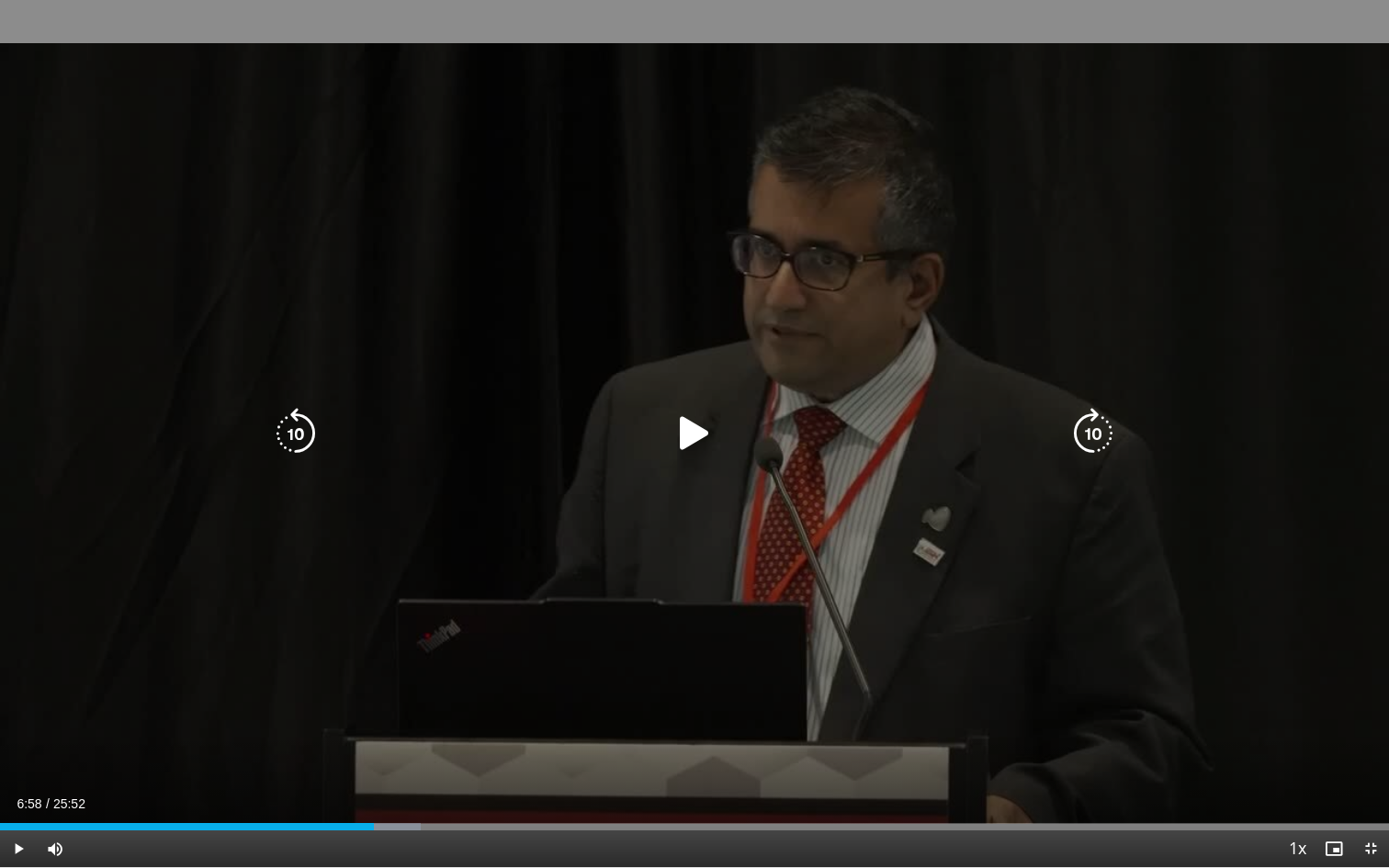 click on "10 seconds
Tap to unmute" at bounding box center (694, 434) 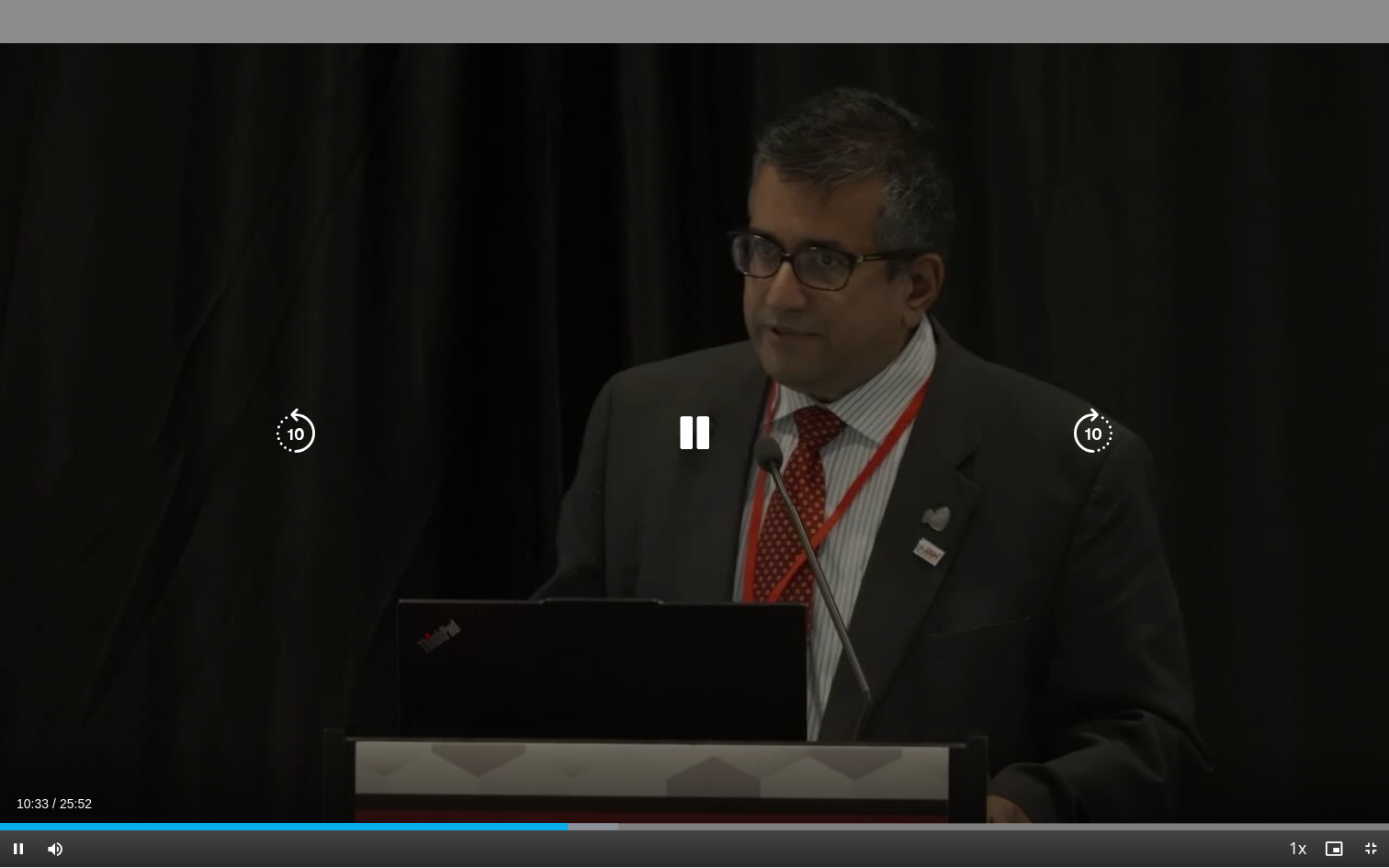 click on "10 seconds
Tap to unmute" at bounding box center [694, 434] 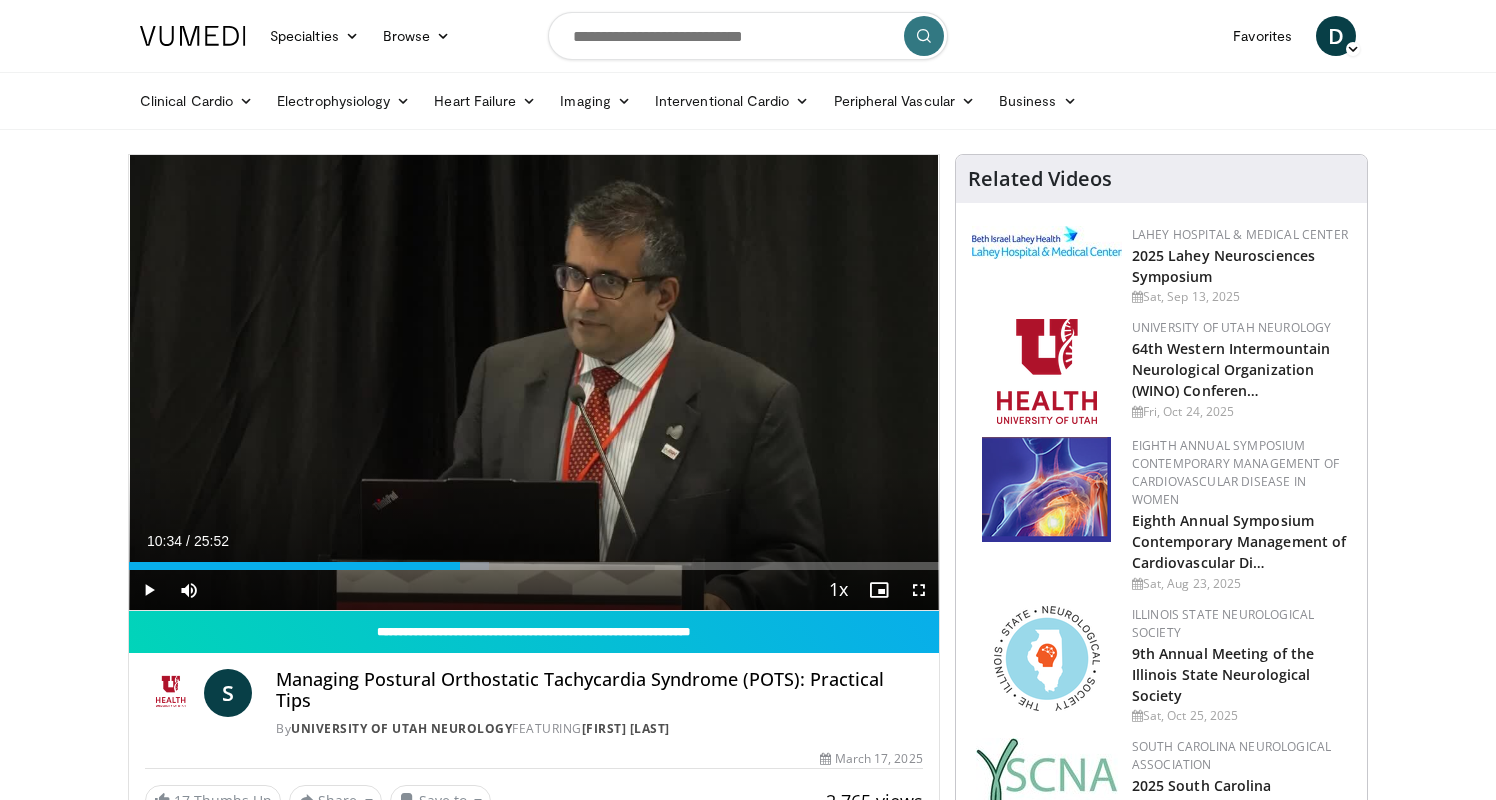 click at bounding box center (919, 590) 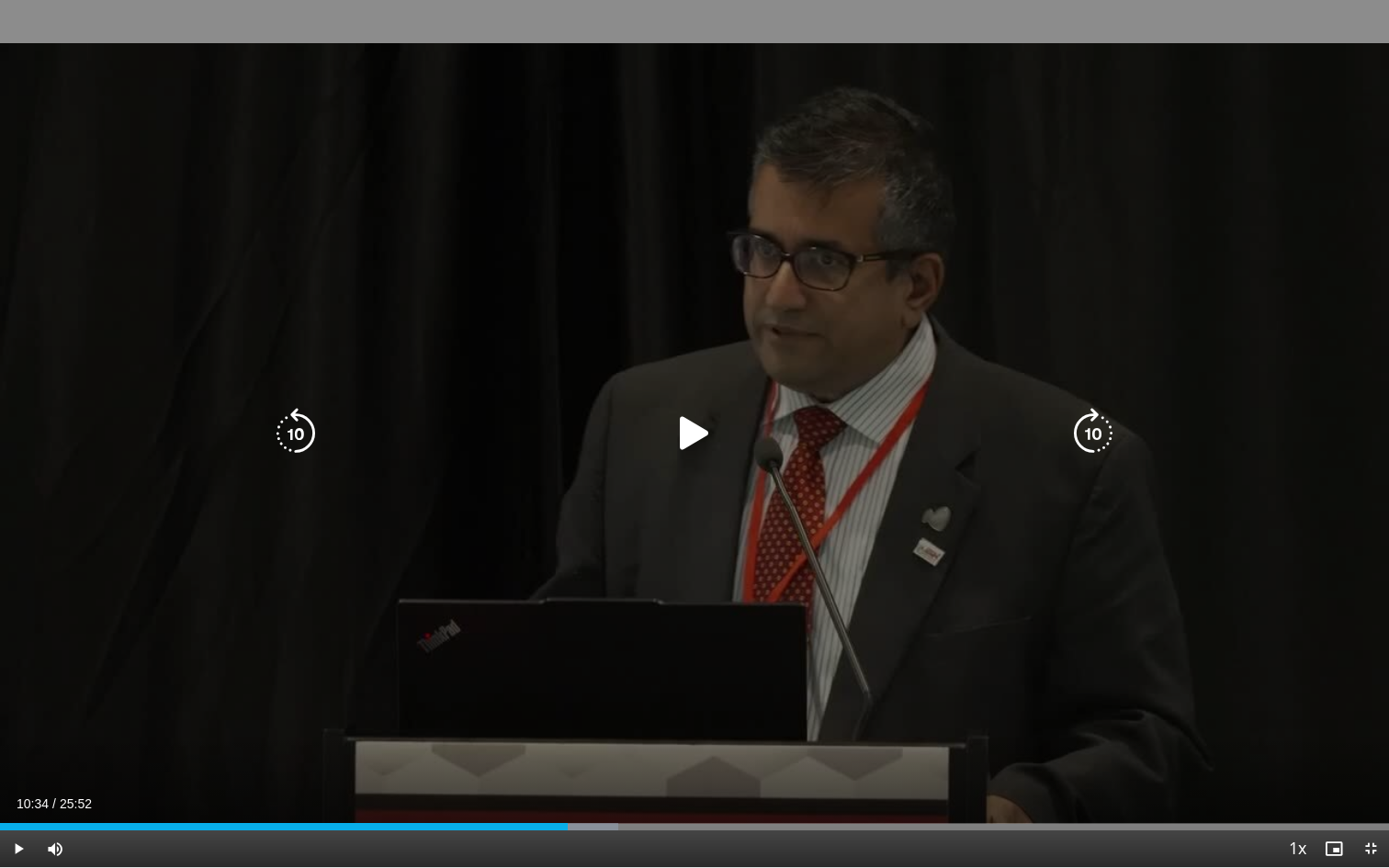 click at bounding box center (694, 434) 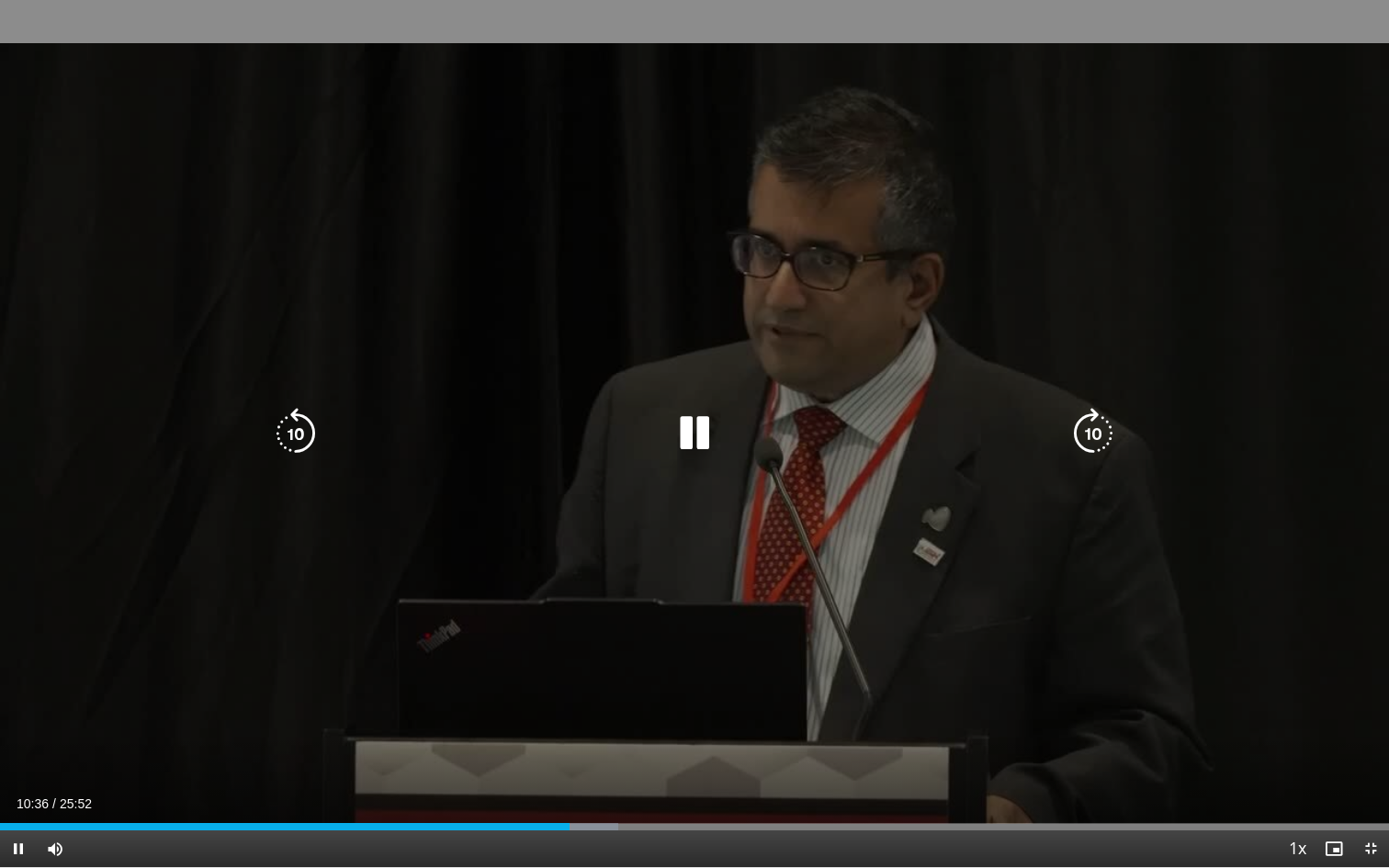 click on "10 seconds
Tap to unmute" at bounding box center [694, 434] 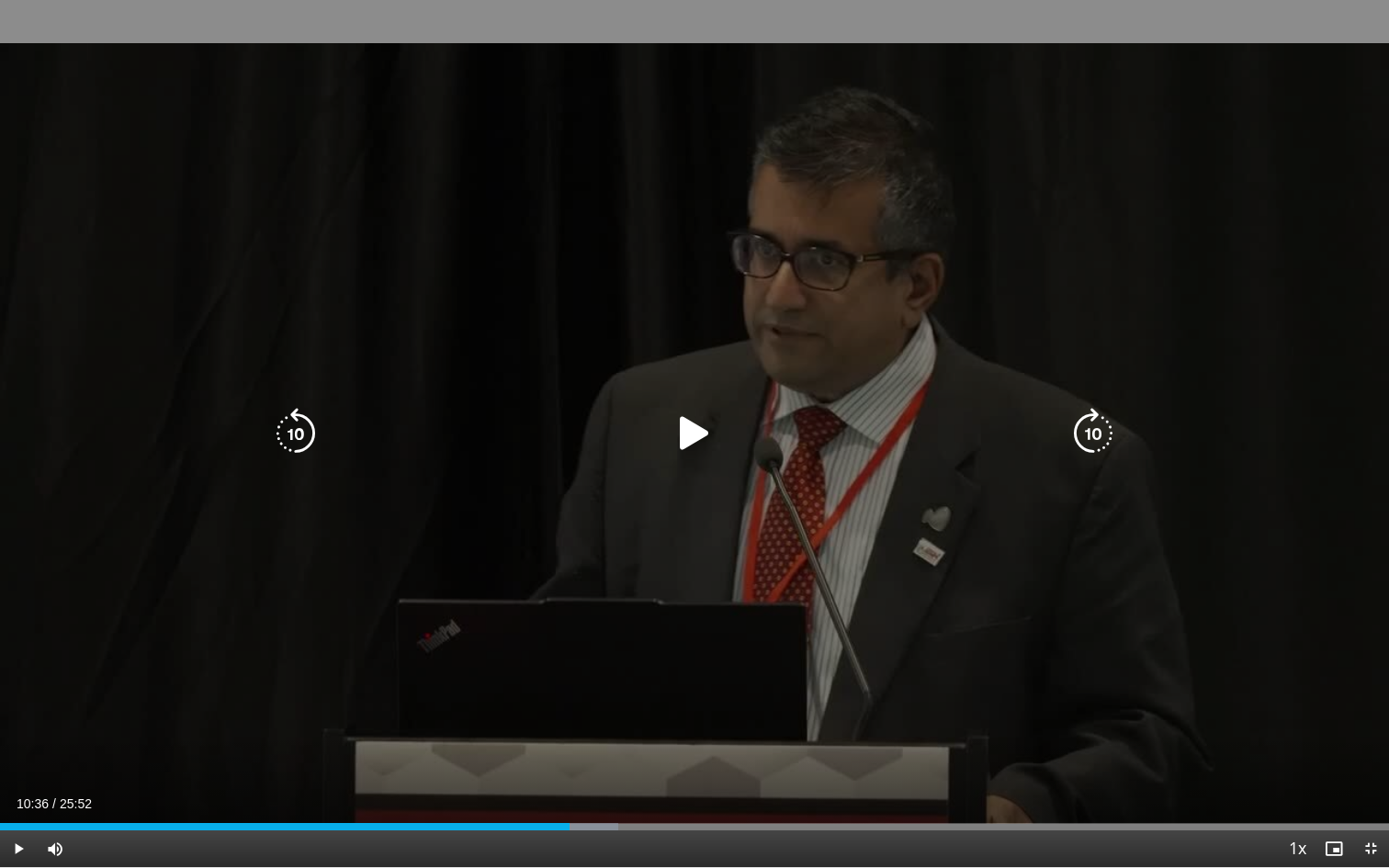 click on "10 seconds
Tap to unmute" at bounding box center (694, 434) 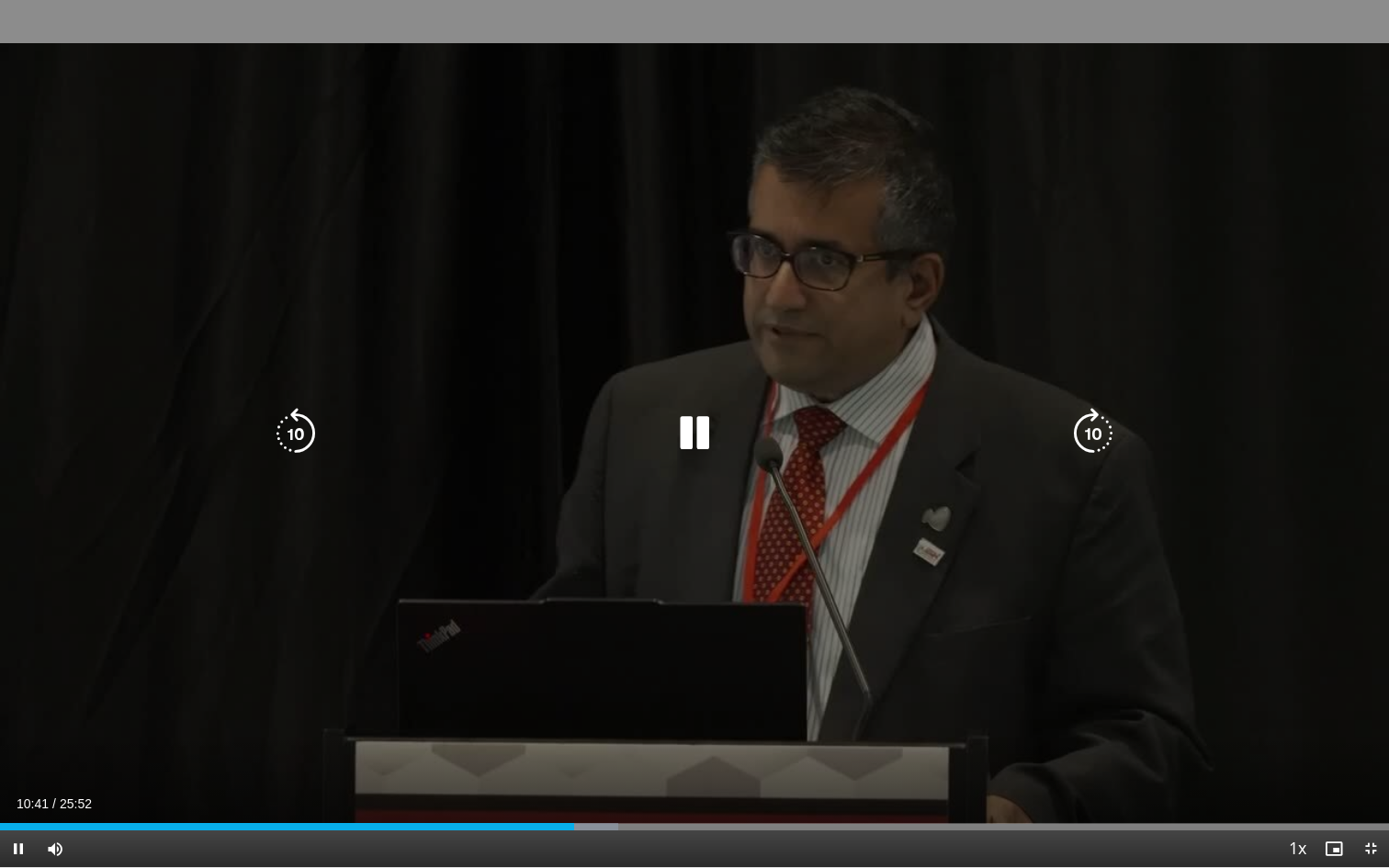 click on "10 seconds
Tap to unmute" at bounding box center [694, 434] 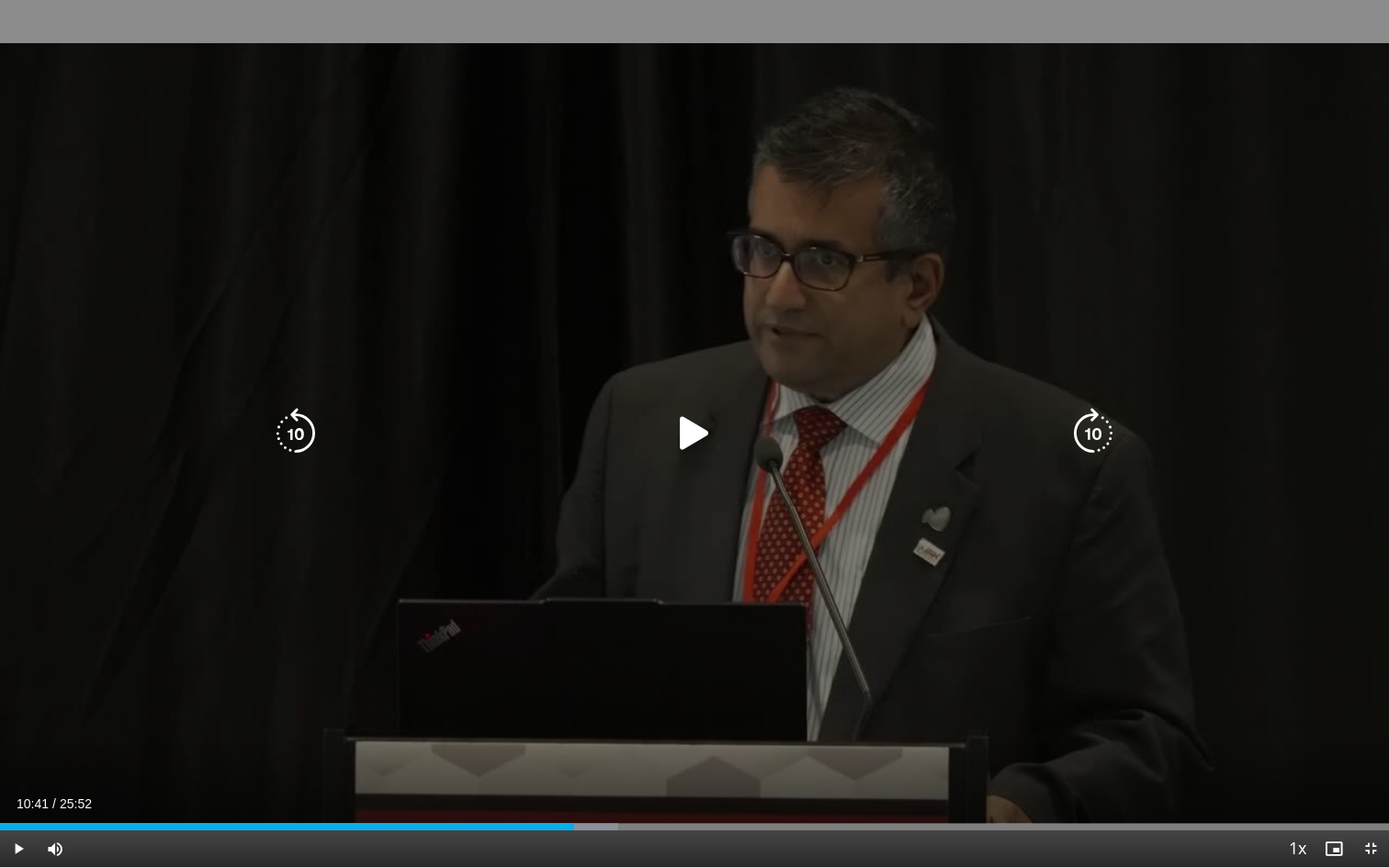 click on "10 seconds
Tap to unmute" at bounding box center [694, 434] 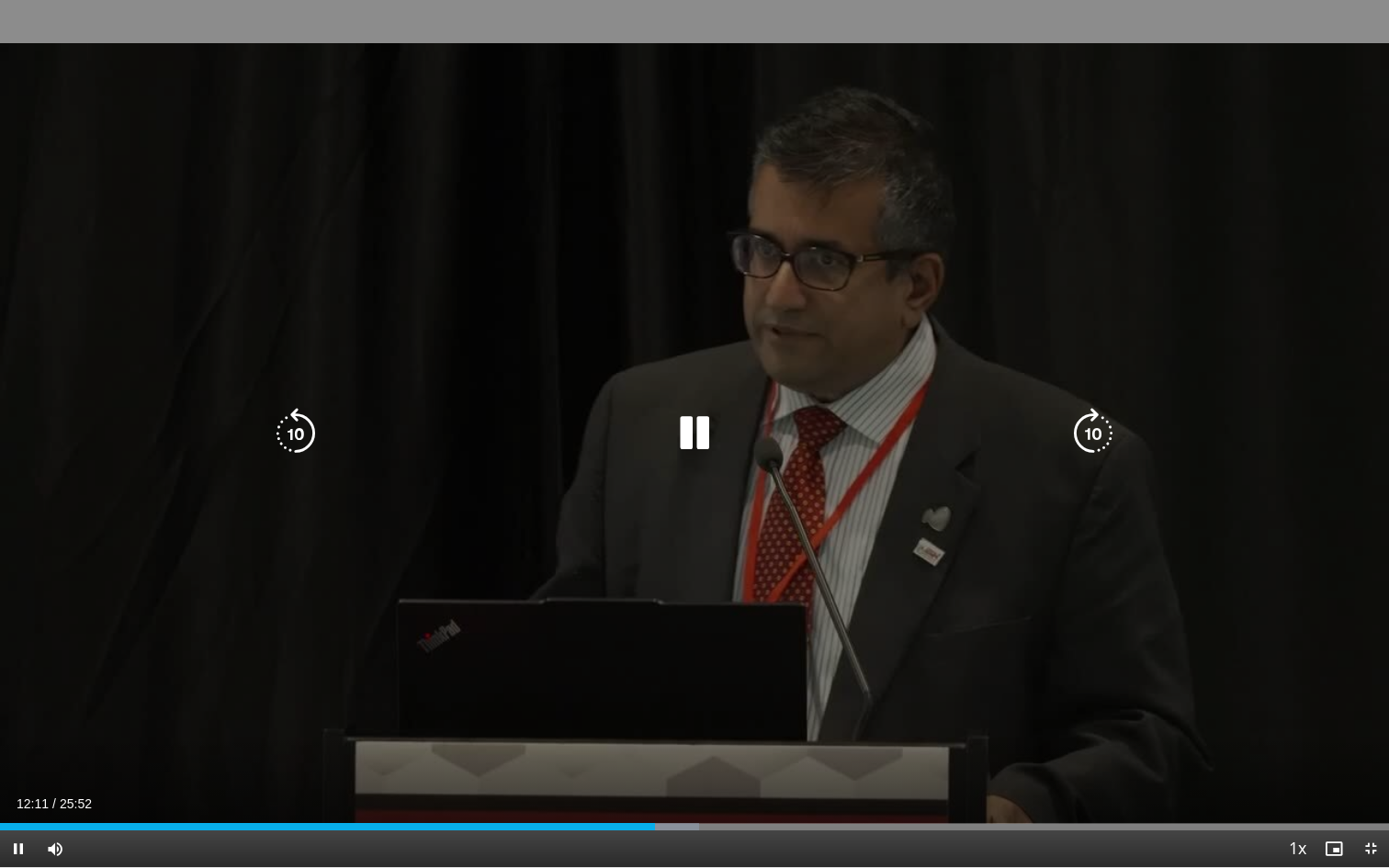 click on "10 seconds
Tap to unmute" at bounding box center (694, 434) 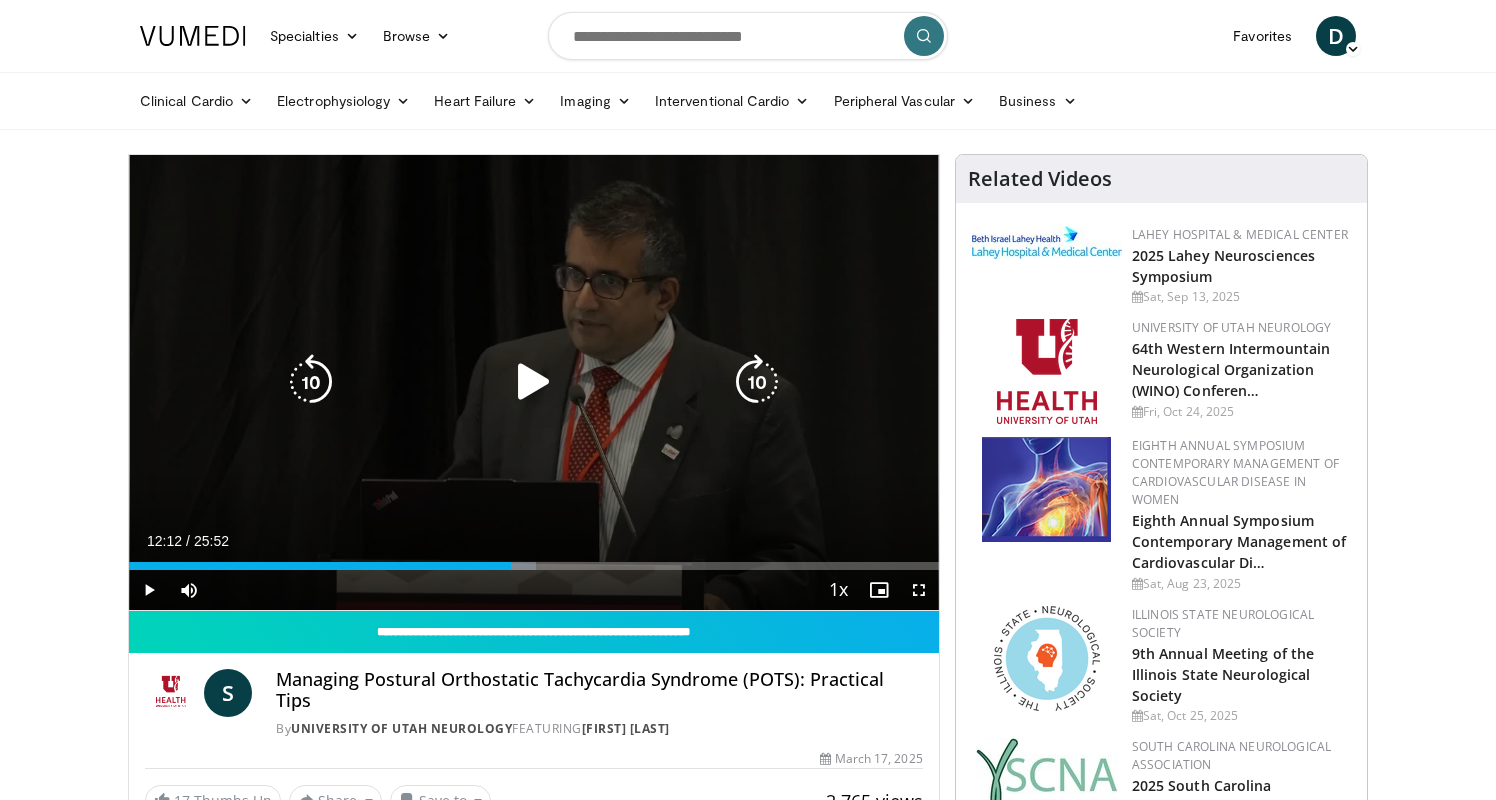 click at bounding box center (534, 382) 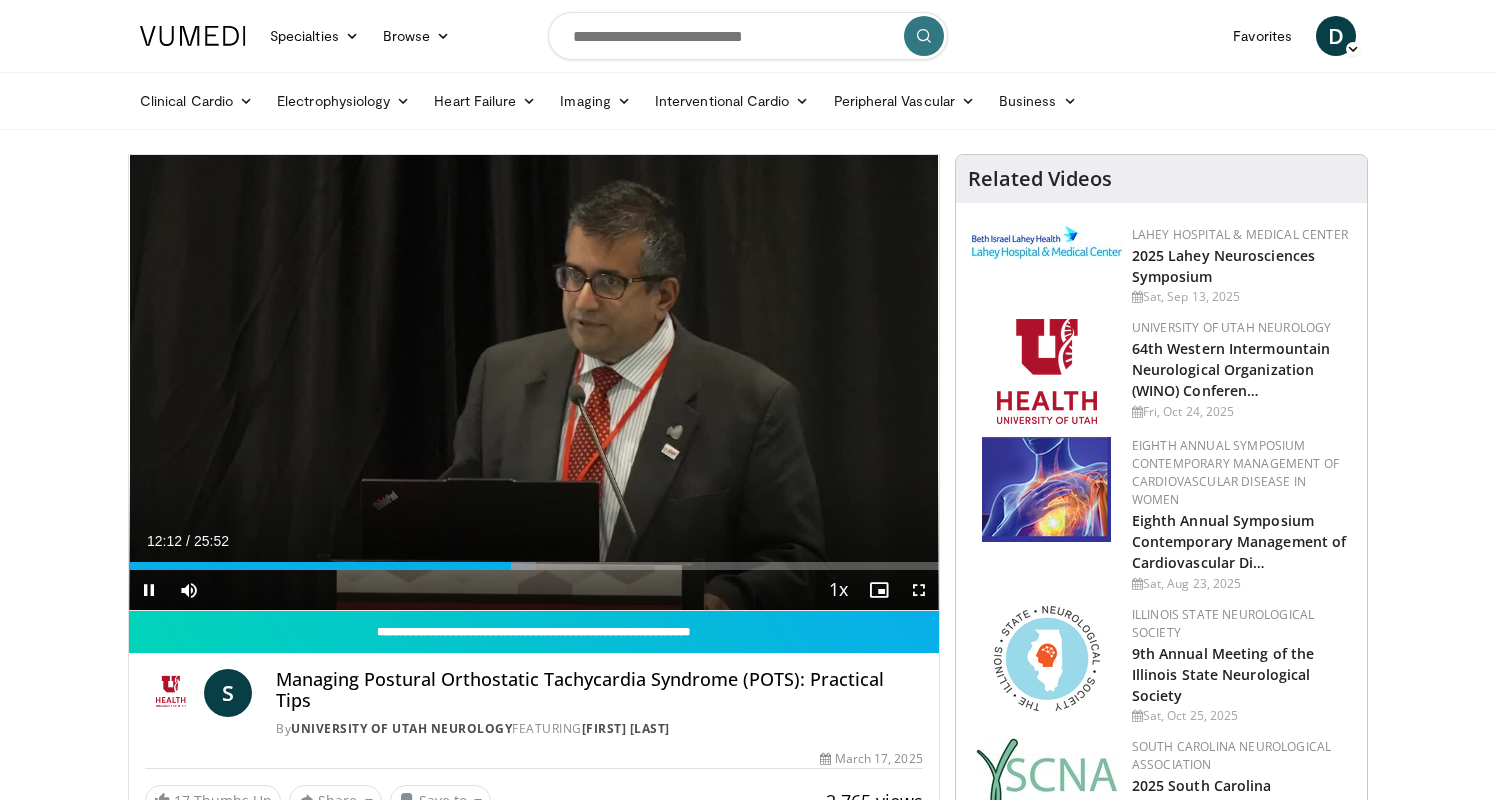 click at bounding box center [919, 590] 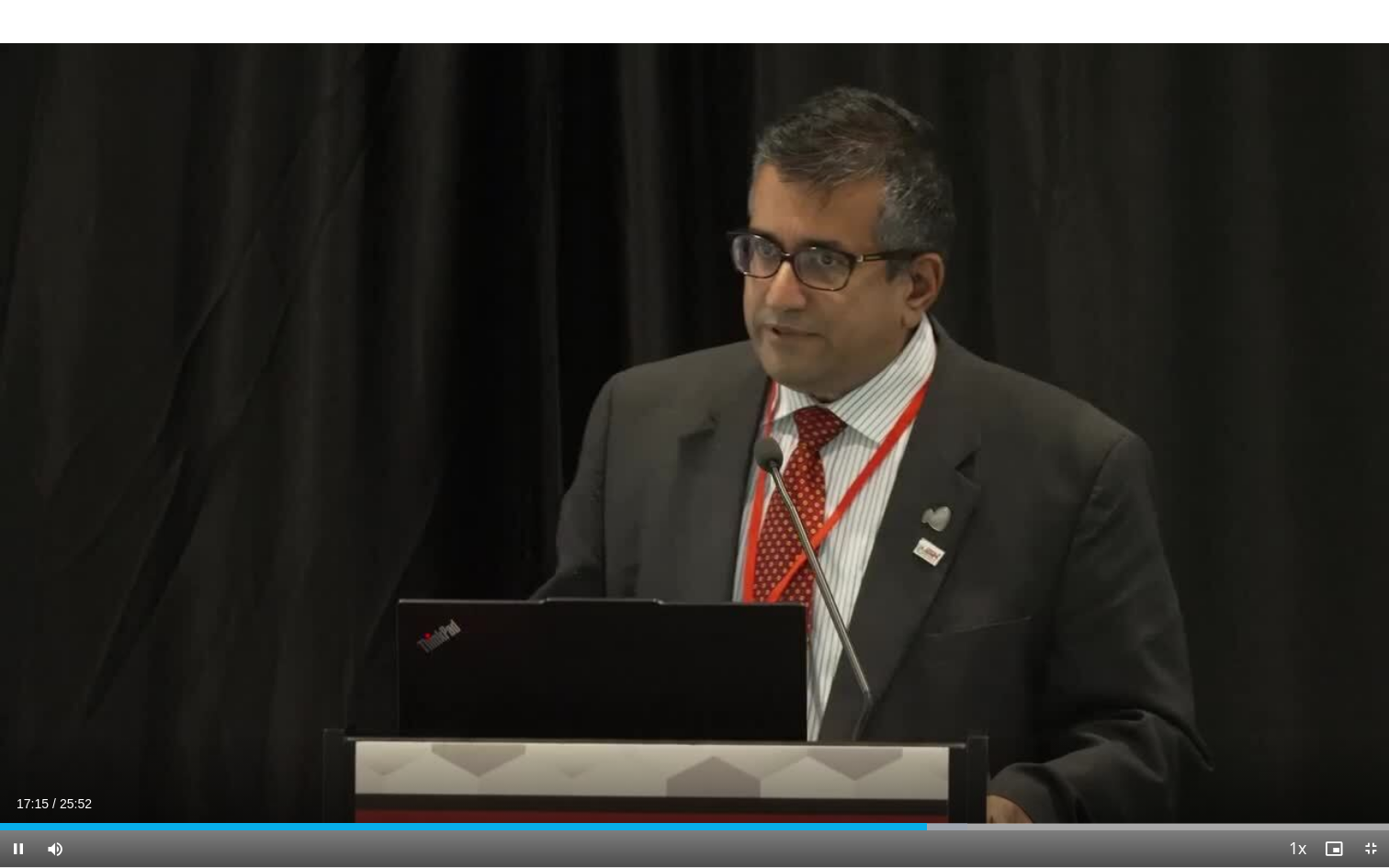 click on "Current Time  17:15 / Duration  25:52" at bounding box center [694, 804] 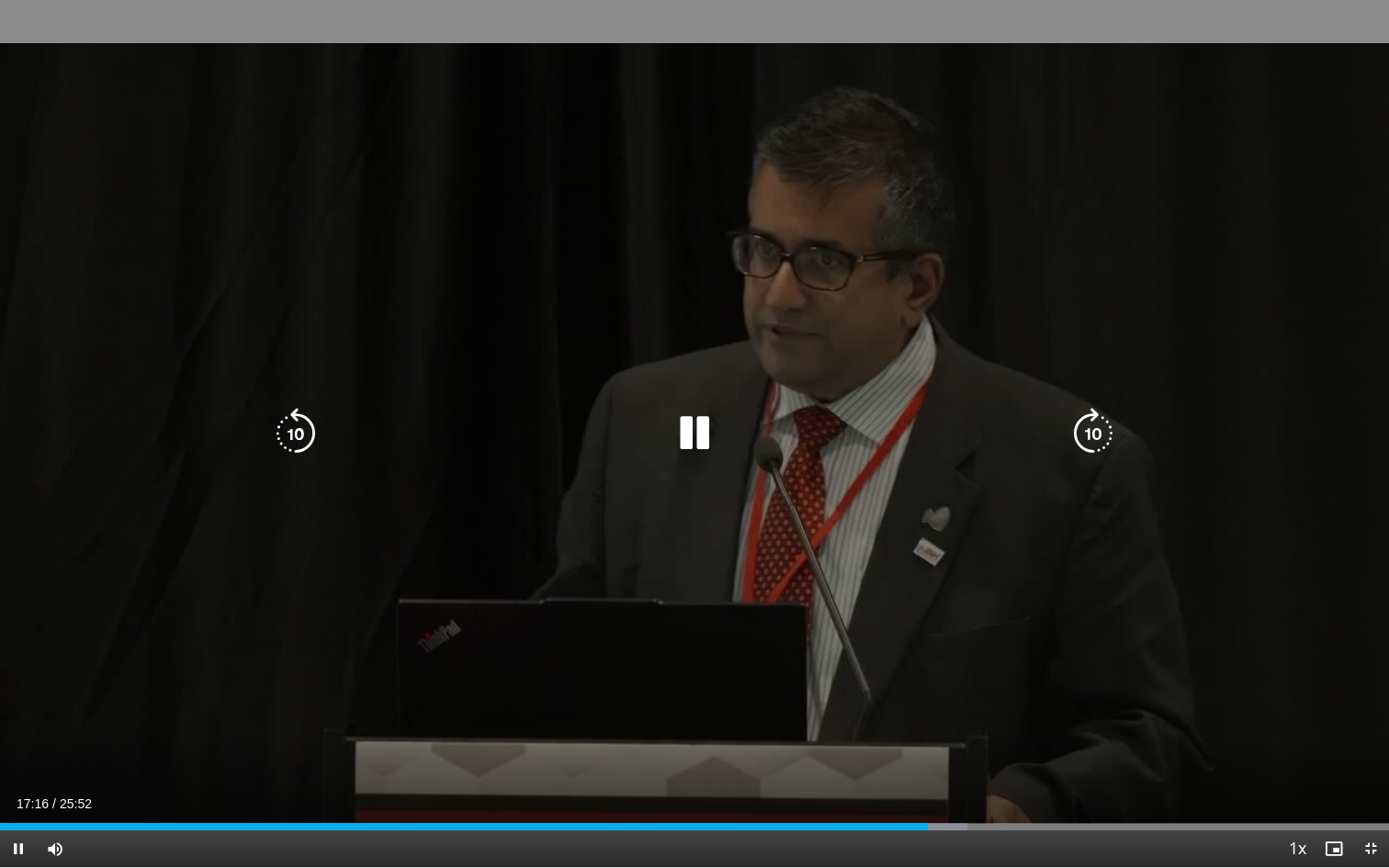 click on "10 seconds
Tap to unmute" at bounding box center [694, 434] 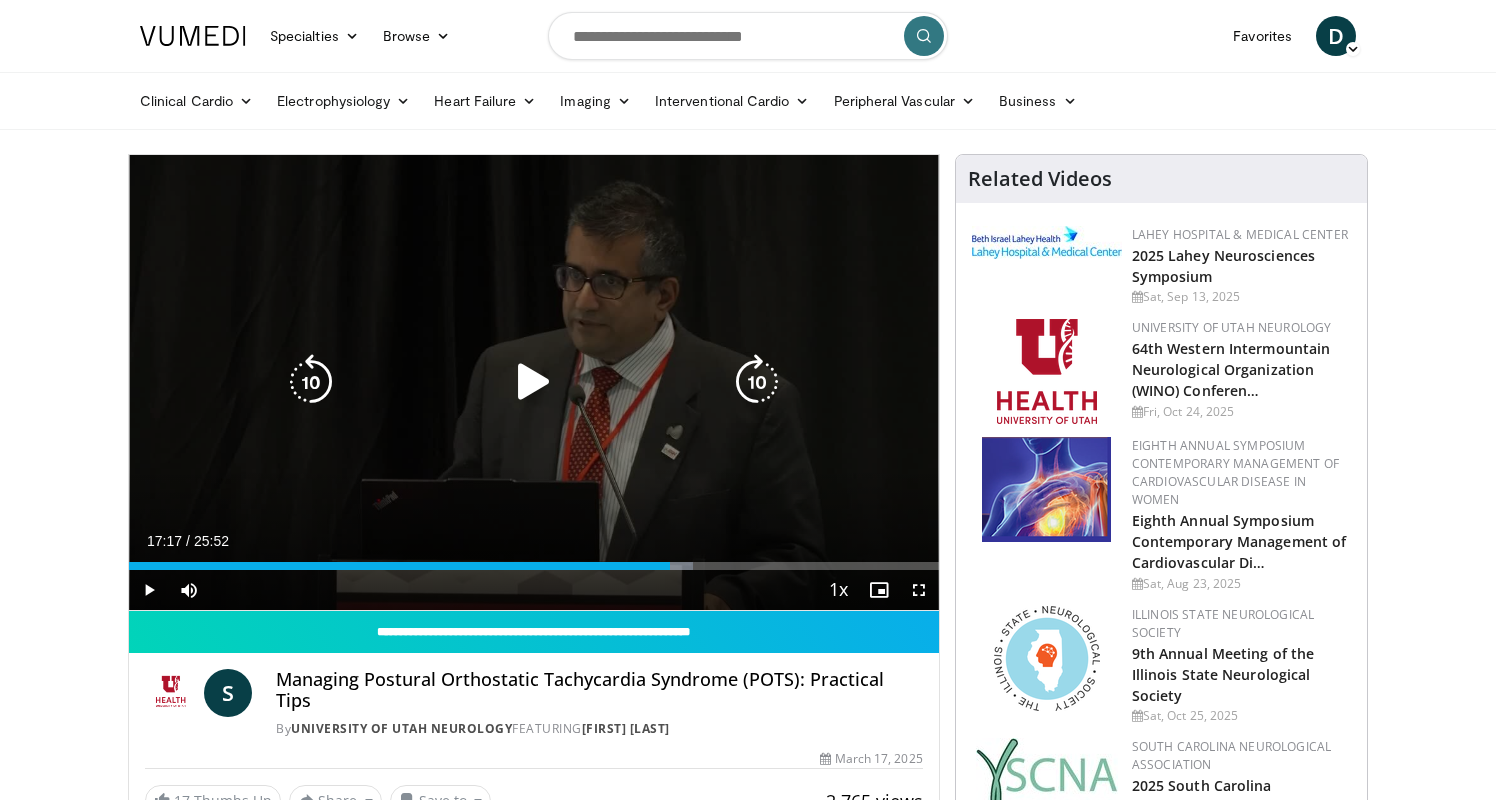 click at bounding box center [534, 382] 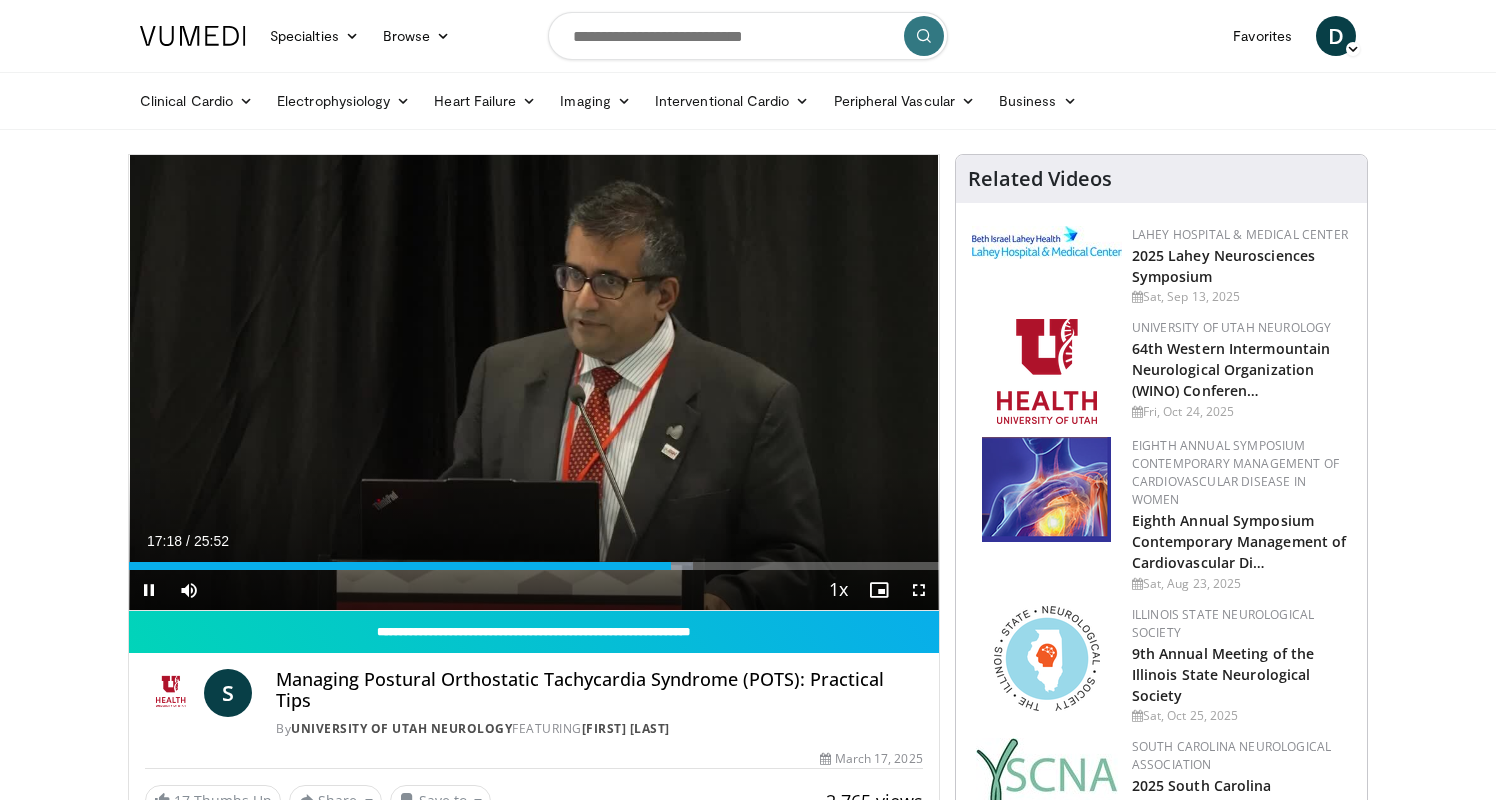 click at bounding box center (919, 590) 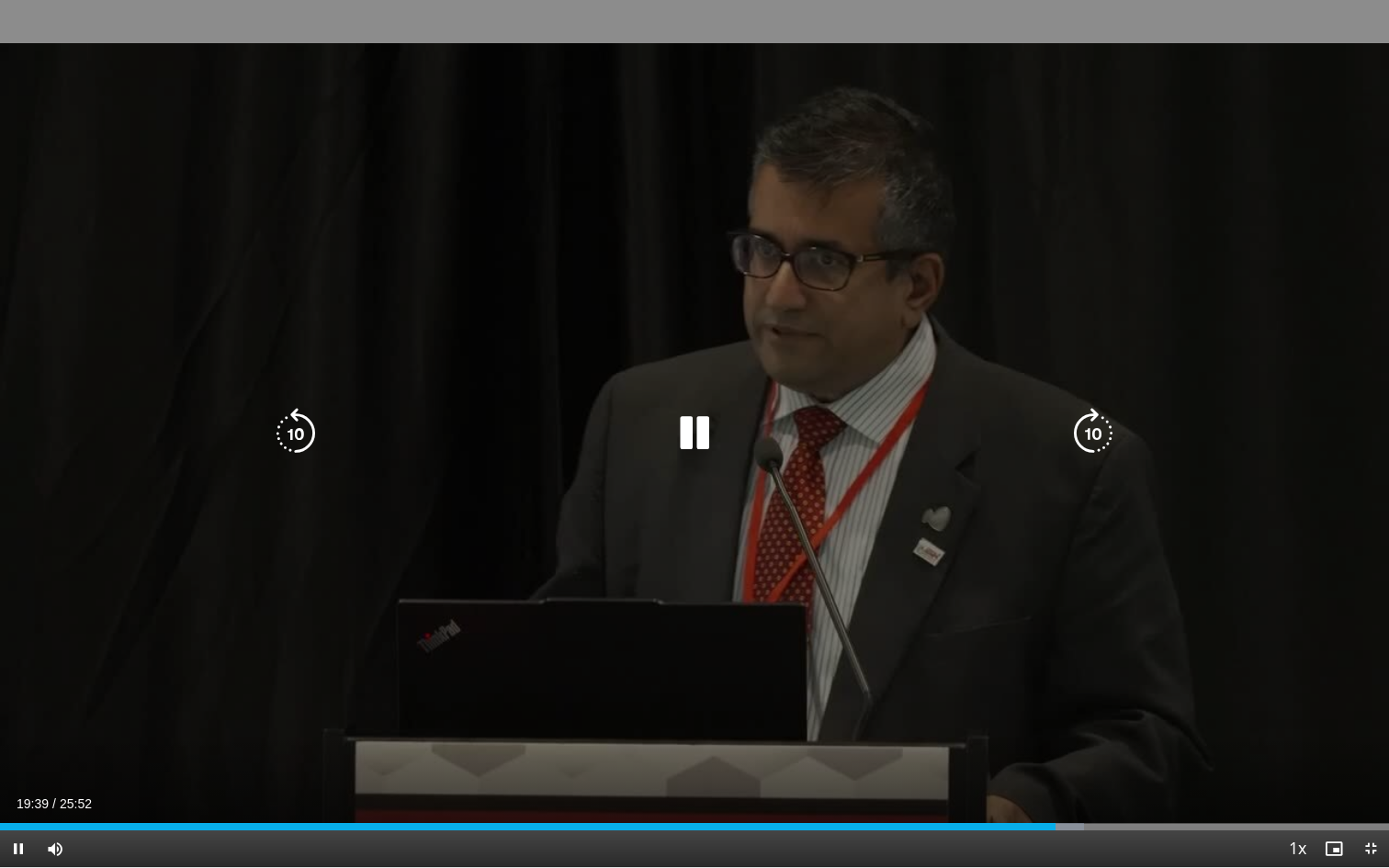 click on "10 seconds
Tap to unmute" at bounding box center (694, 434) 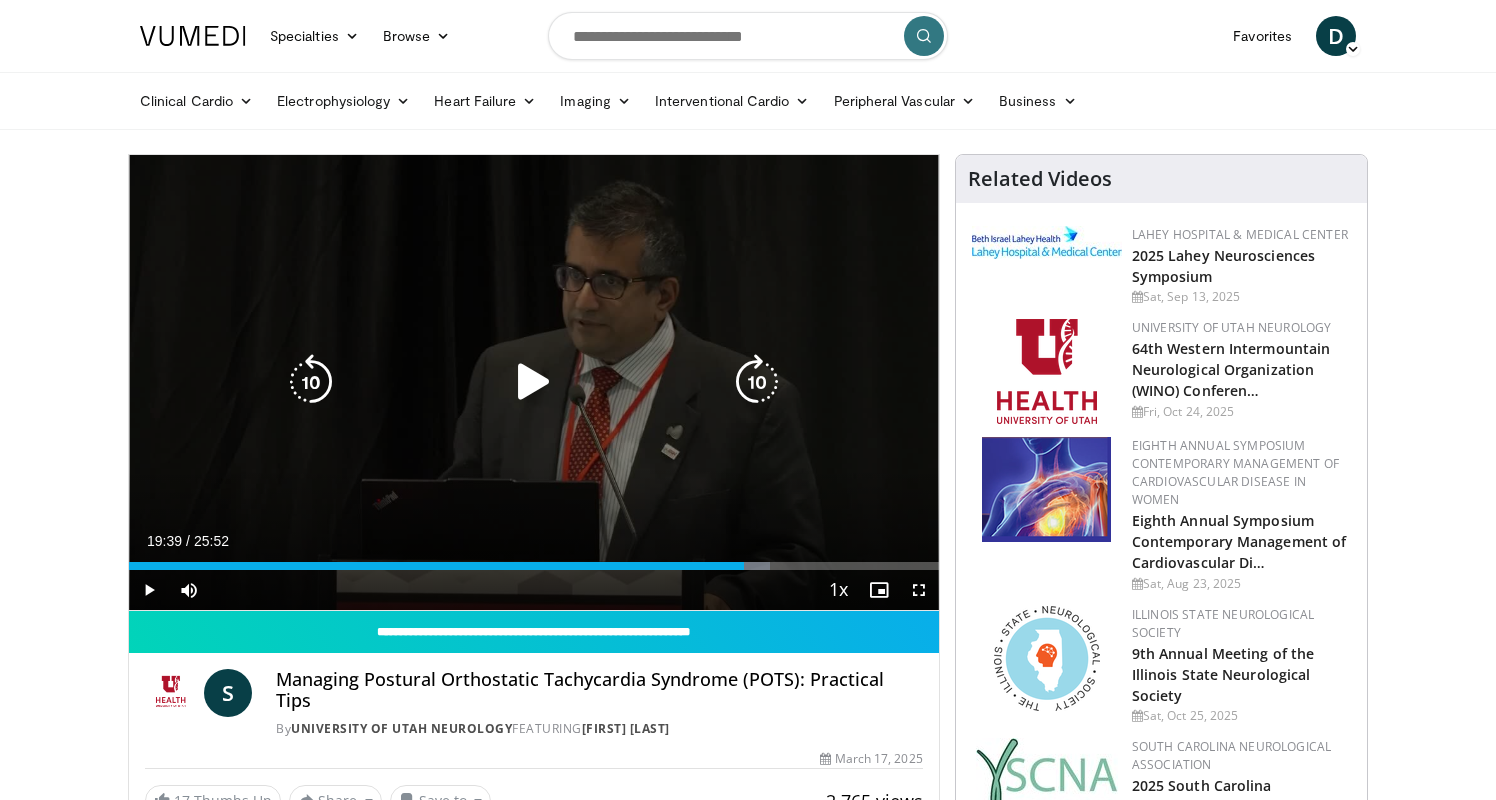 click at bounding box center (311, 382) 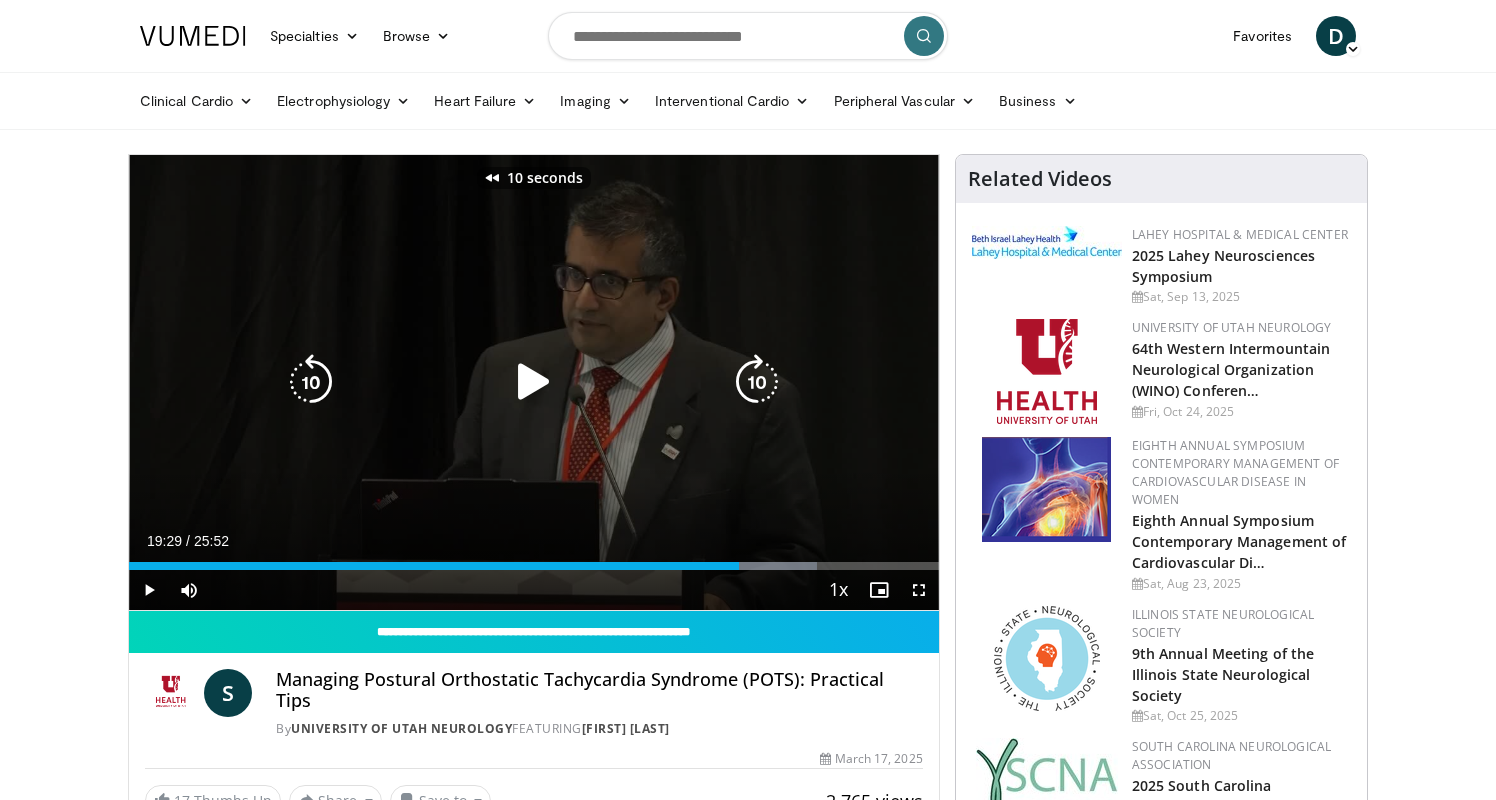 click at bounding box center (311, 382) 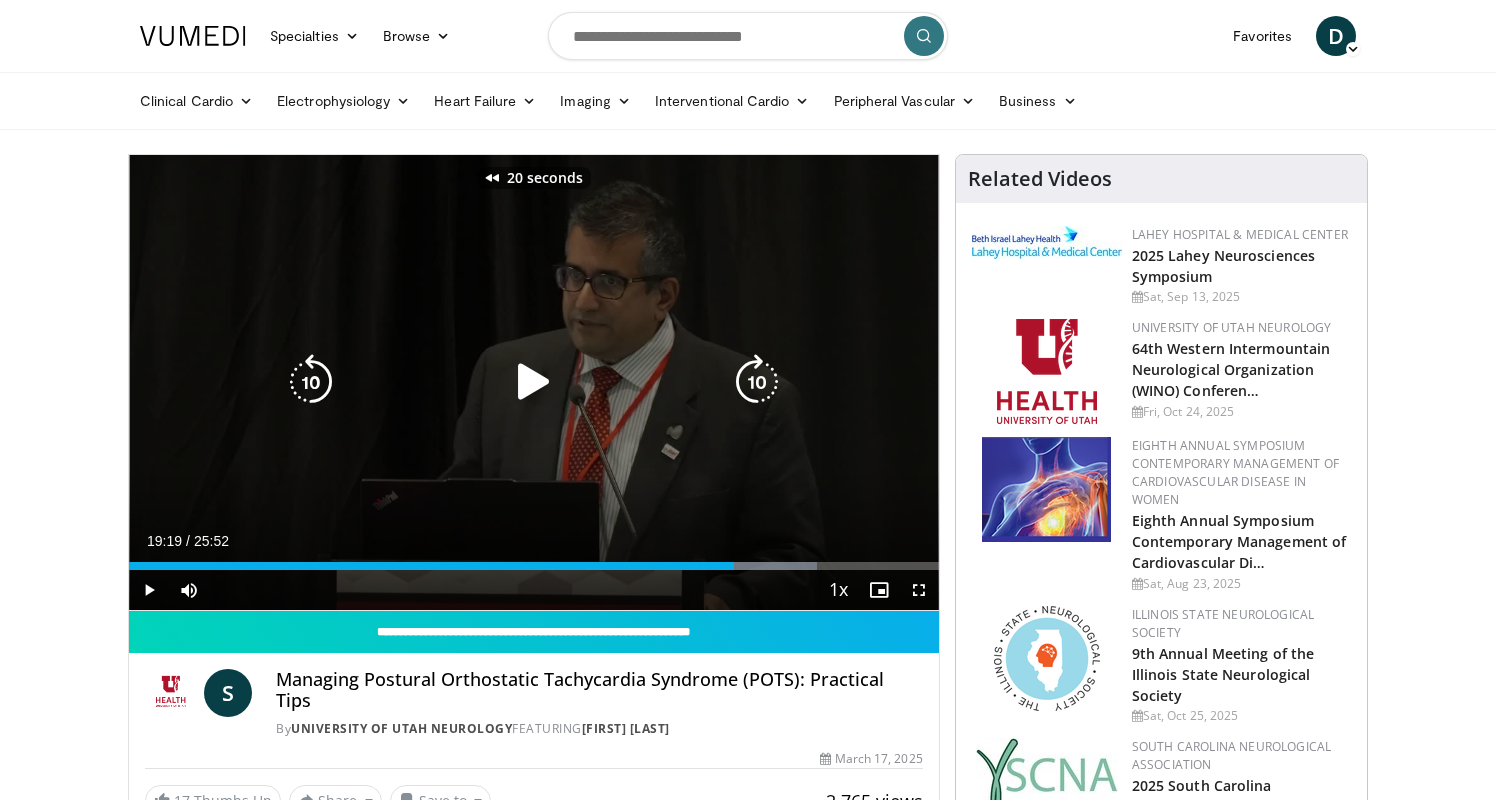 click at bounding box center [311, 382] 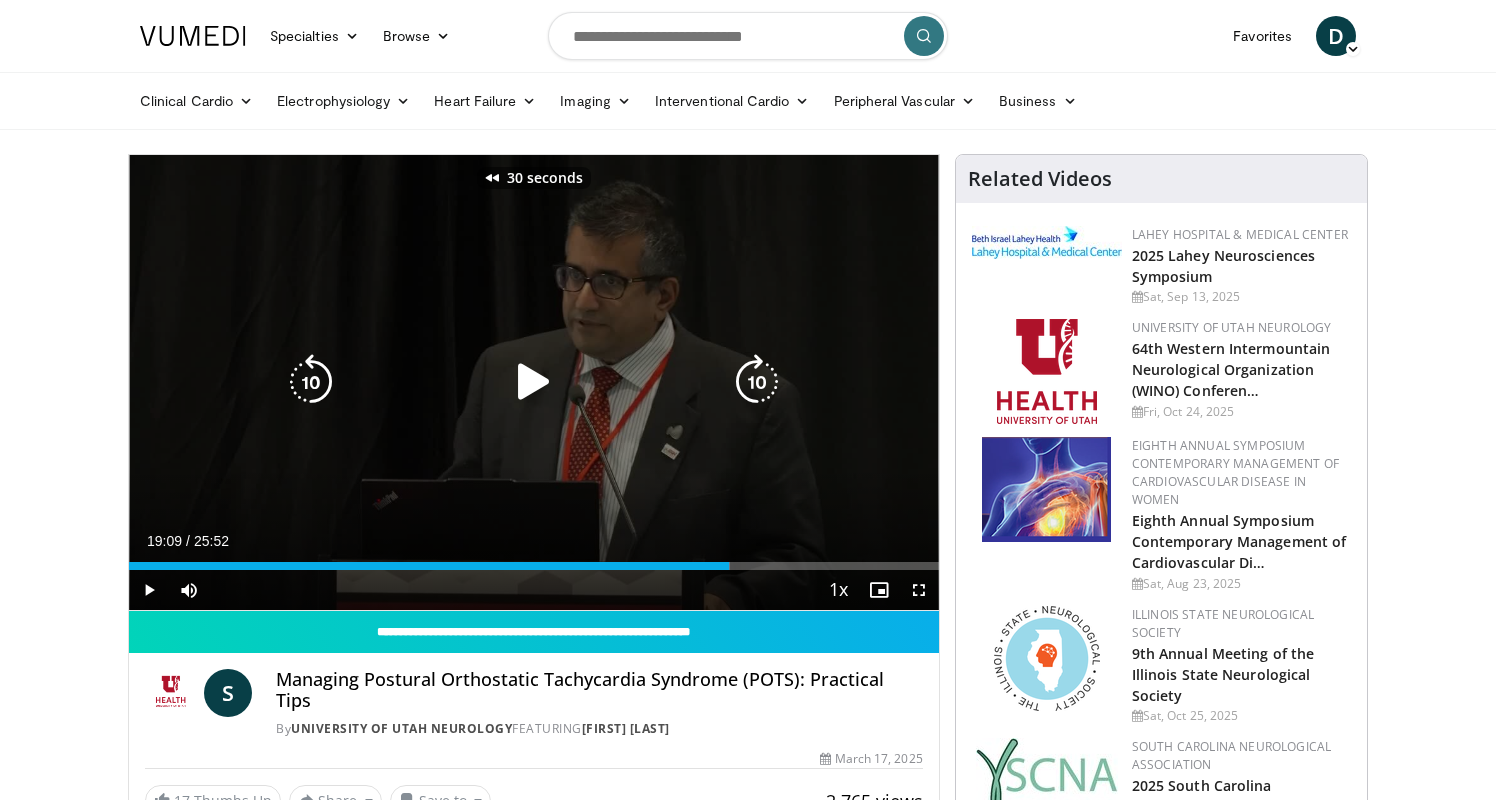click at bounding box center (534, 382) 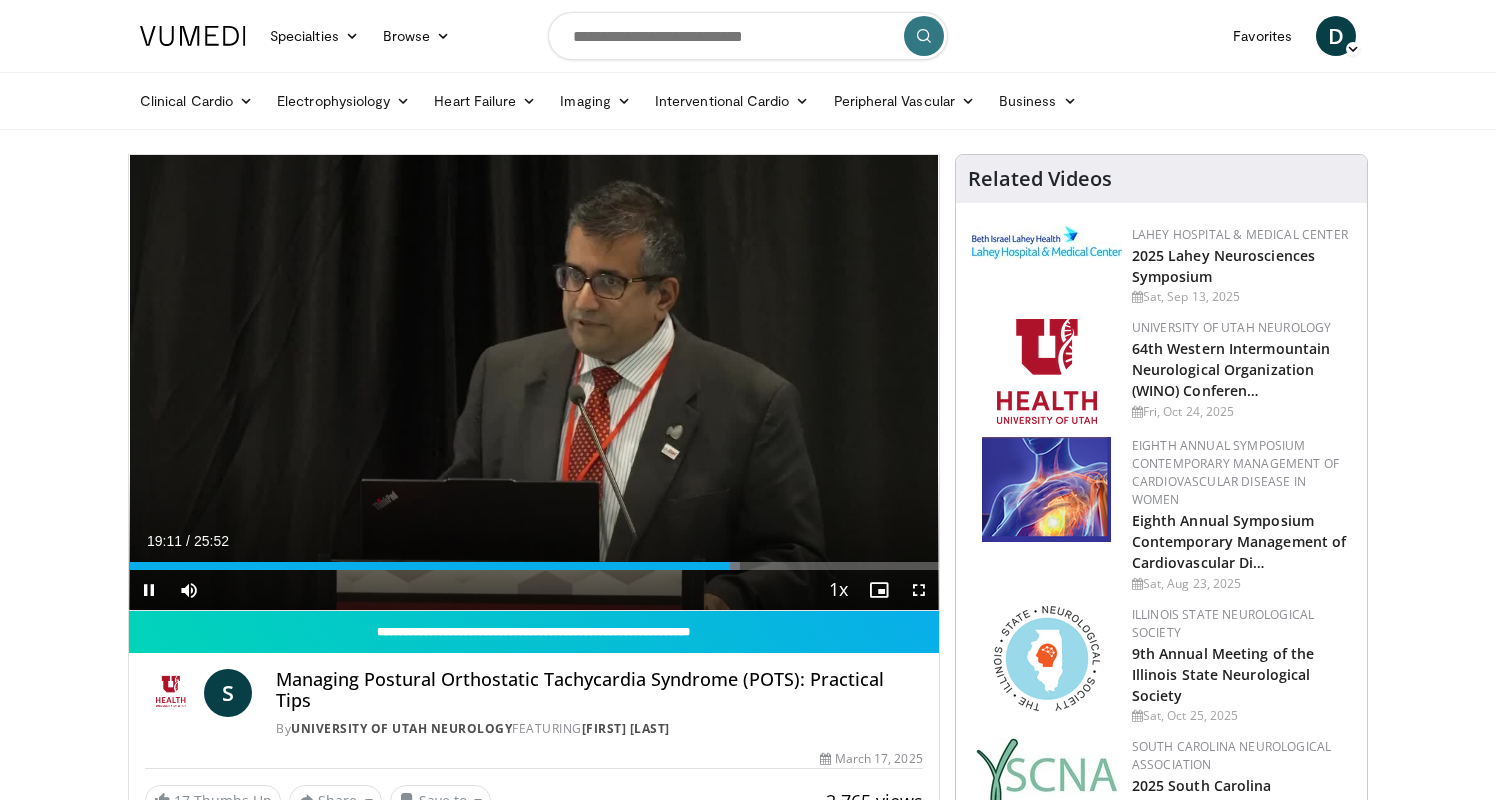 click at bounding box center (919, 590) 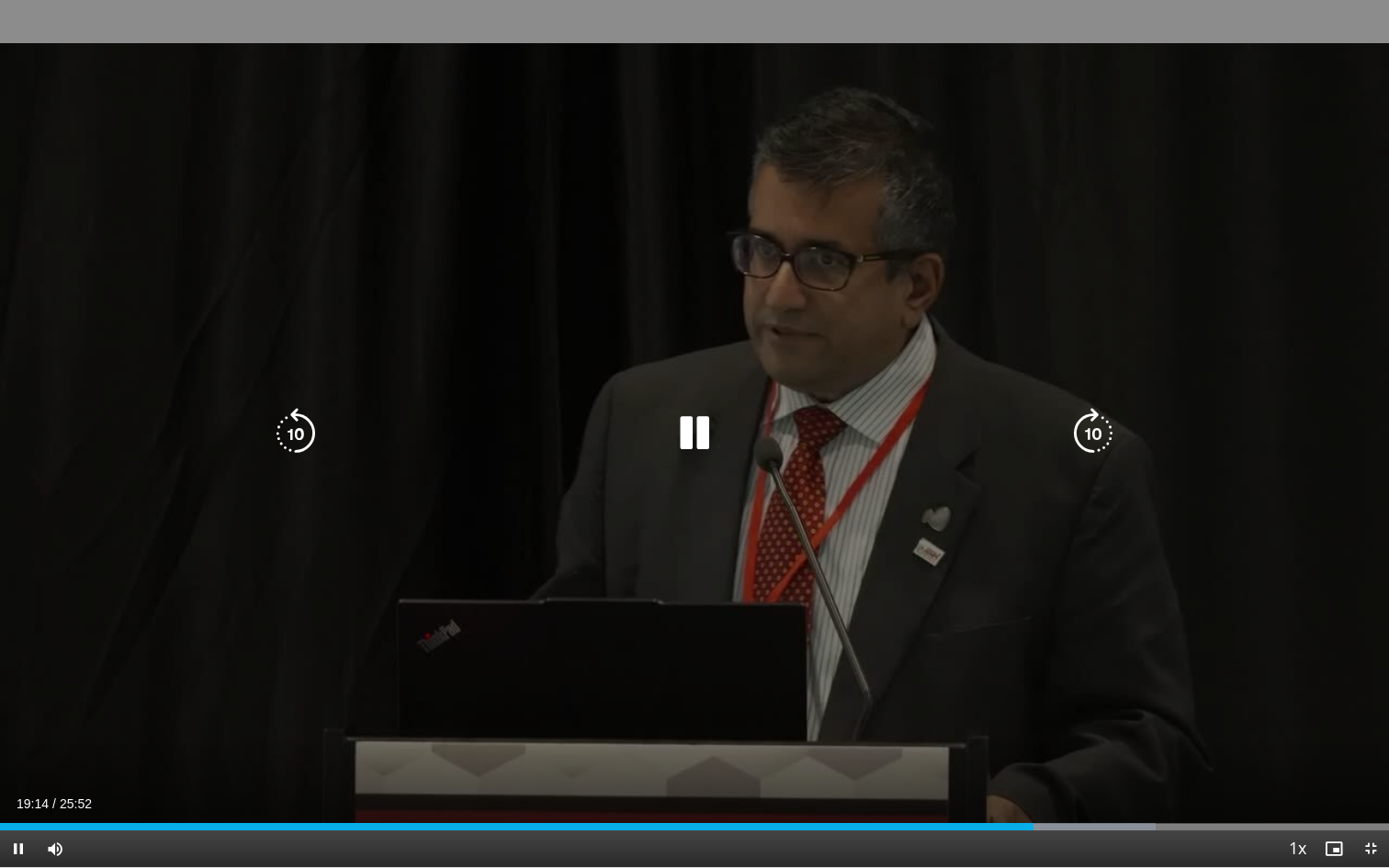 click on "30 seconds
Tap to unmute" at bounding box center [694, 434] 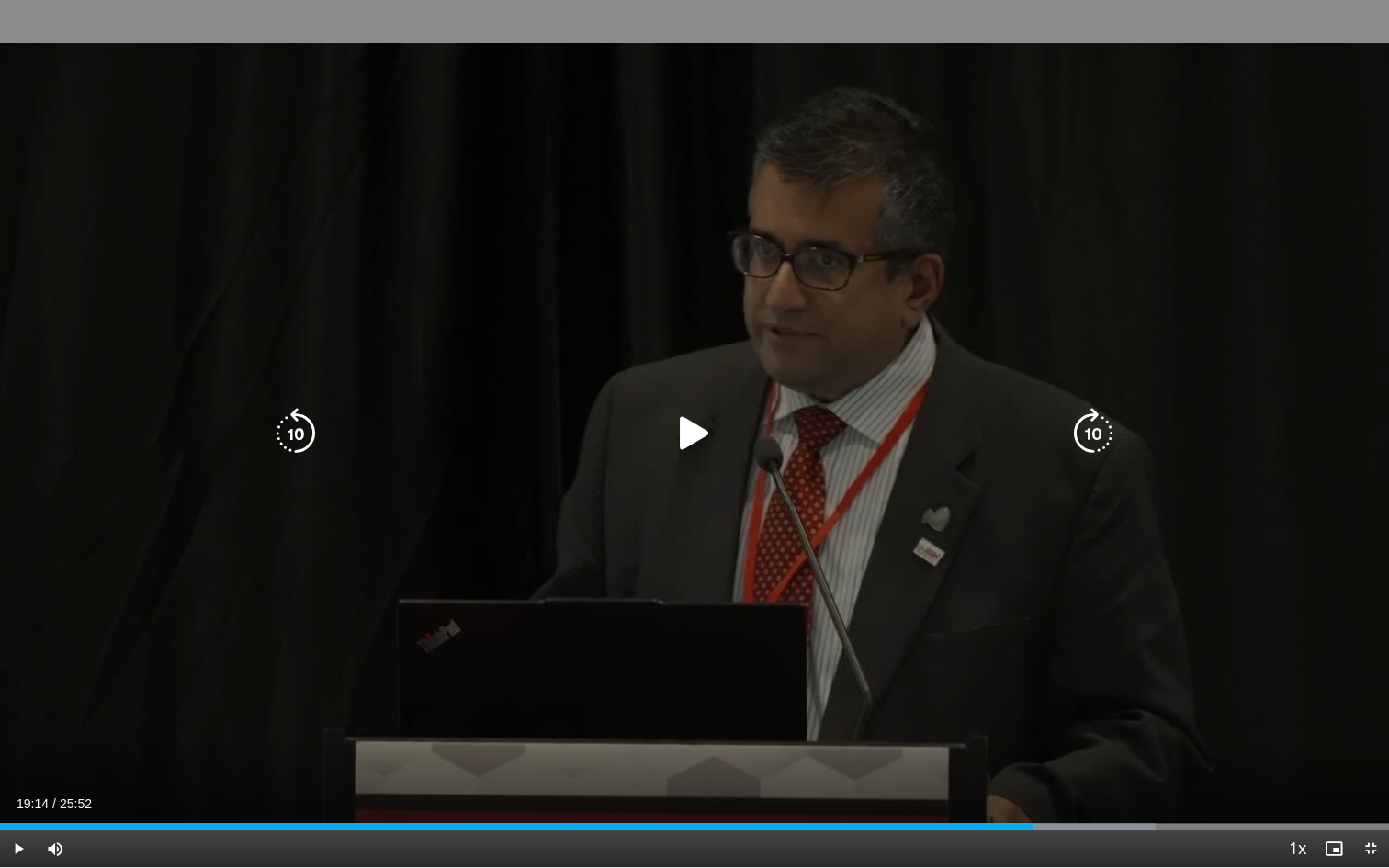 click on "30 seconds
Tap to unmute" at bounding box center (694, 434) 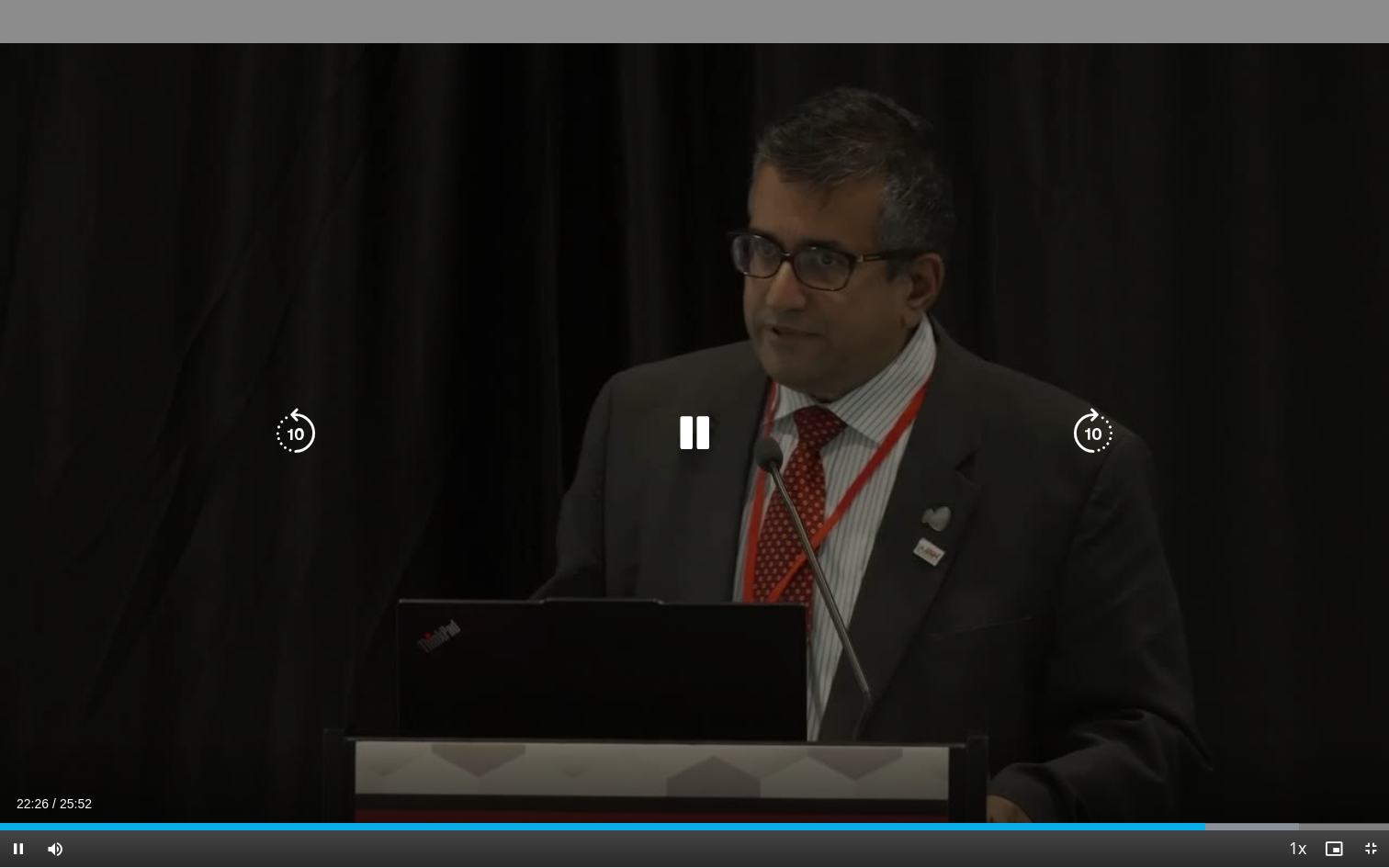 click at bounding box center (694, 434) 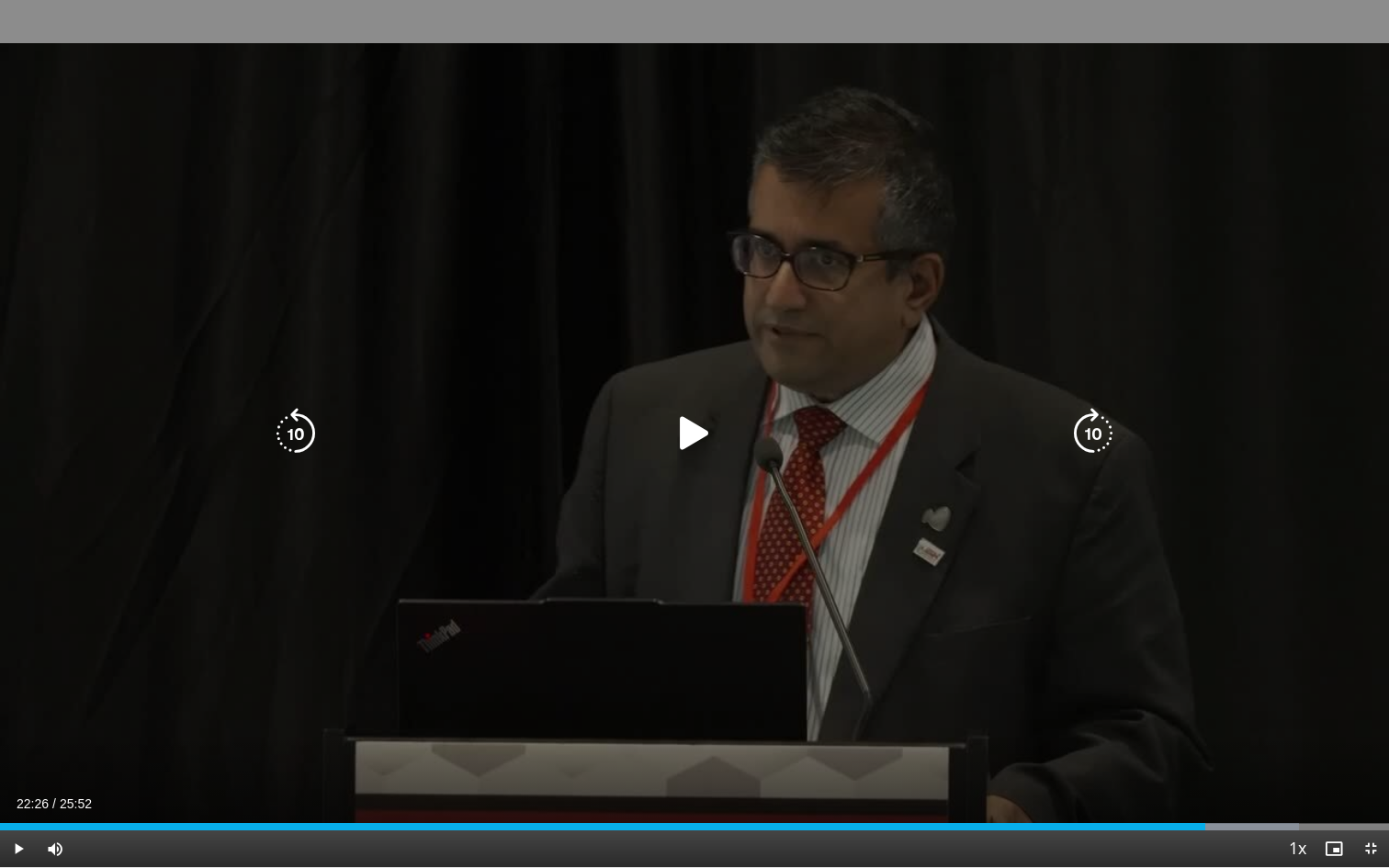 click at bounding box center (694, 434) 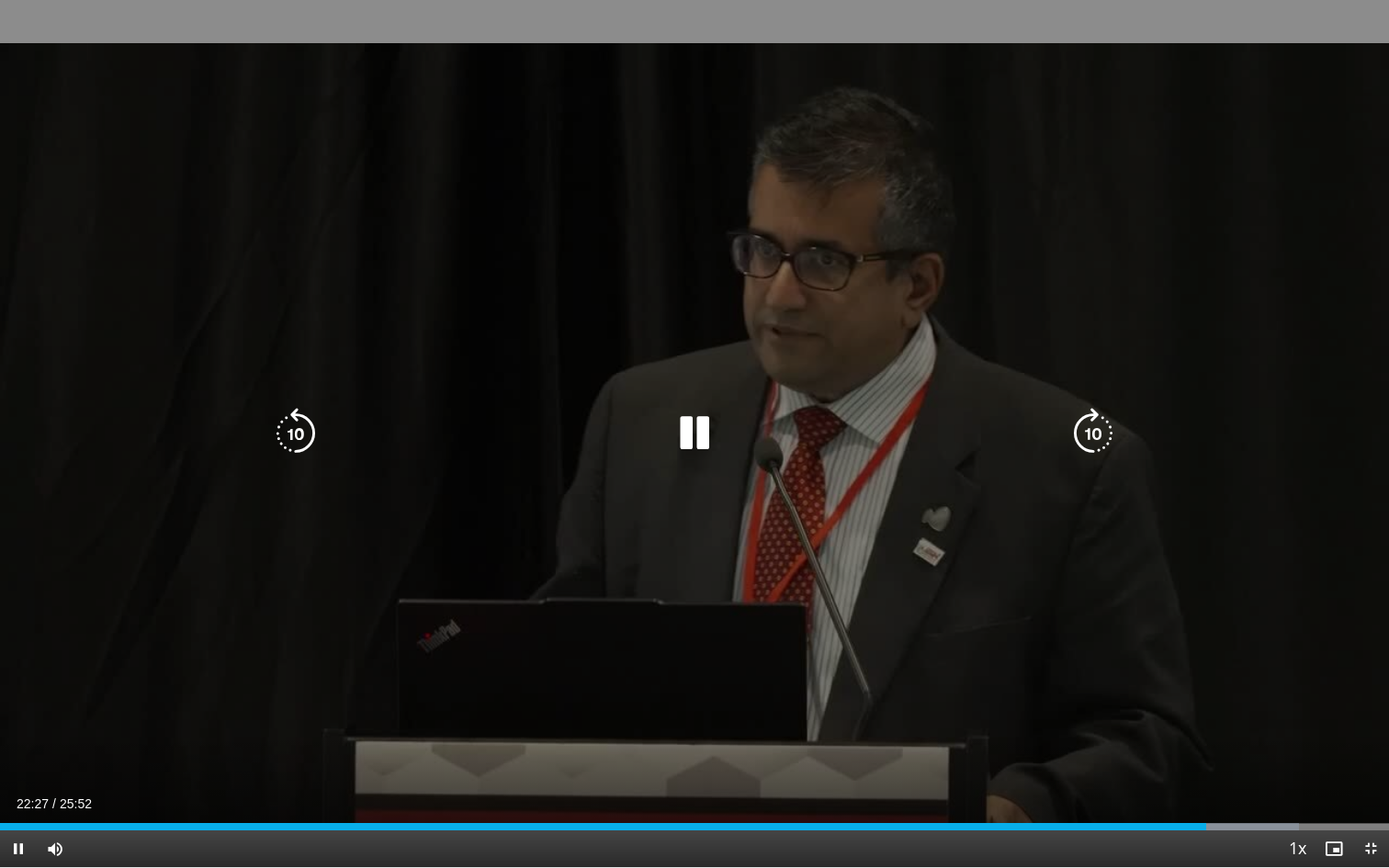 click on "30 seconds
Tap to unmute" at bounding box center [694, 434] 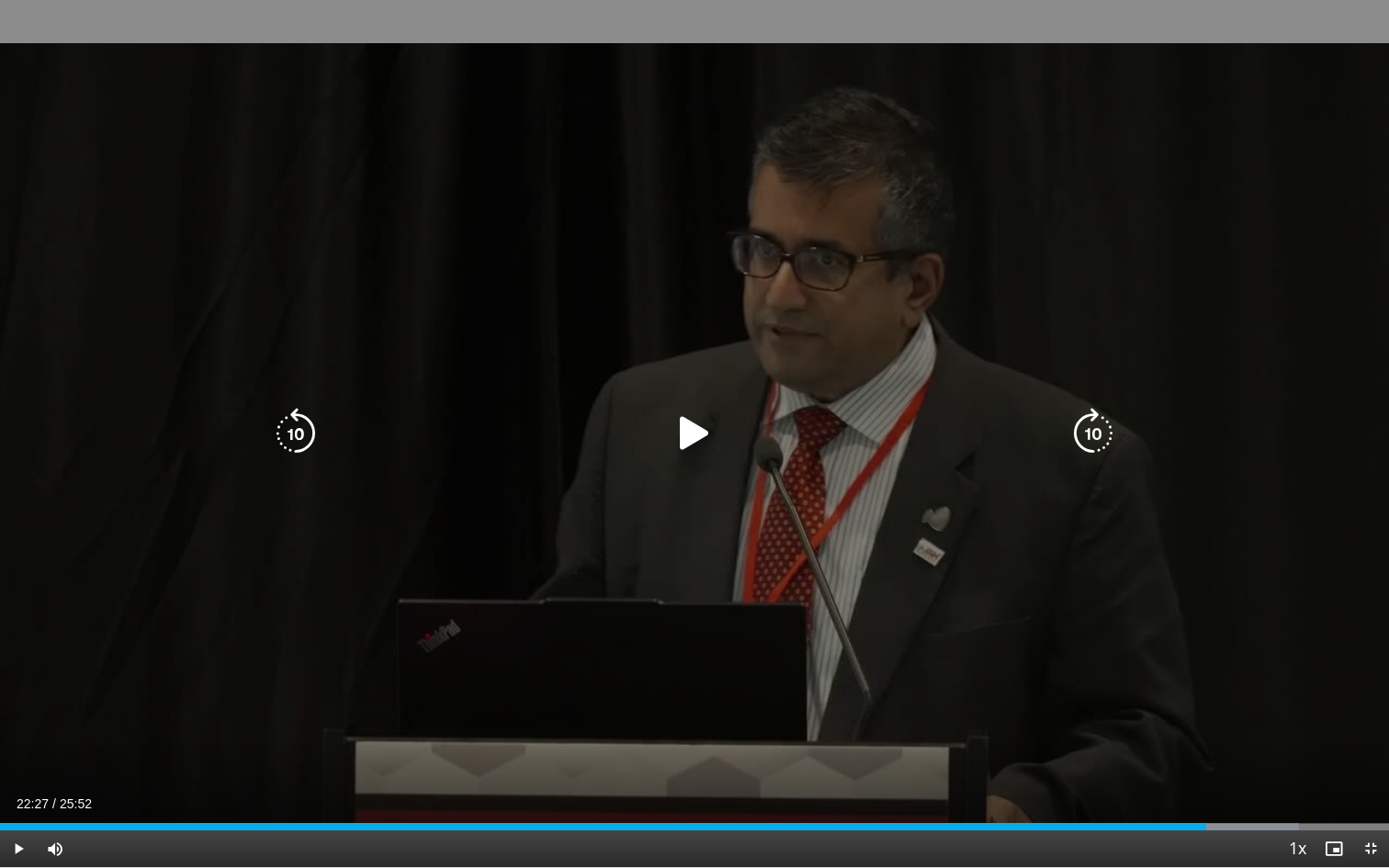 click on "30 seconds
Tap to unmute" at bounding box center (694, 434) 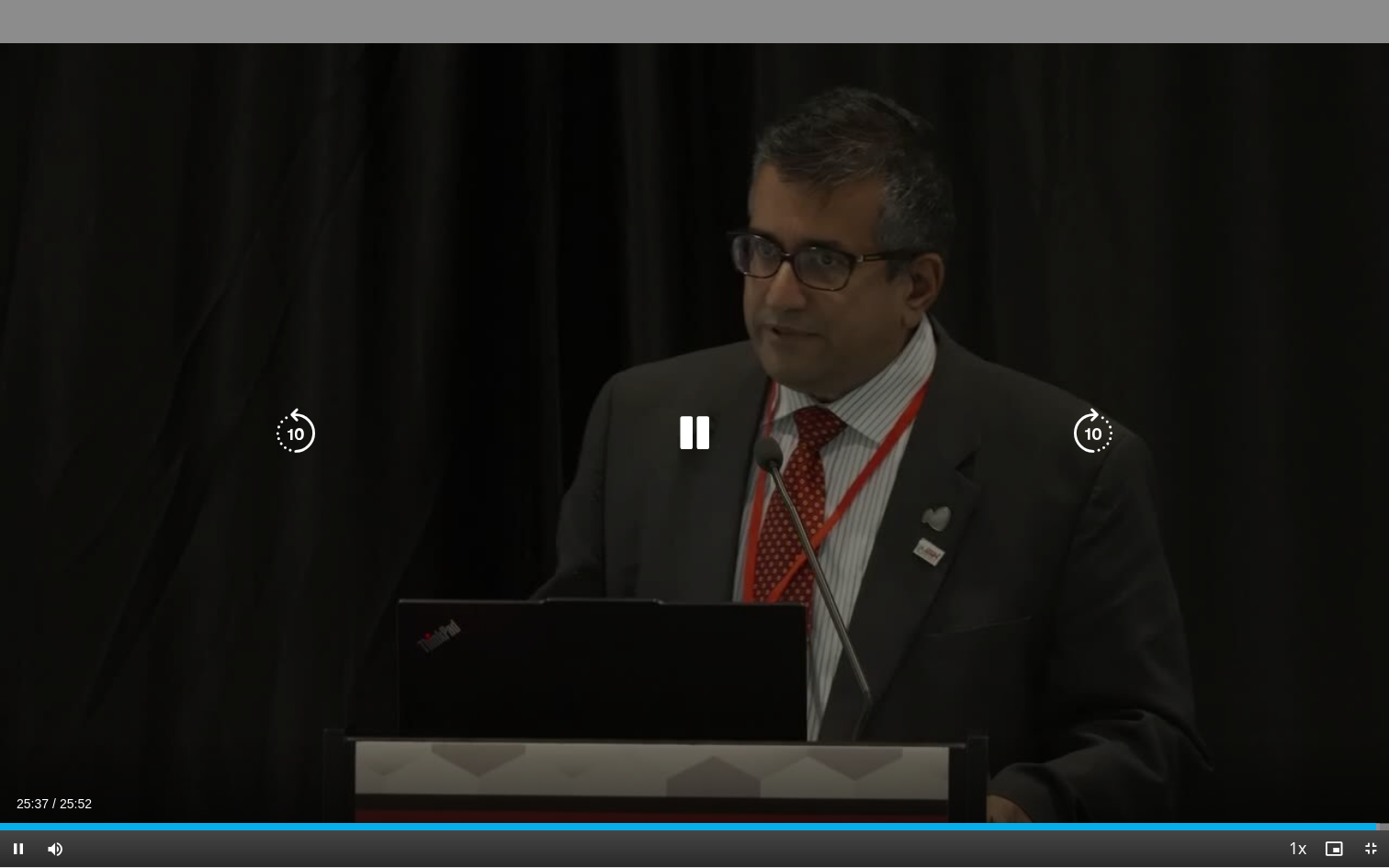 click on "30 seconds
Tap to unmute" at bounding box center (694, 434) 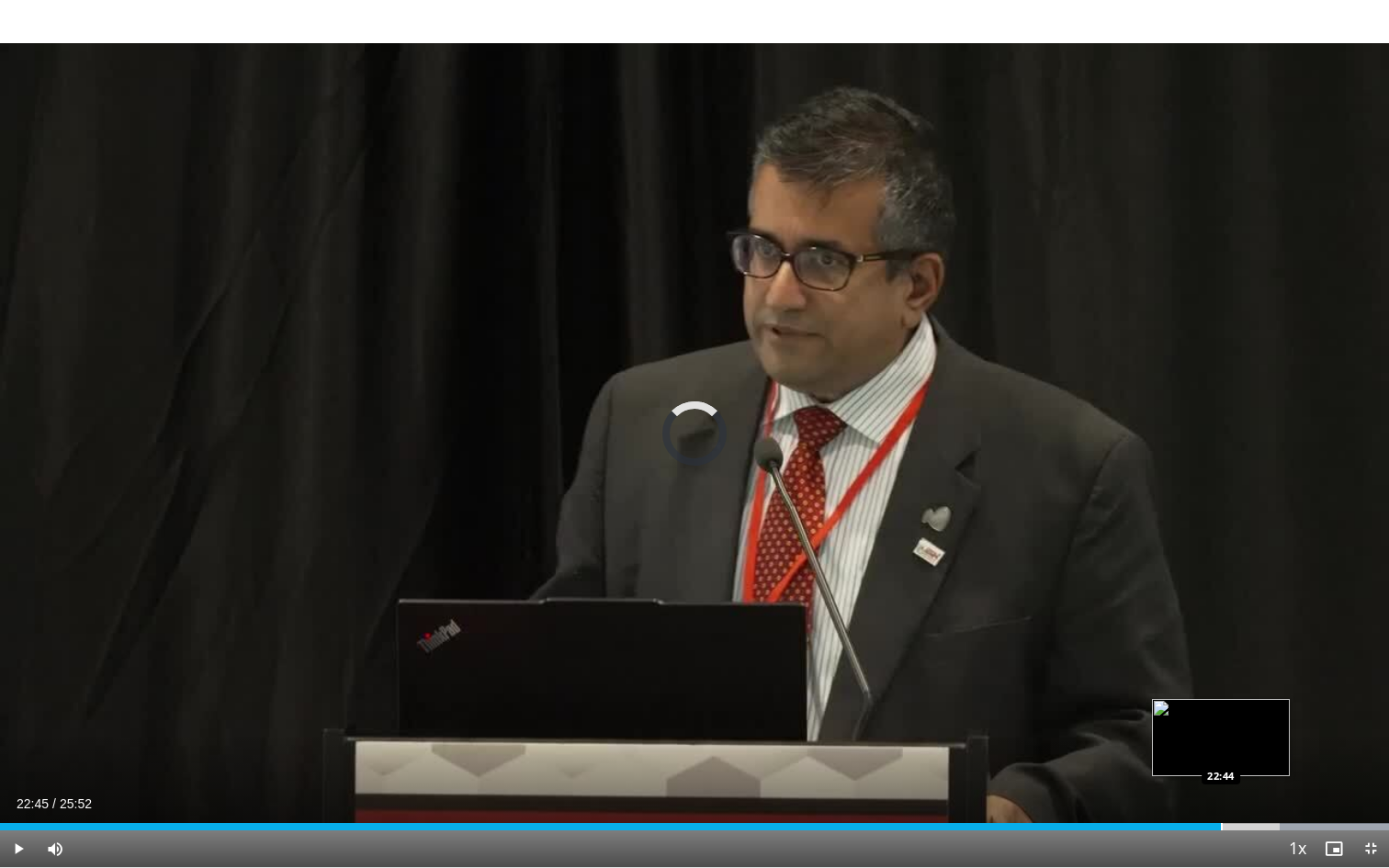 drag, startPoint x: 1372, startPoint y: 828, endPoint x: 1222, endPoint y: 824, distance: 150.05332 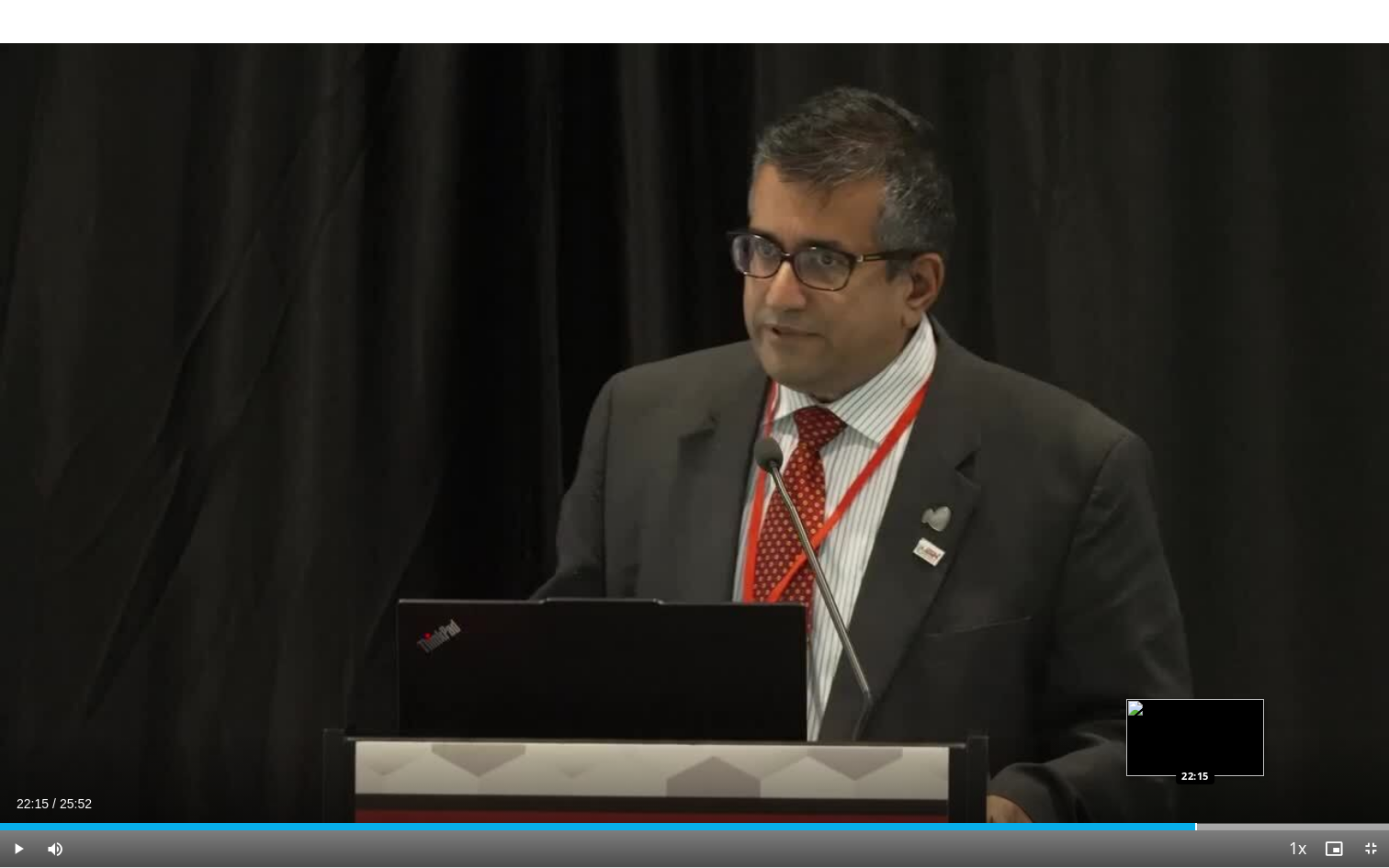 drag, startPoint x: 1220, startPoint y: 825, endPoint x: 1195, endPoint y: 825, distance: 25 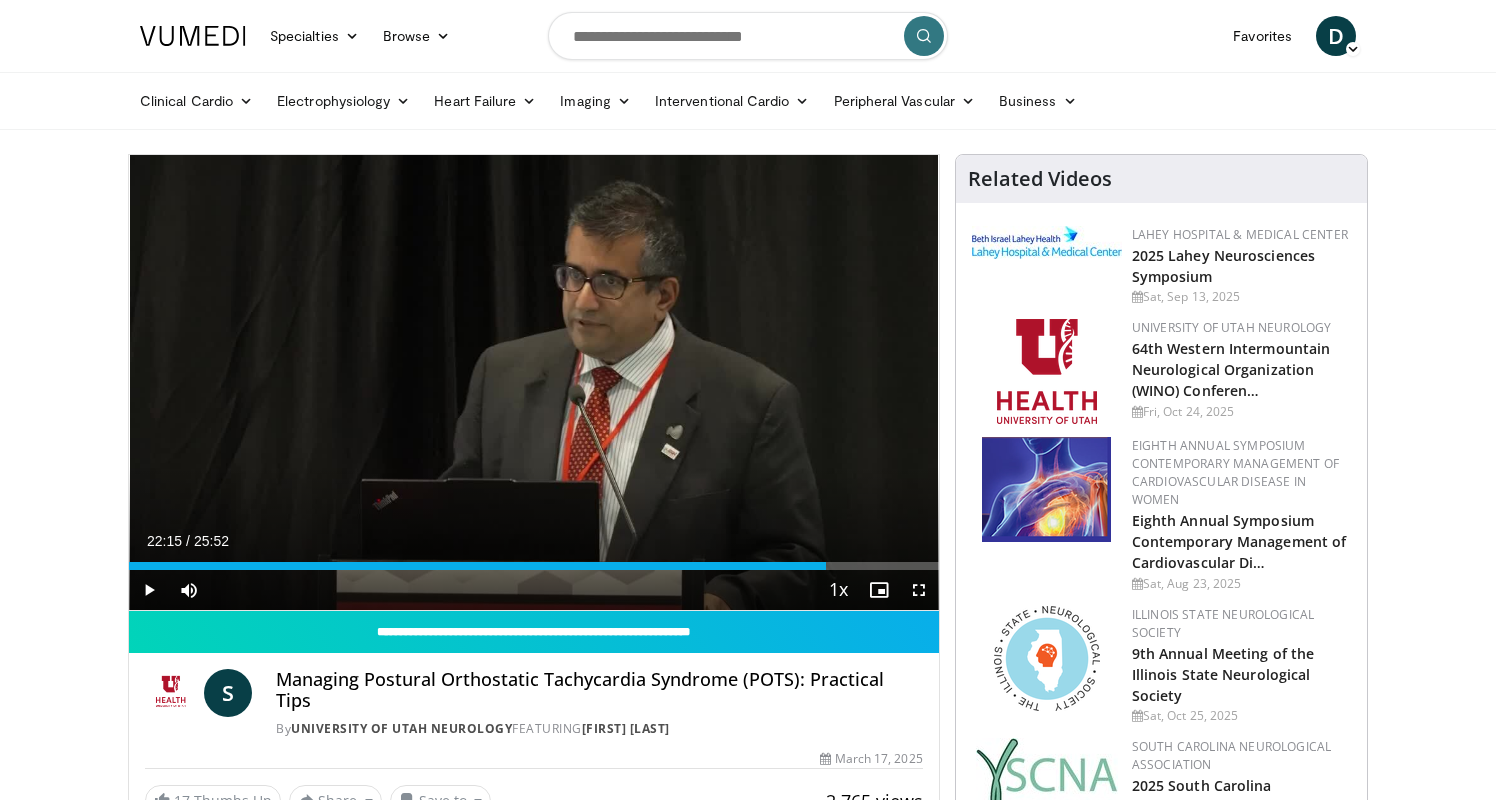 click at bounding box center [748, 36] 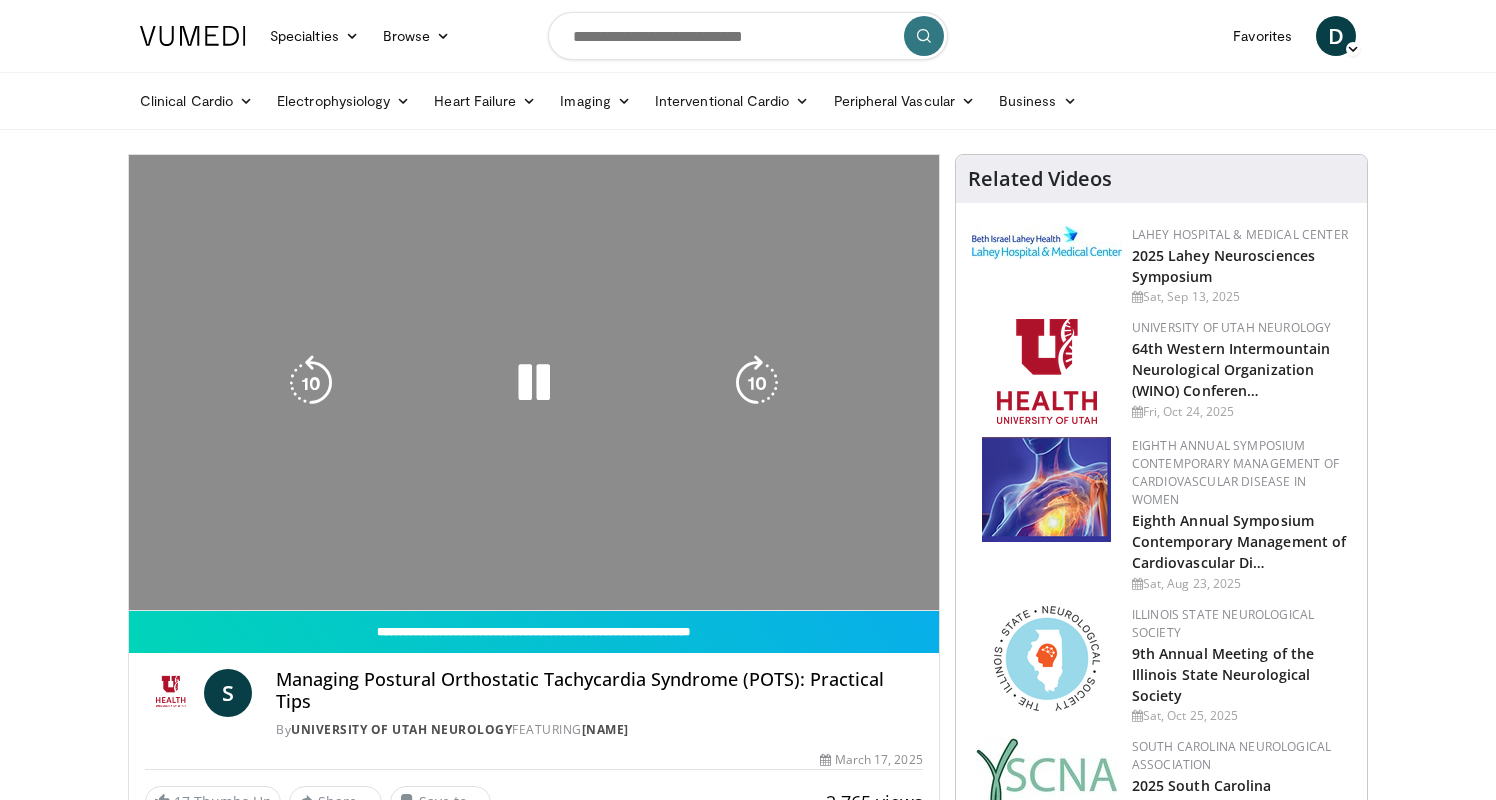 scroll, scrollTop: 0, scrollLeft: 0, axis: both 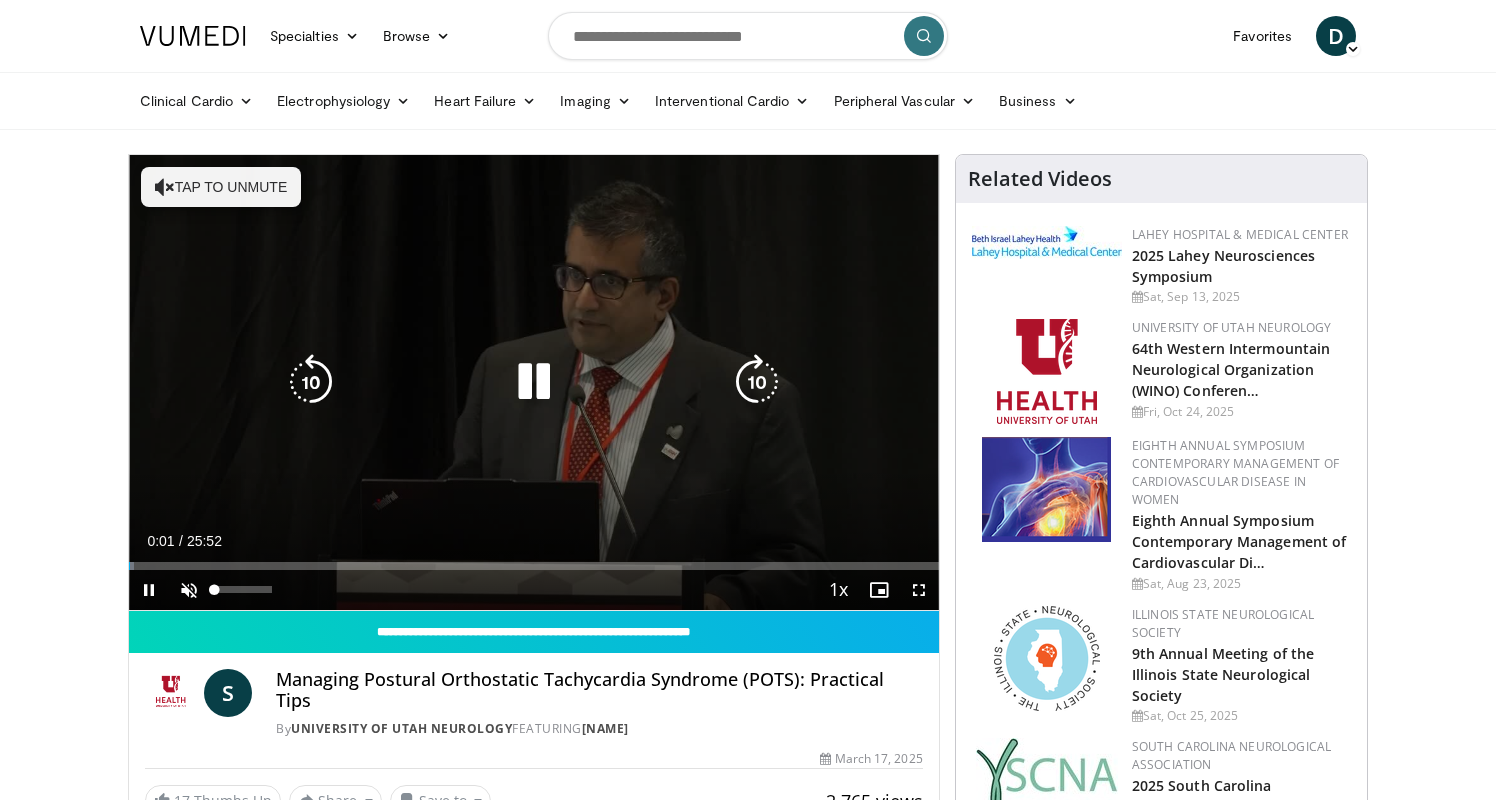 click at bounding box center [189, 590] 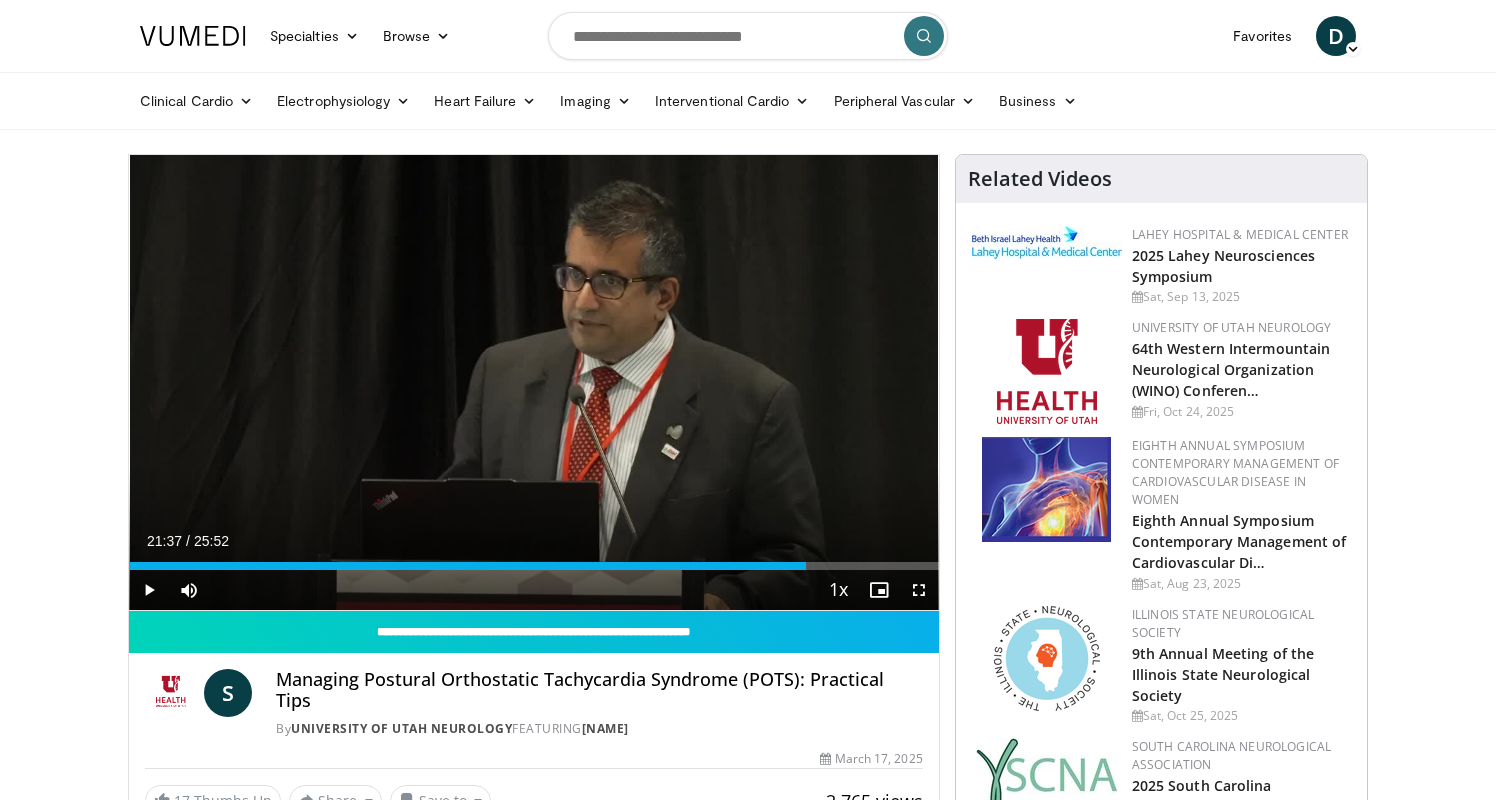 drag, startPoint x: 134, startPoint y: 564, endPoint x: 806, endPoint y: 570, distance: 672.0268 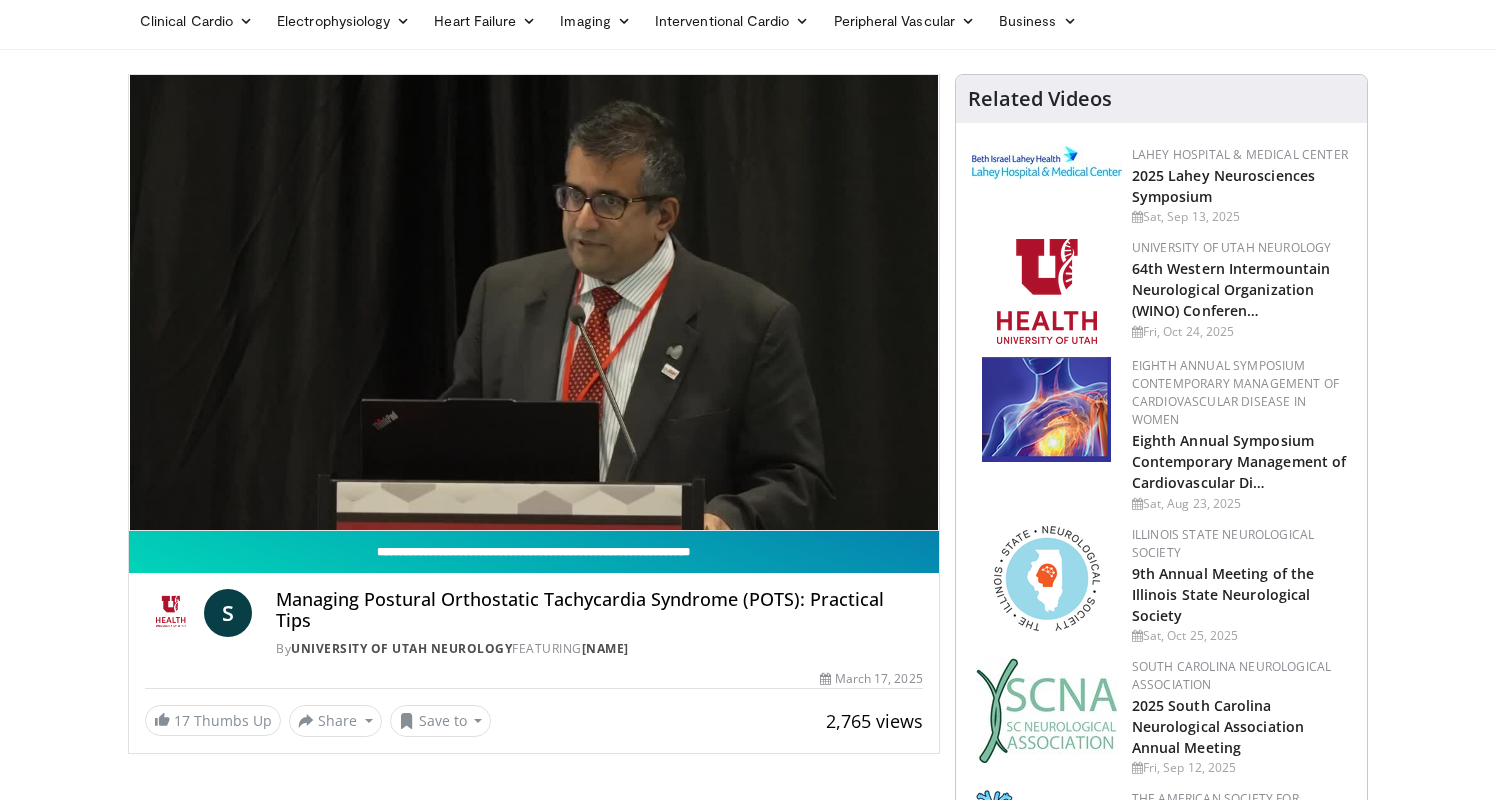 scroll, scrollTop: 83, scrollLeft: 0, axis: vertical 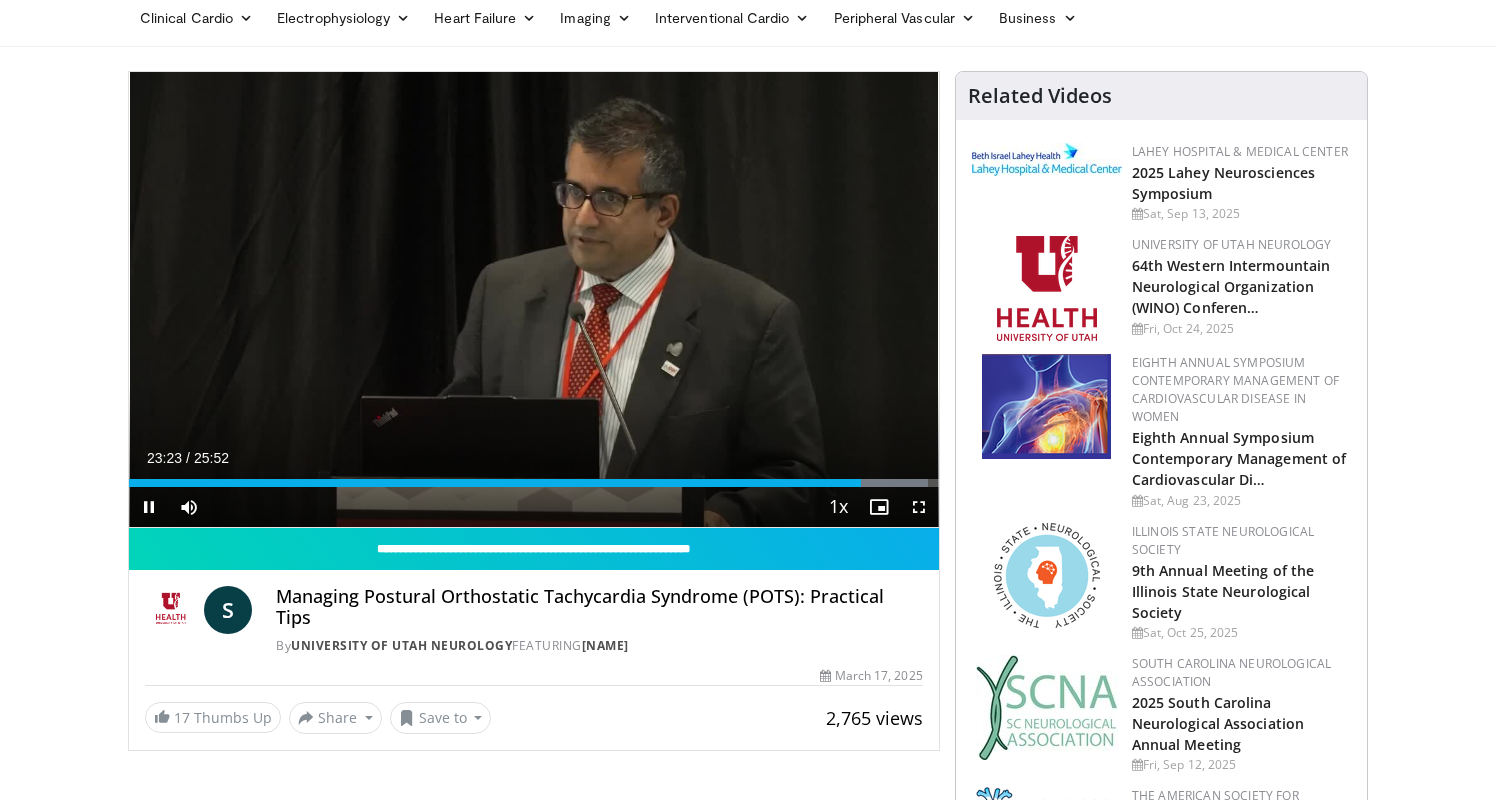 click at bounding box center (149, 507) 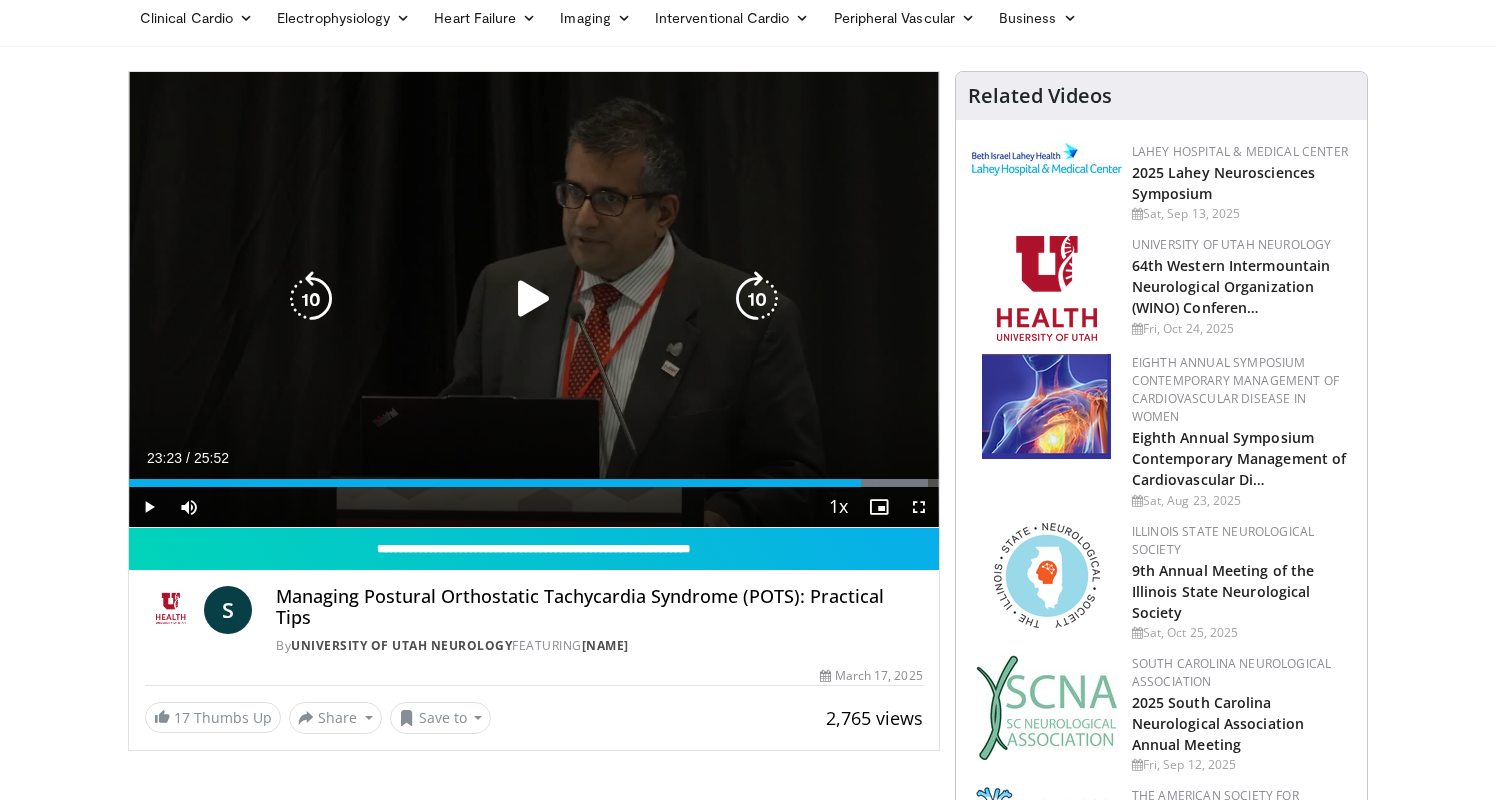 click at bounding box center [534, 299] 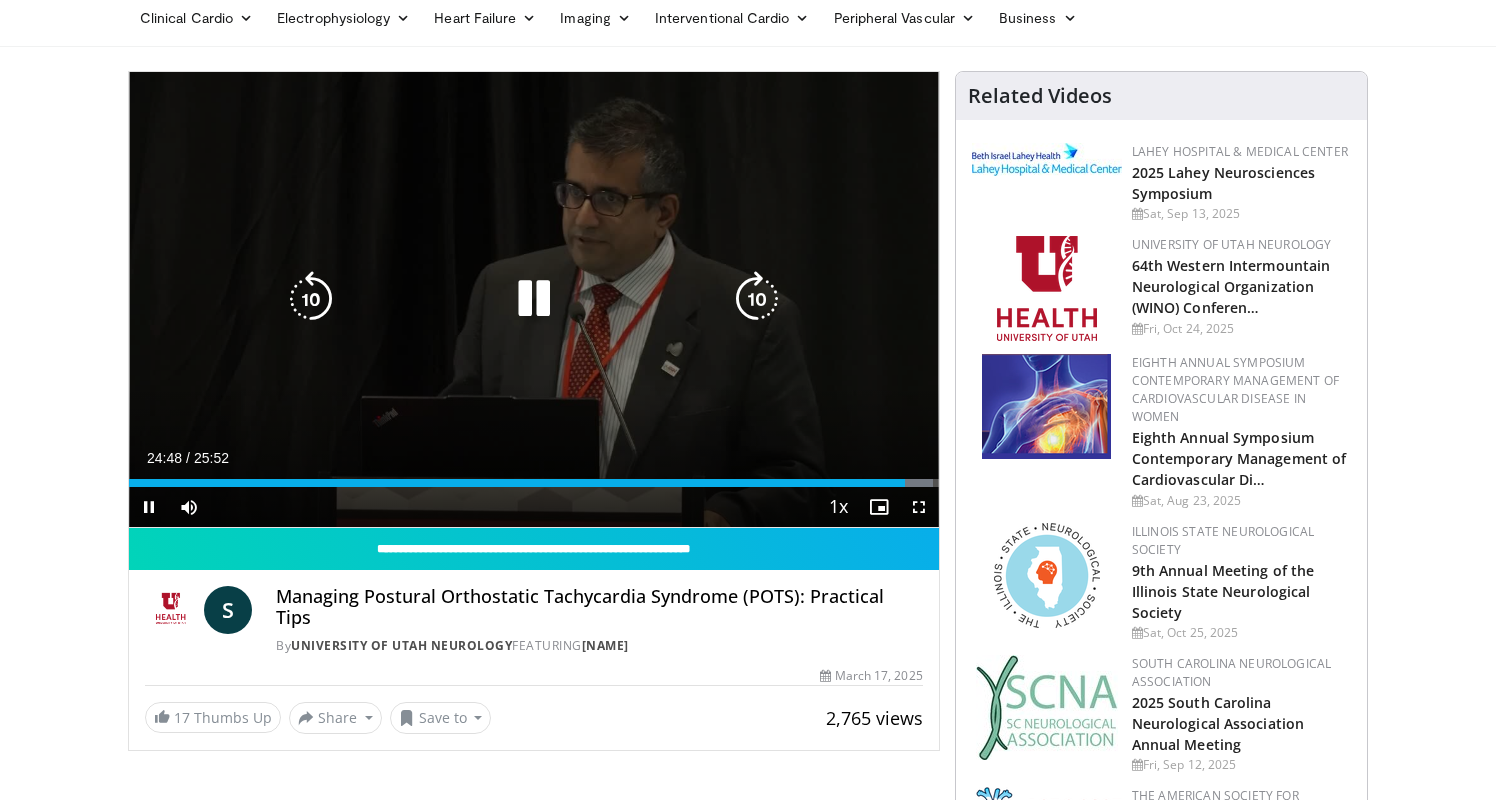 click at bounding box center [534, 299] 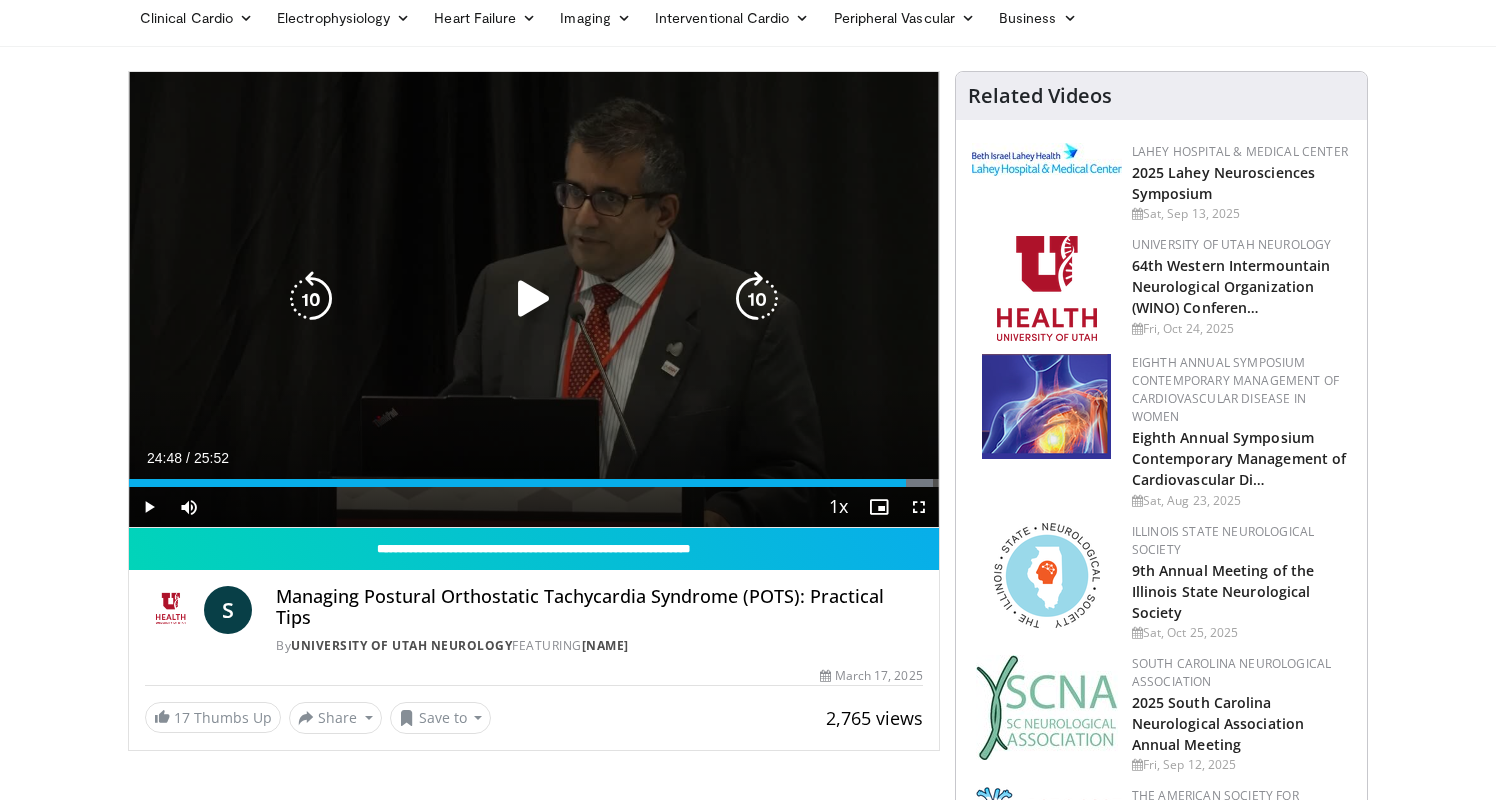 click at bounding box center [534, 299] 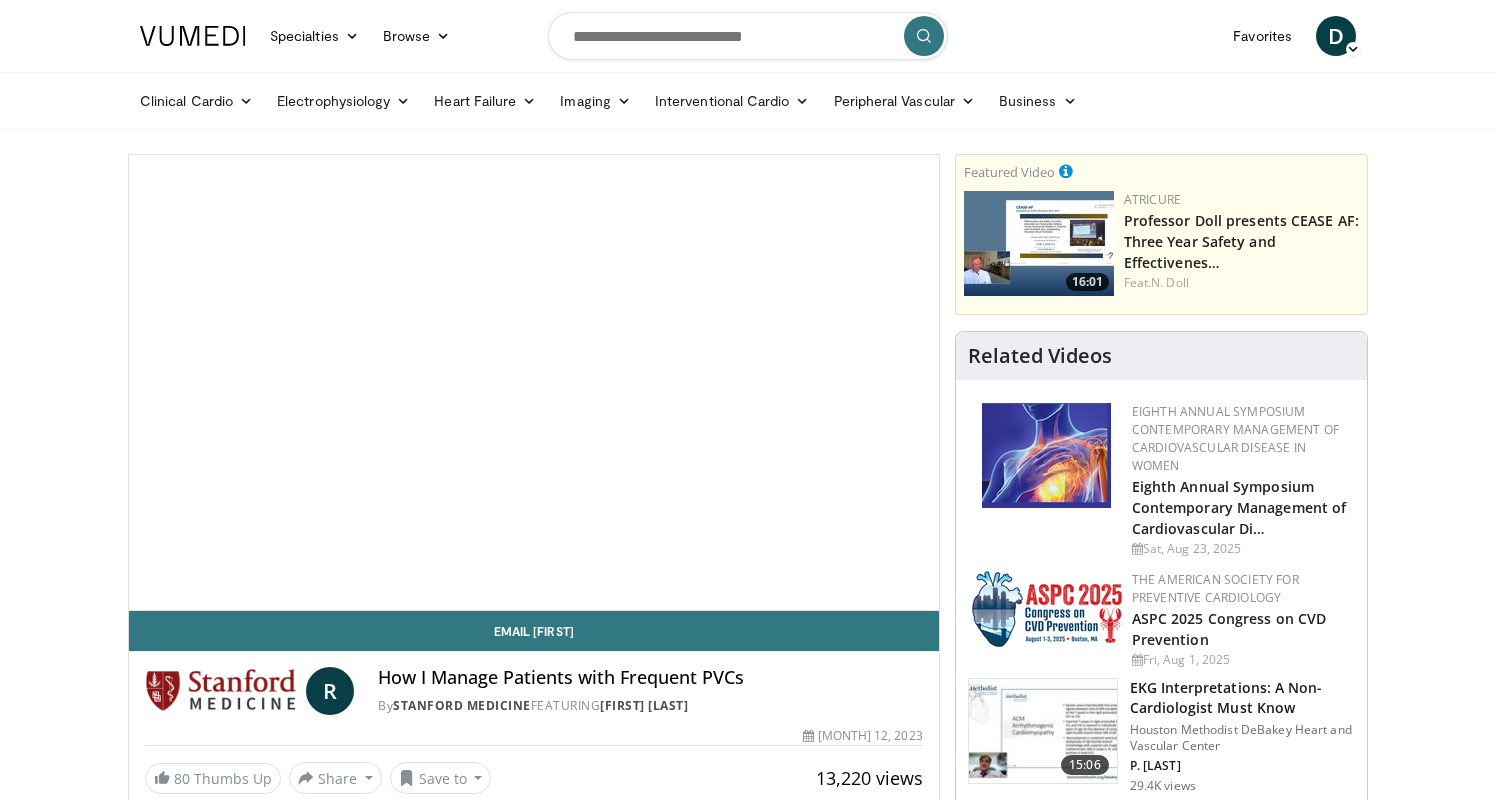 scroll, scrollTop: 0, scrollLeft: 0, axis: both 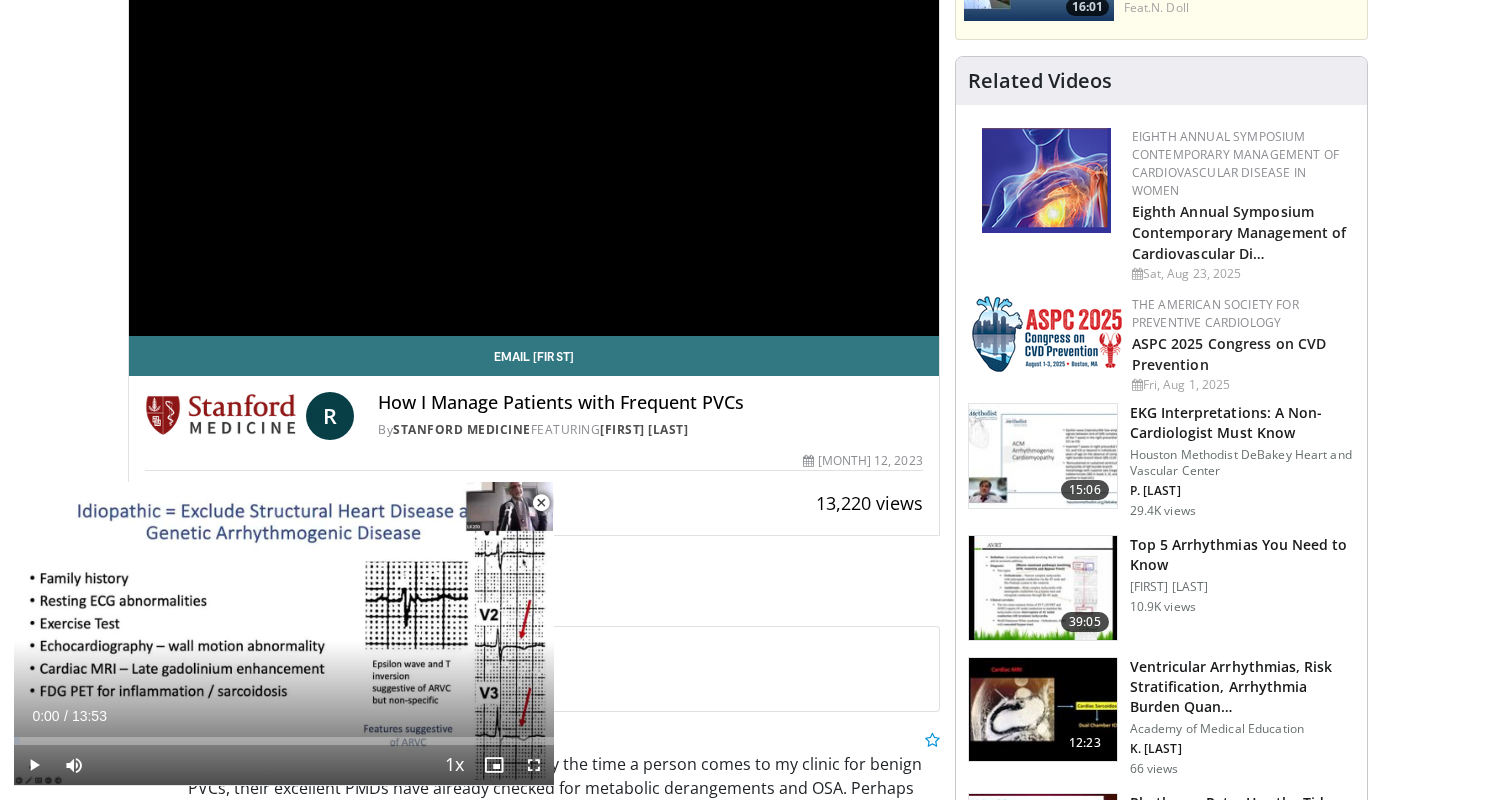 click at bounding box center [541, 503] 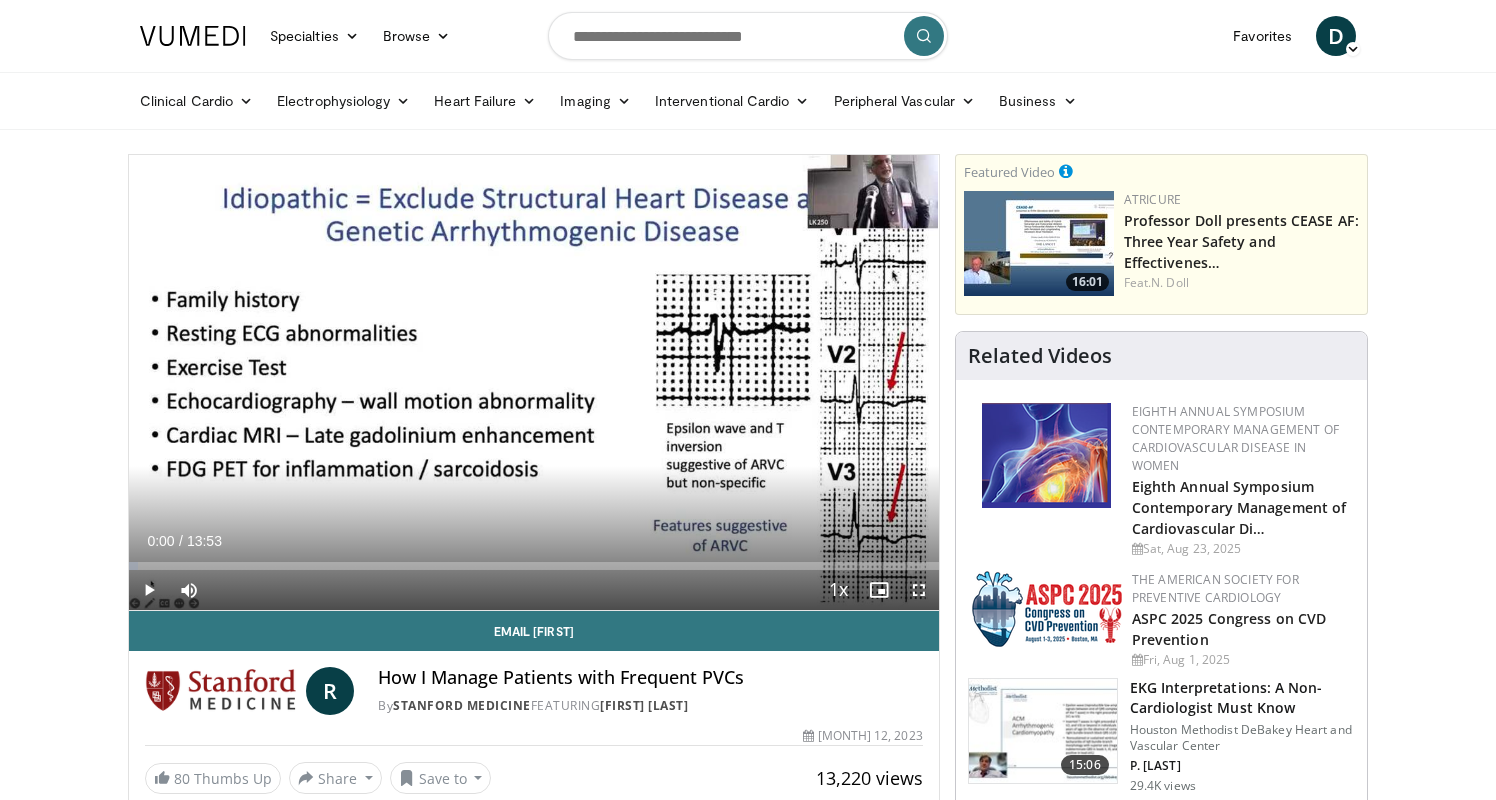 scroll, scrollTop: 0, scrollLeft: 0, axis: both 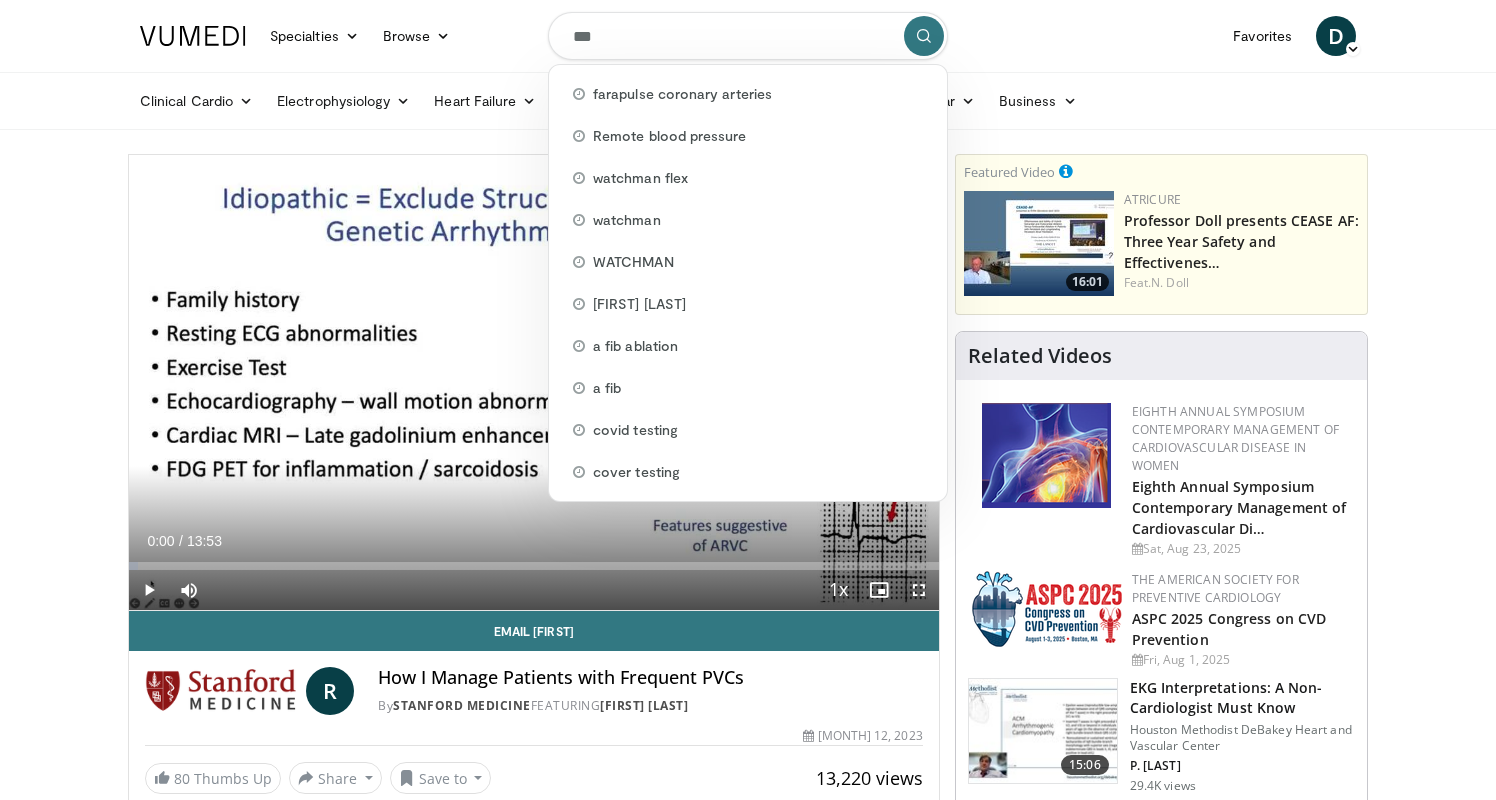 type on "****" 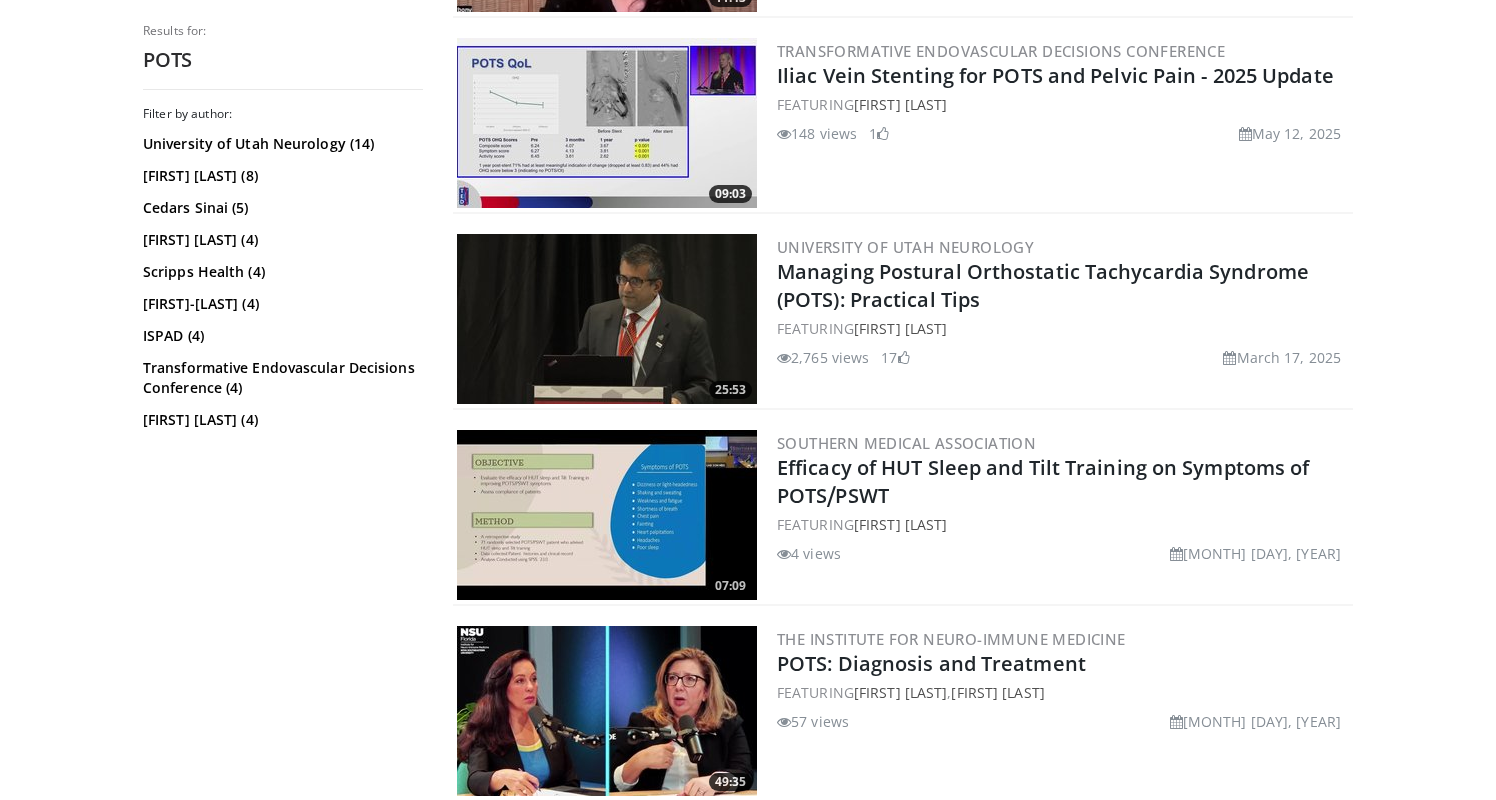 scroll, scrollTop: 1357, scrollLeft: 0, axis: vertical 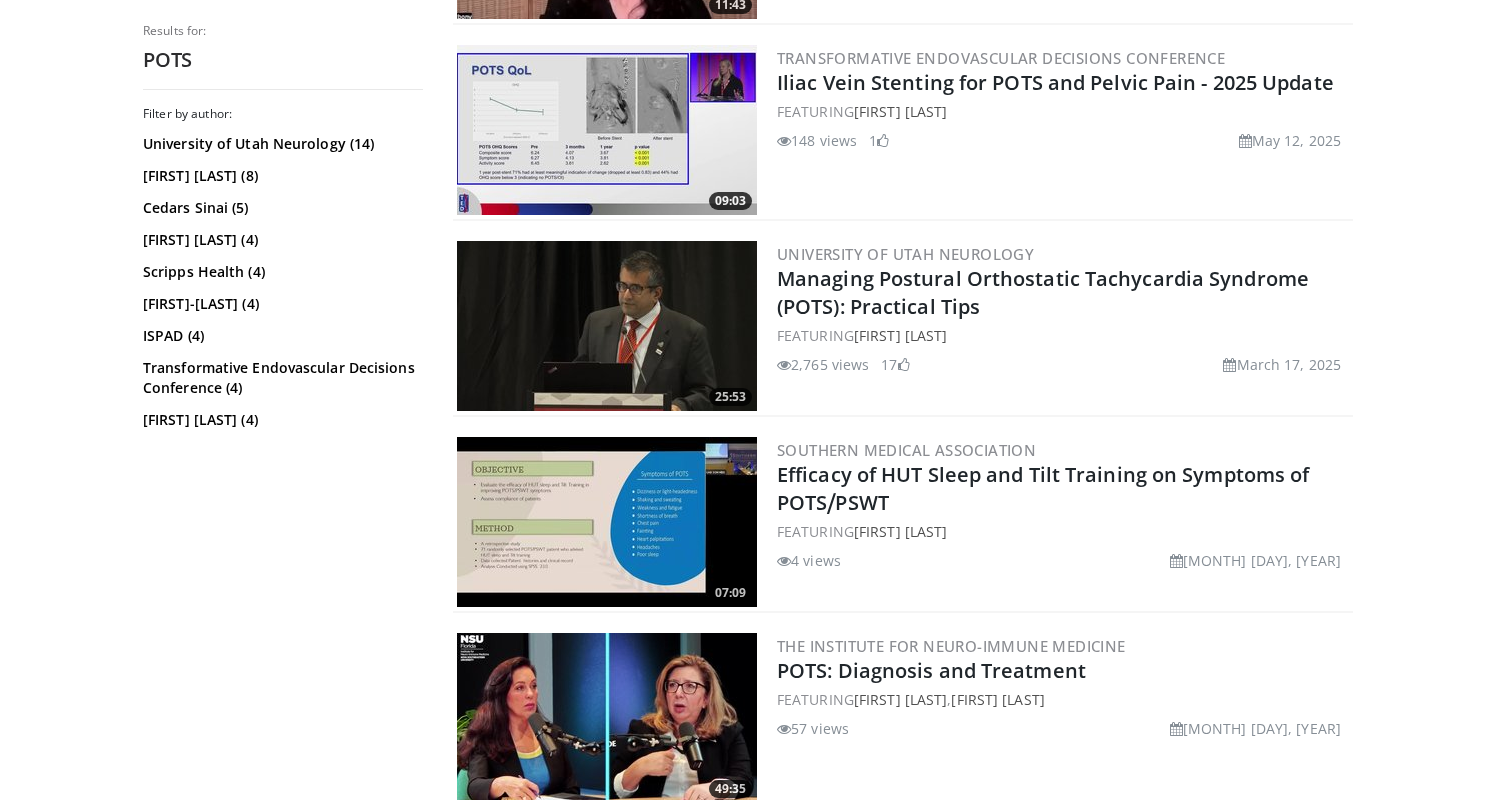 click at bounding box center [904, 365] 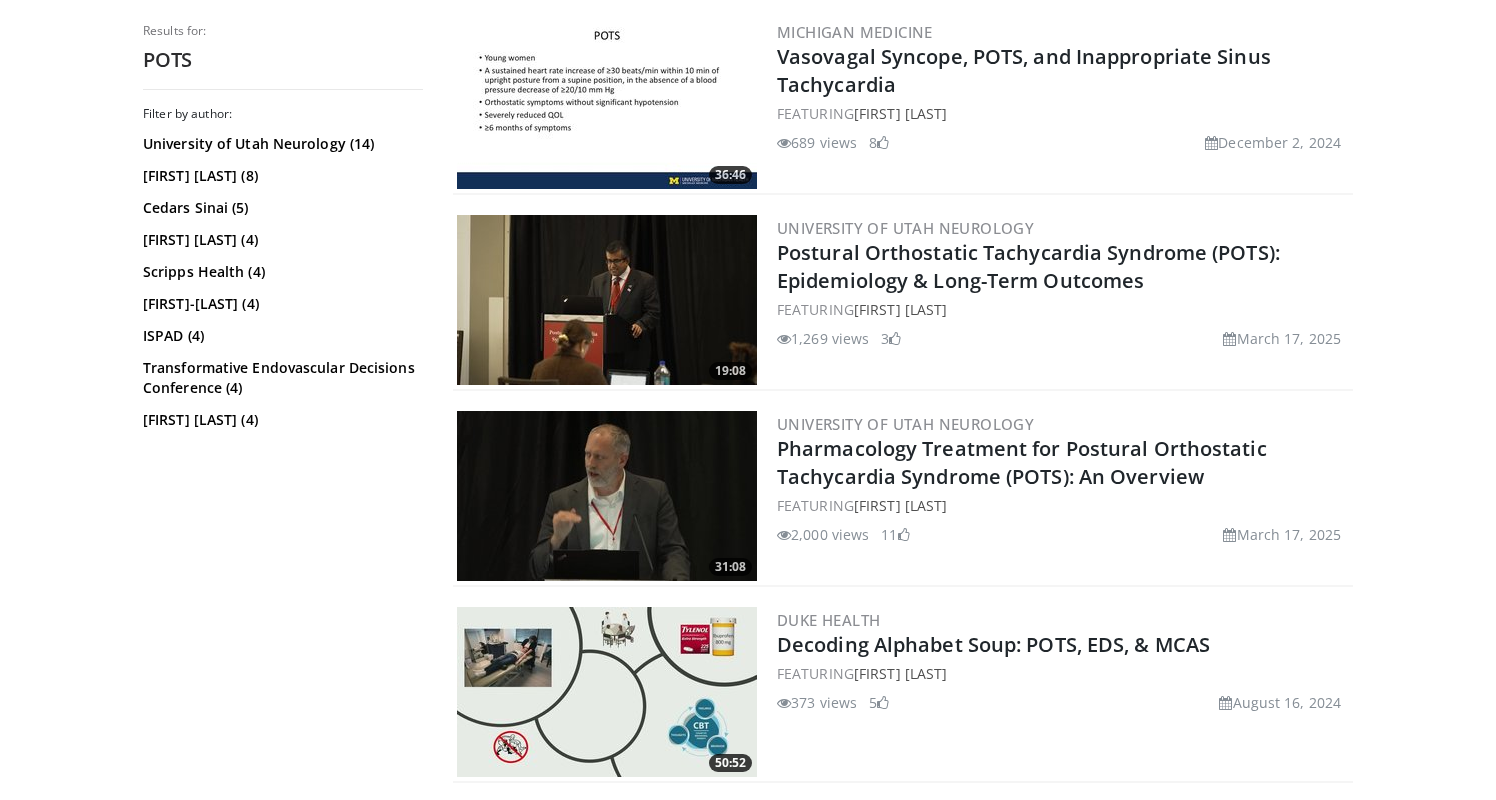 scroll, scrollTop: 2166, scrollLeft: 0, axis: vertical 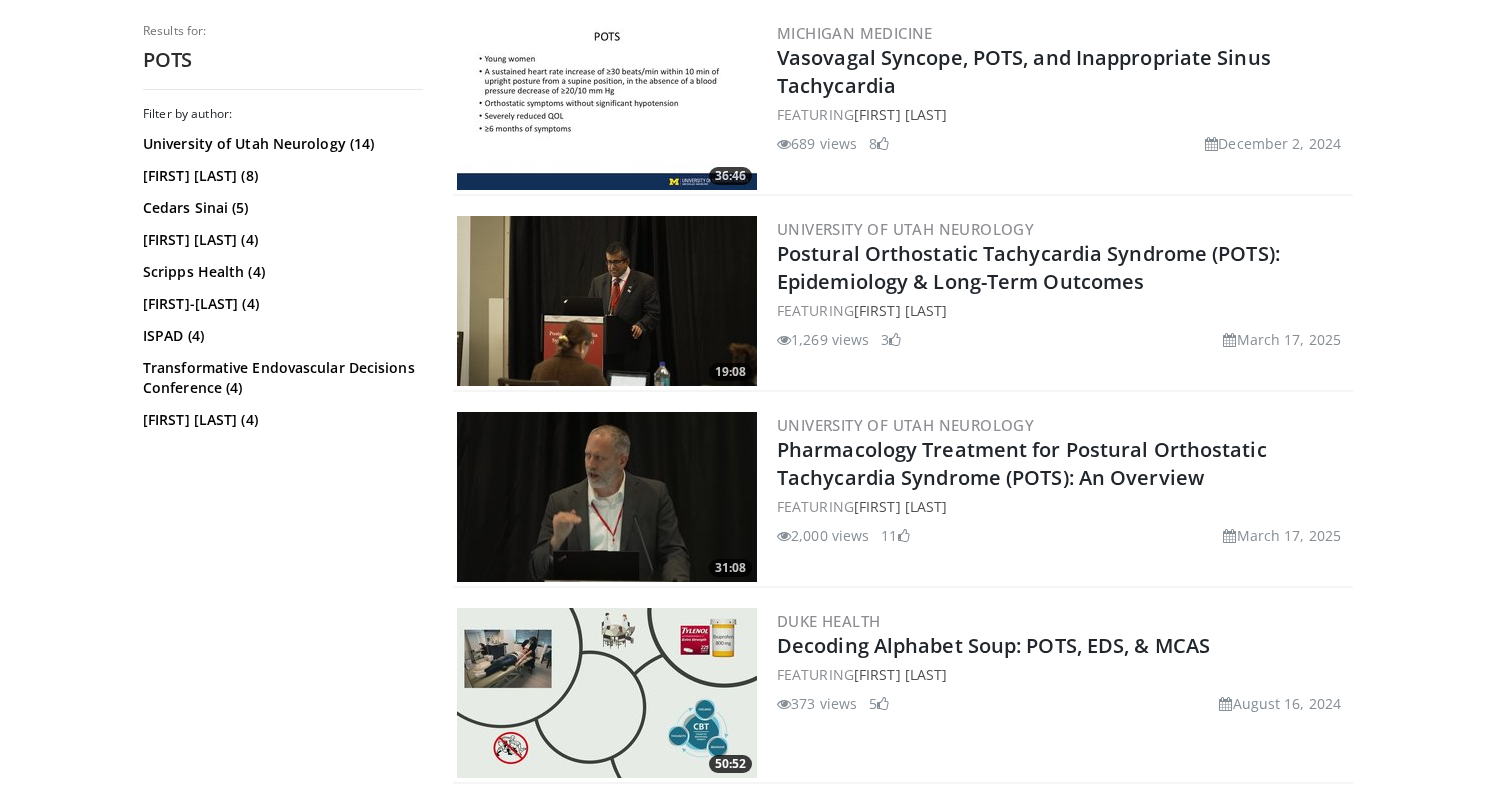click at bounding box center [607, 301] 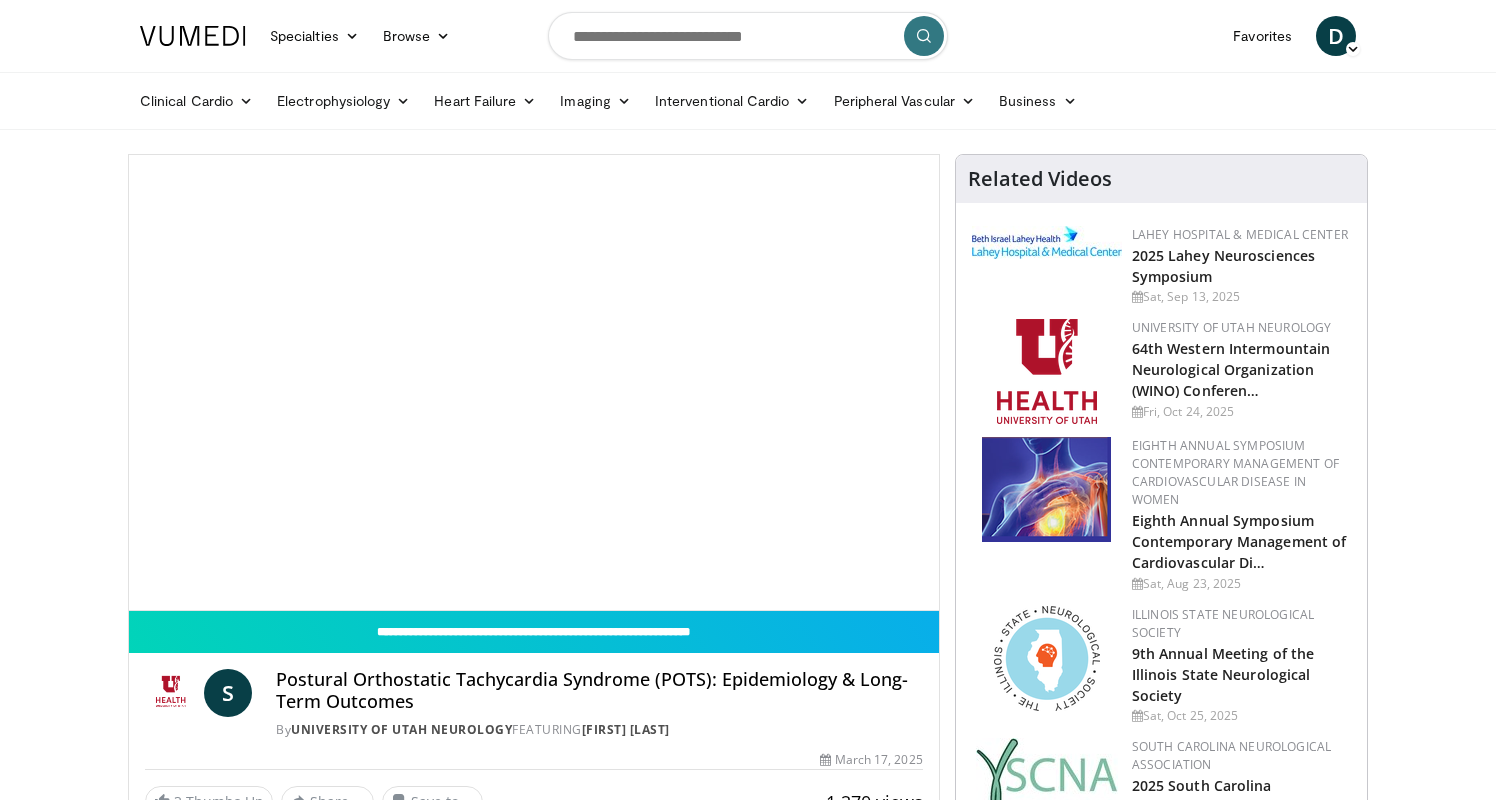 click at bounding box center (534, 383) 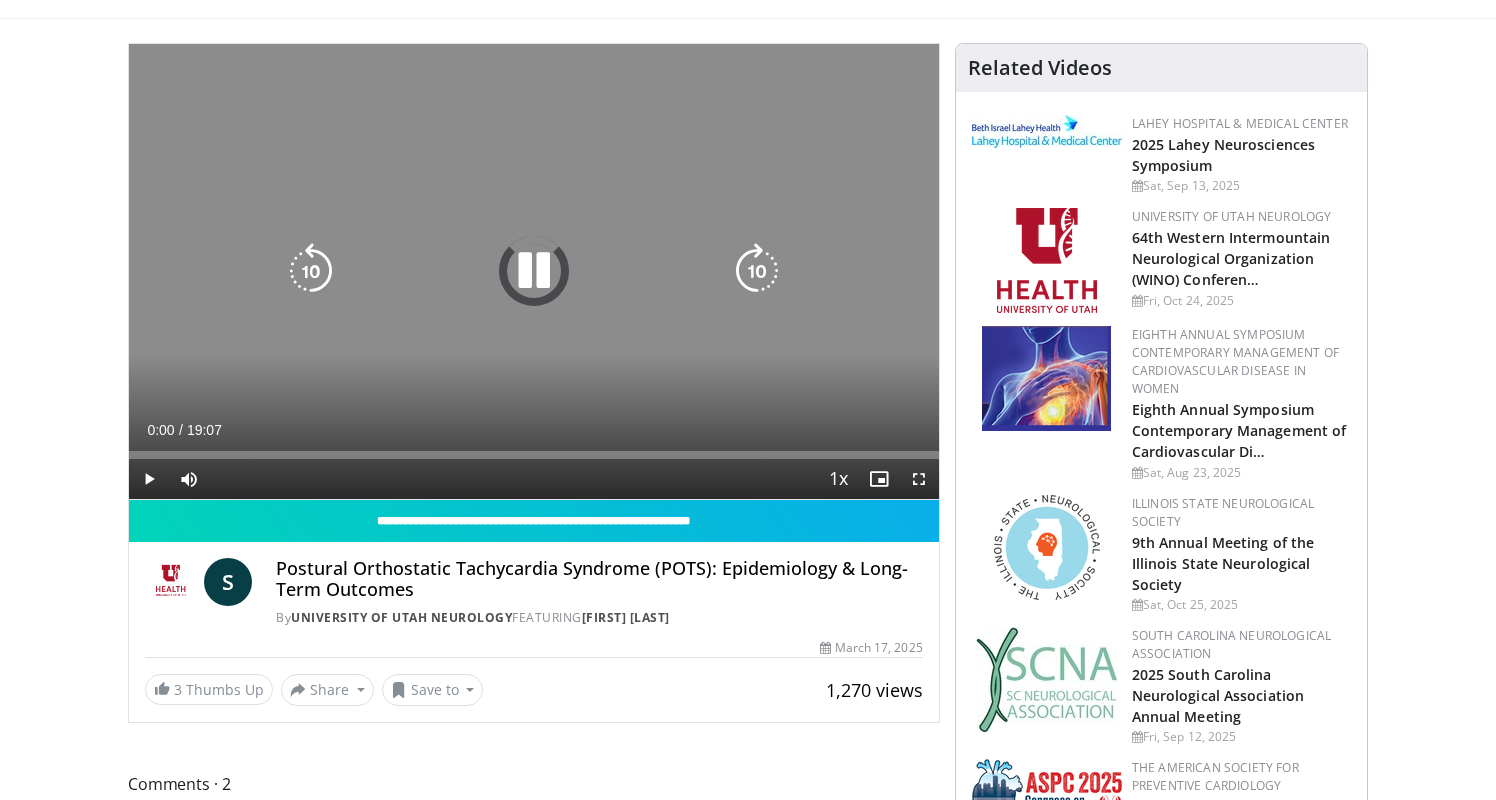 scroll, scrollTop: 115, scrollLeft: 0, axis: vertical 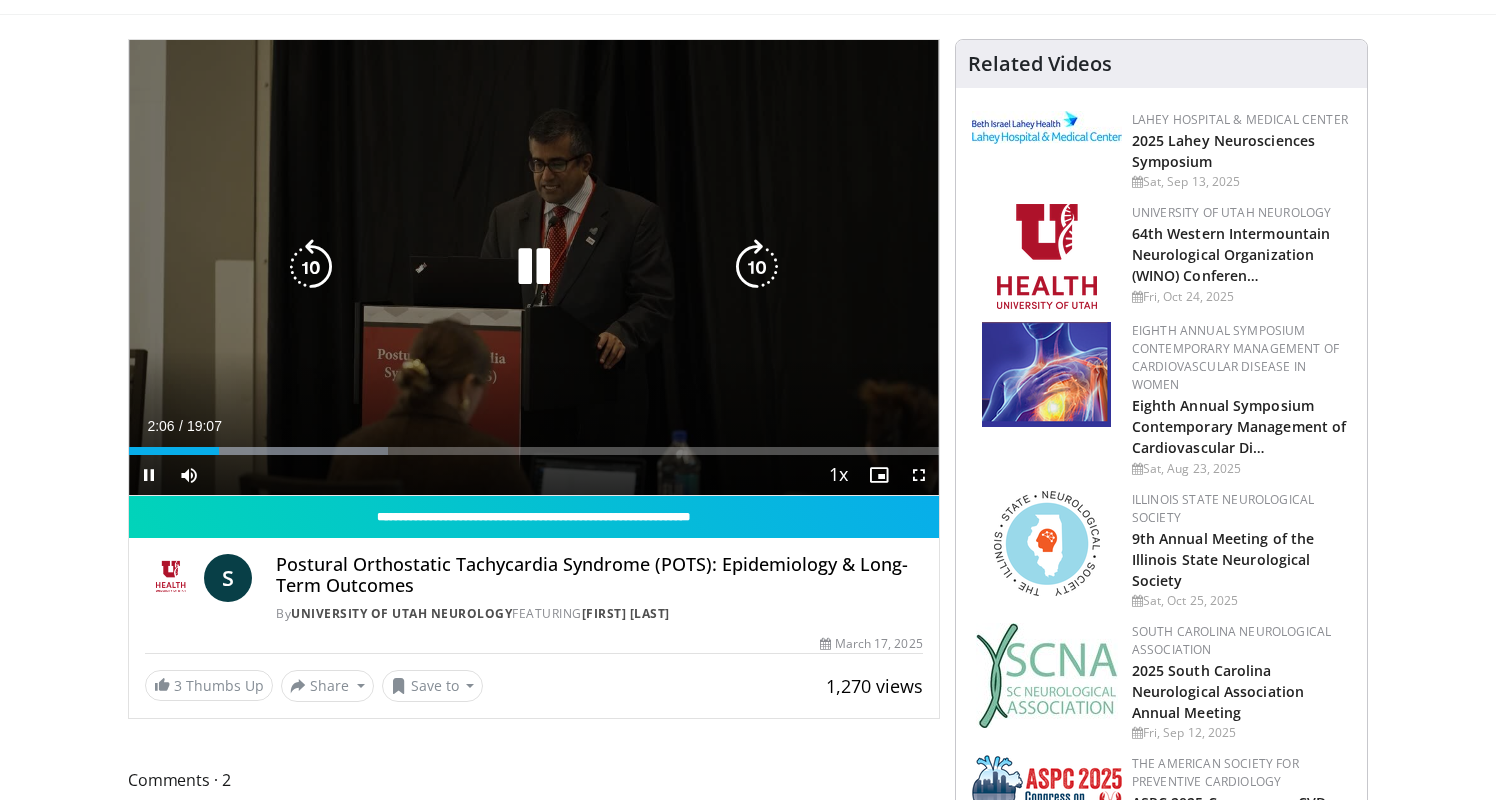 click at bounding box center [311, 267] 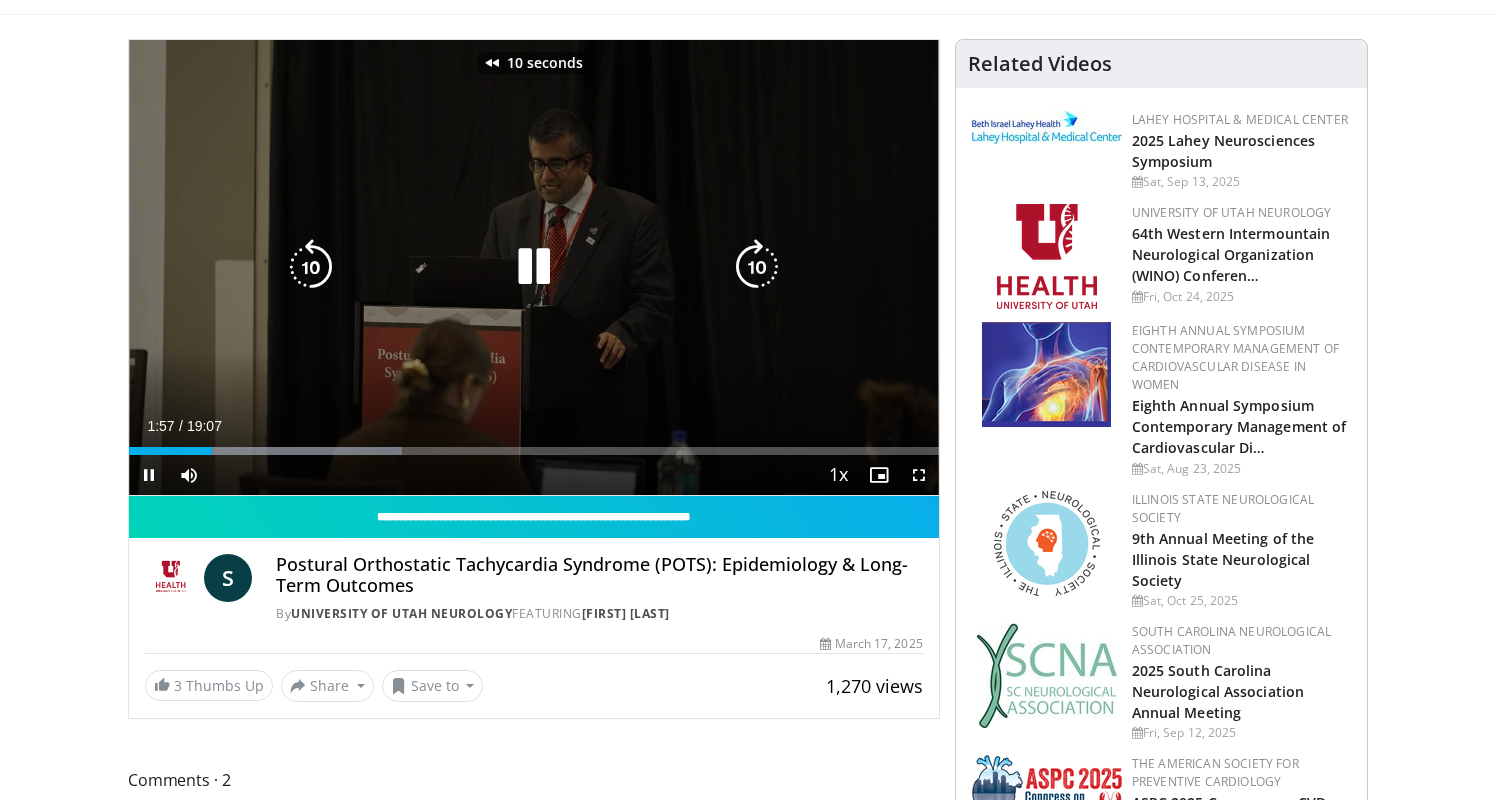 click at bounding box center [311, 267] 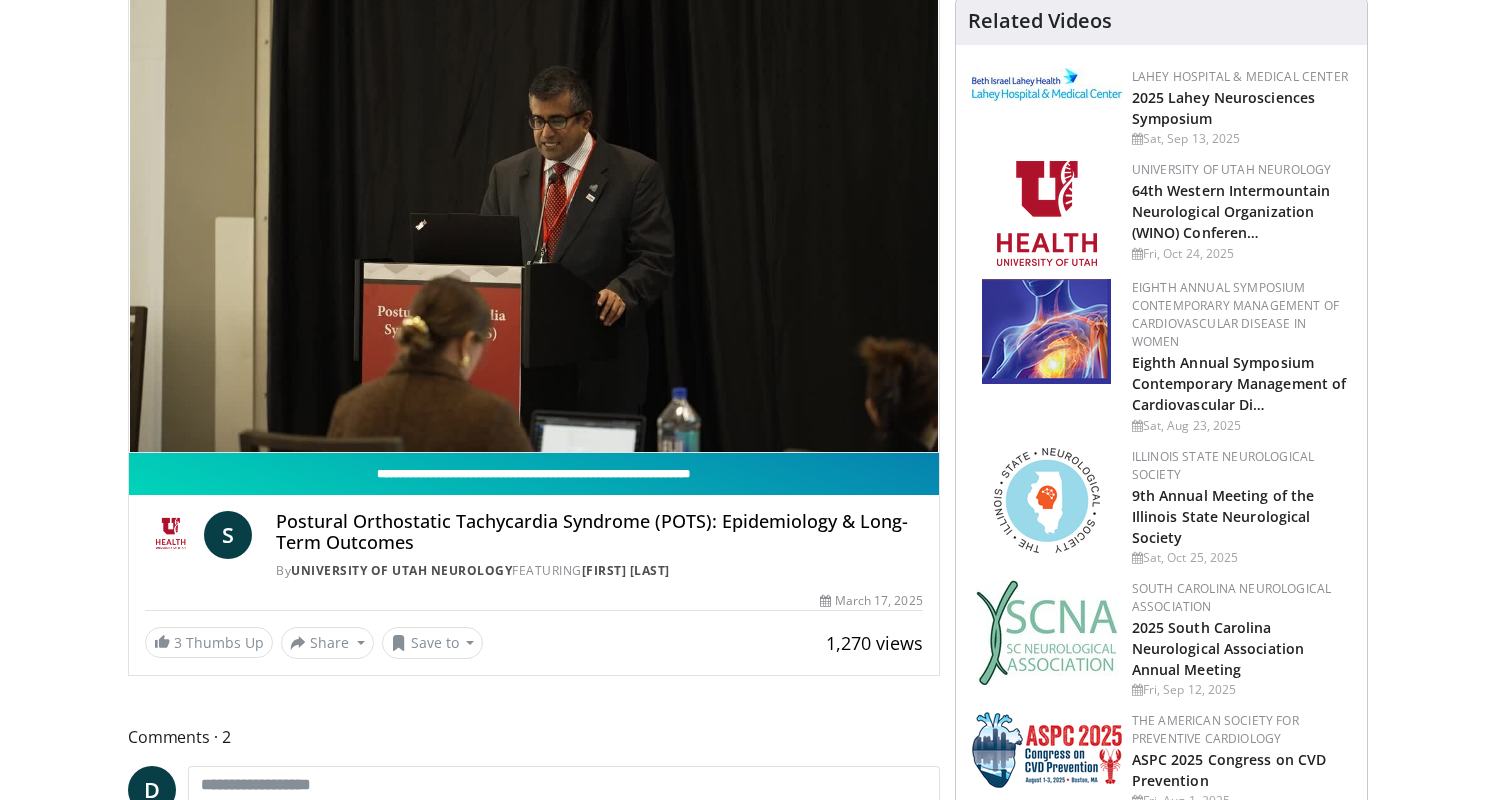 scroll, scrollTop: 158, scrollLeft: 0, axis: vertical 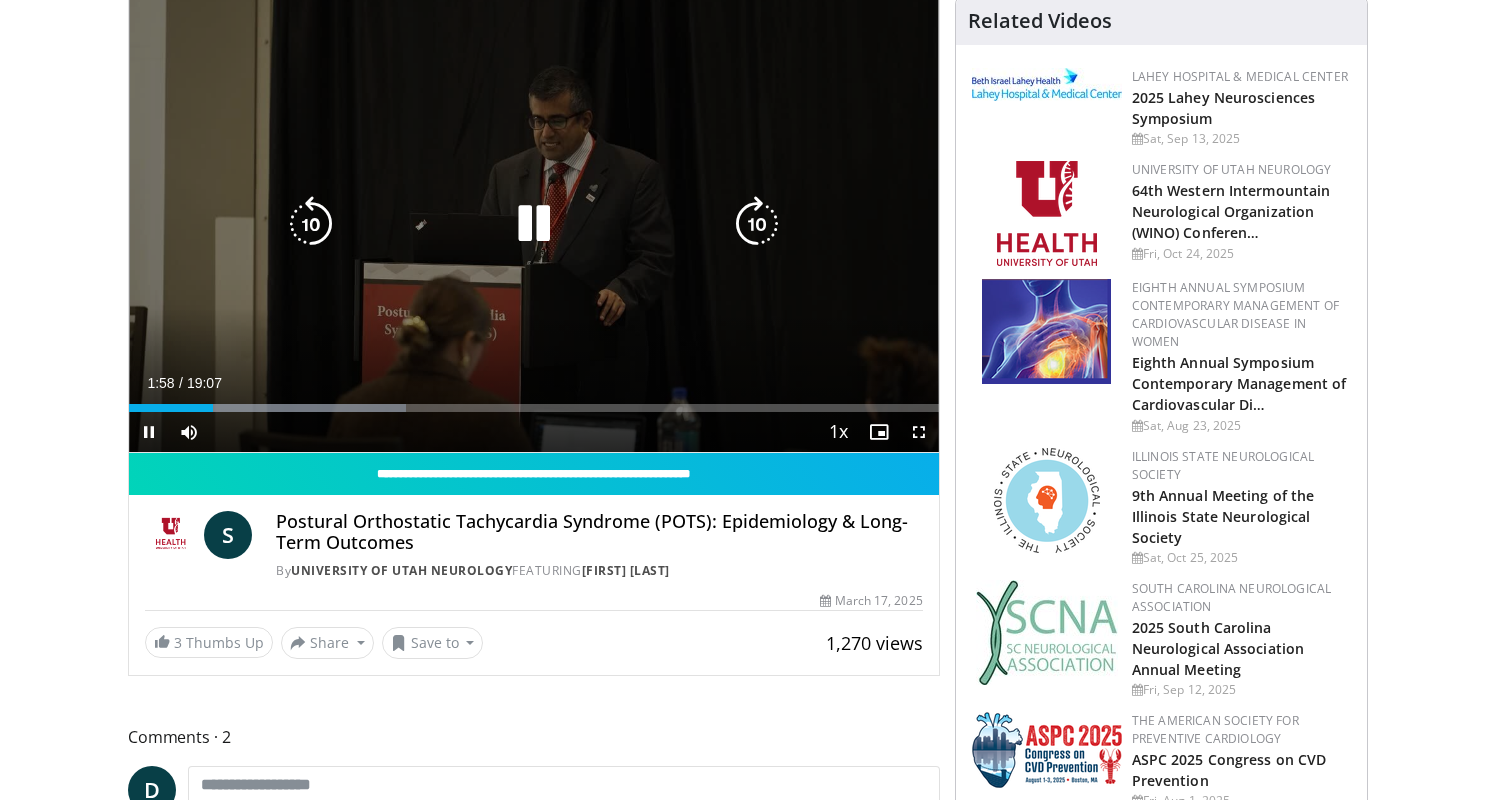 click at bounding box center [534, 224] 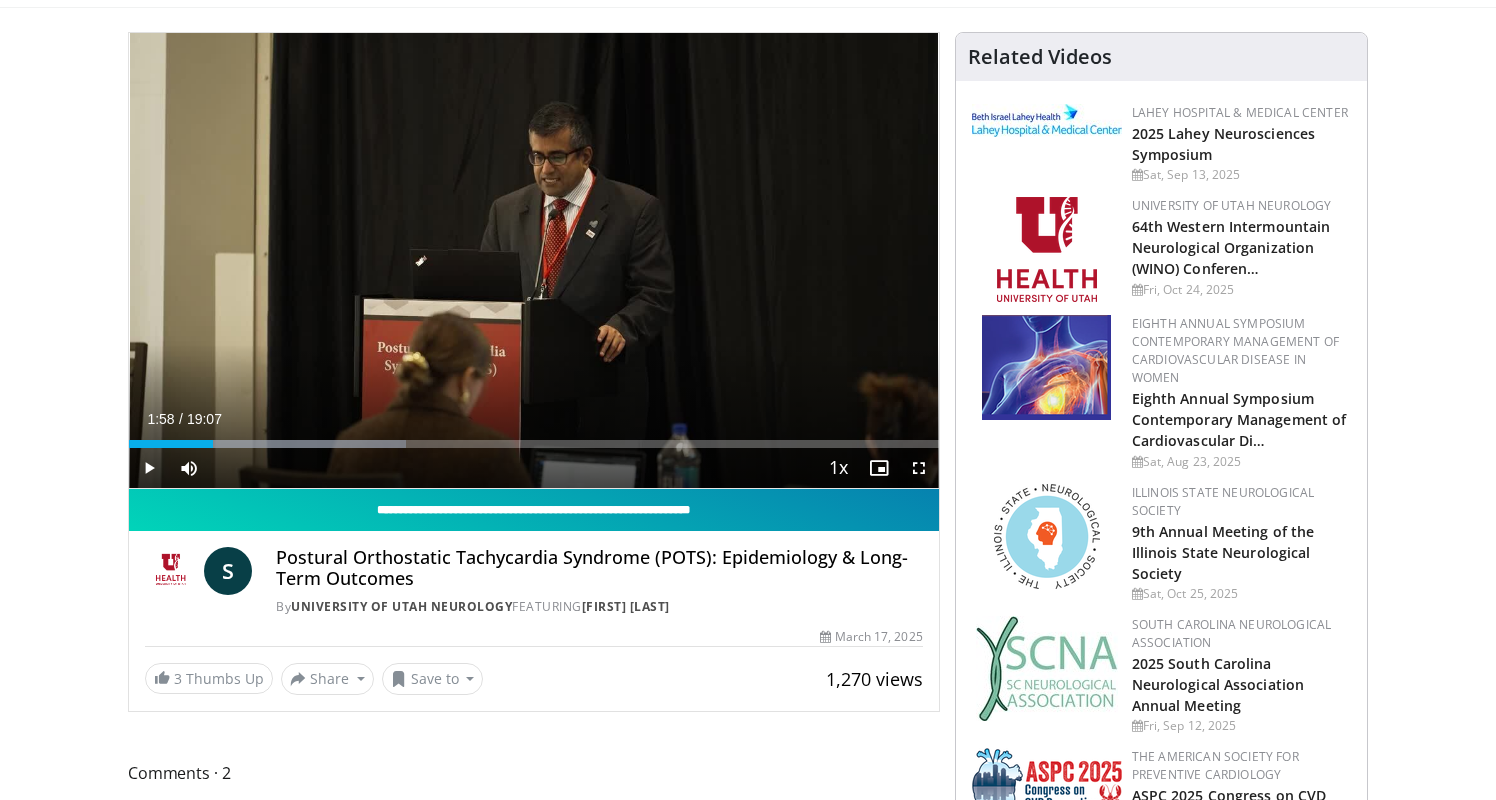 scroll, scrollTop: 114, scrollLeft: 0, axis: vertical 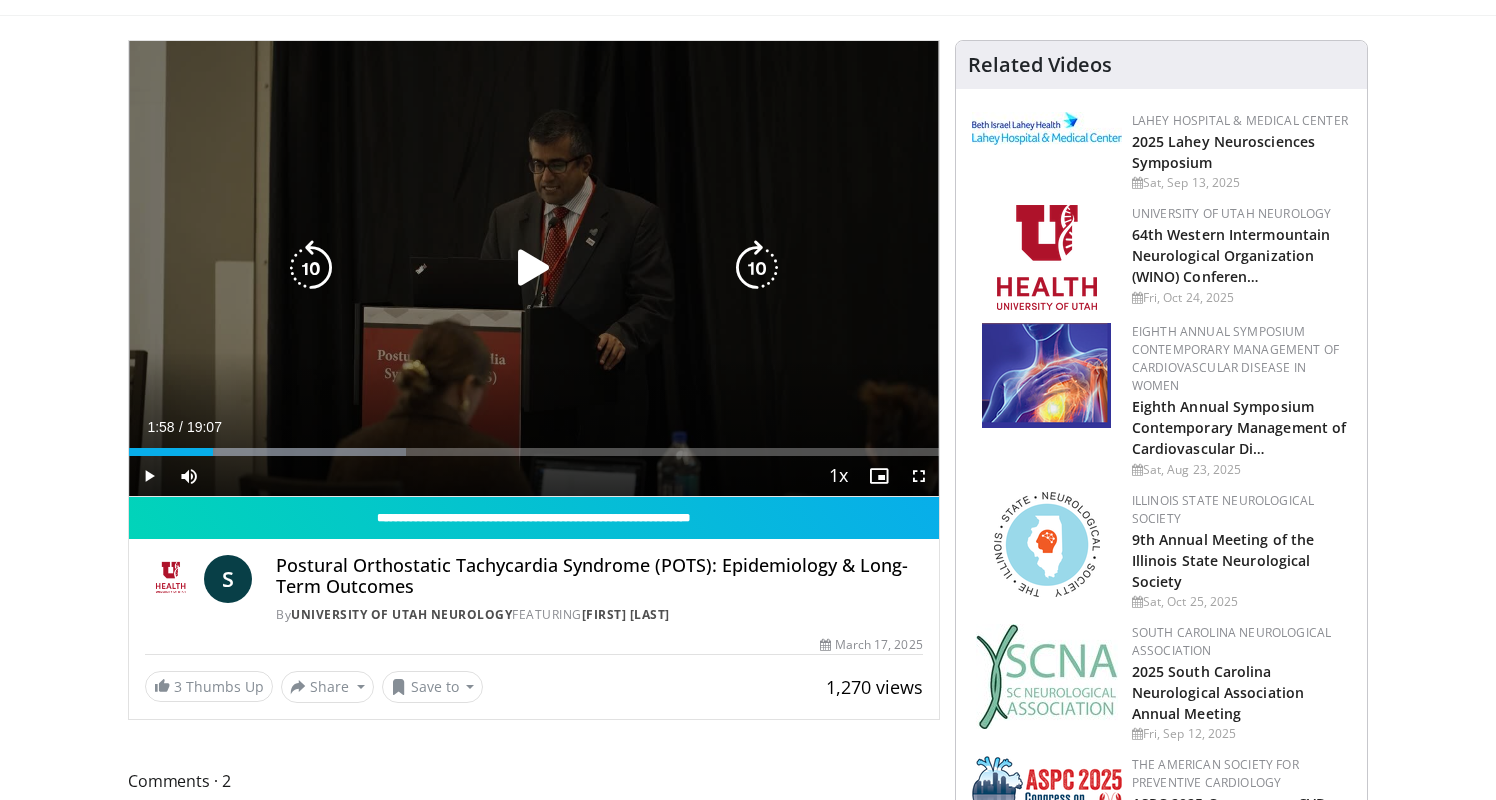 drag, startPoint x: 521, startPoint y: 255, endPoint x: 528, endPoint y: 287, distance: 32.75668 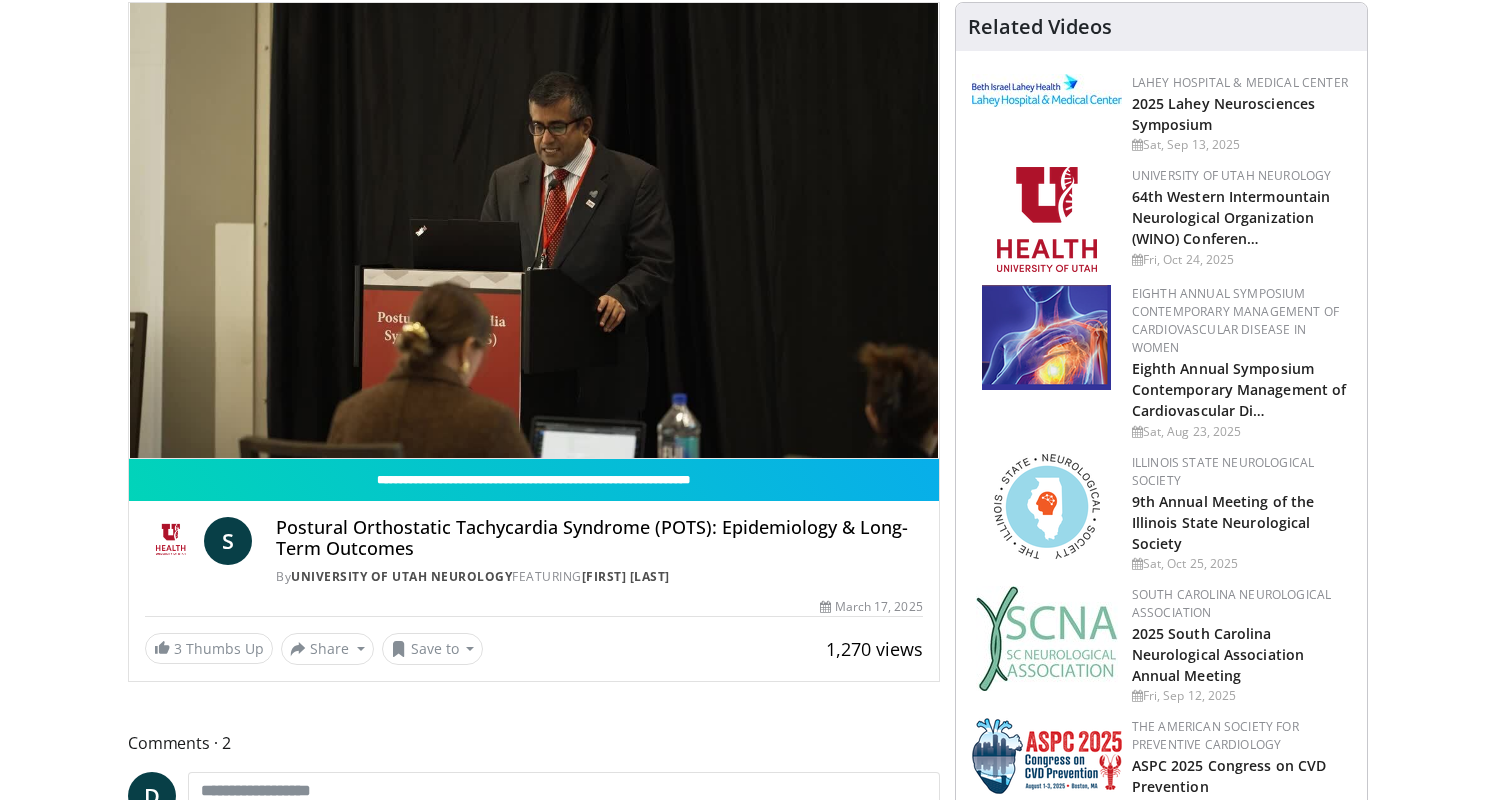 scroll, scrollTop: 150, scrollLeft: 0, axis: vertical 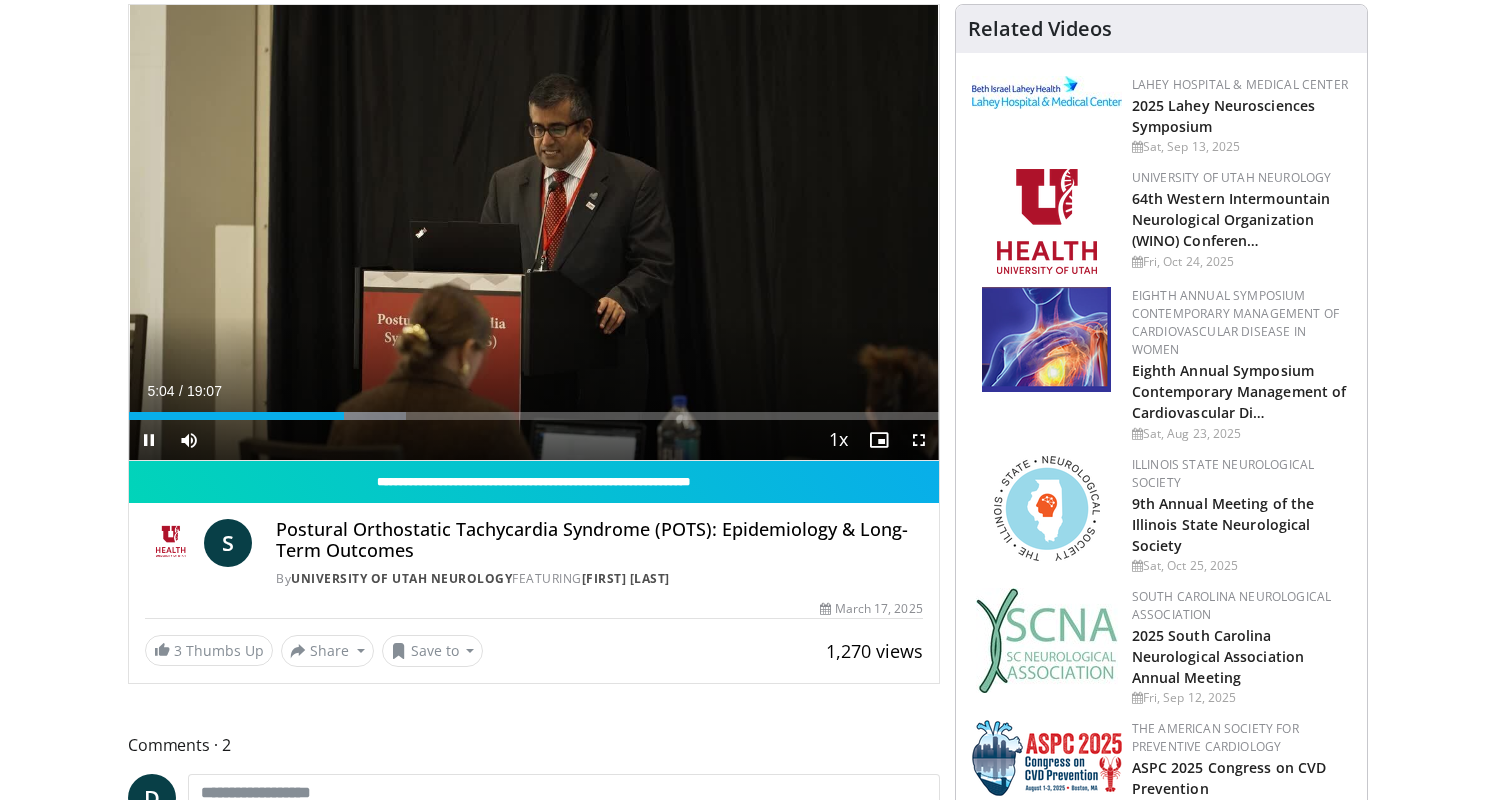 click at bounding box center [149, 440] 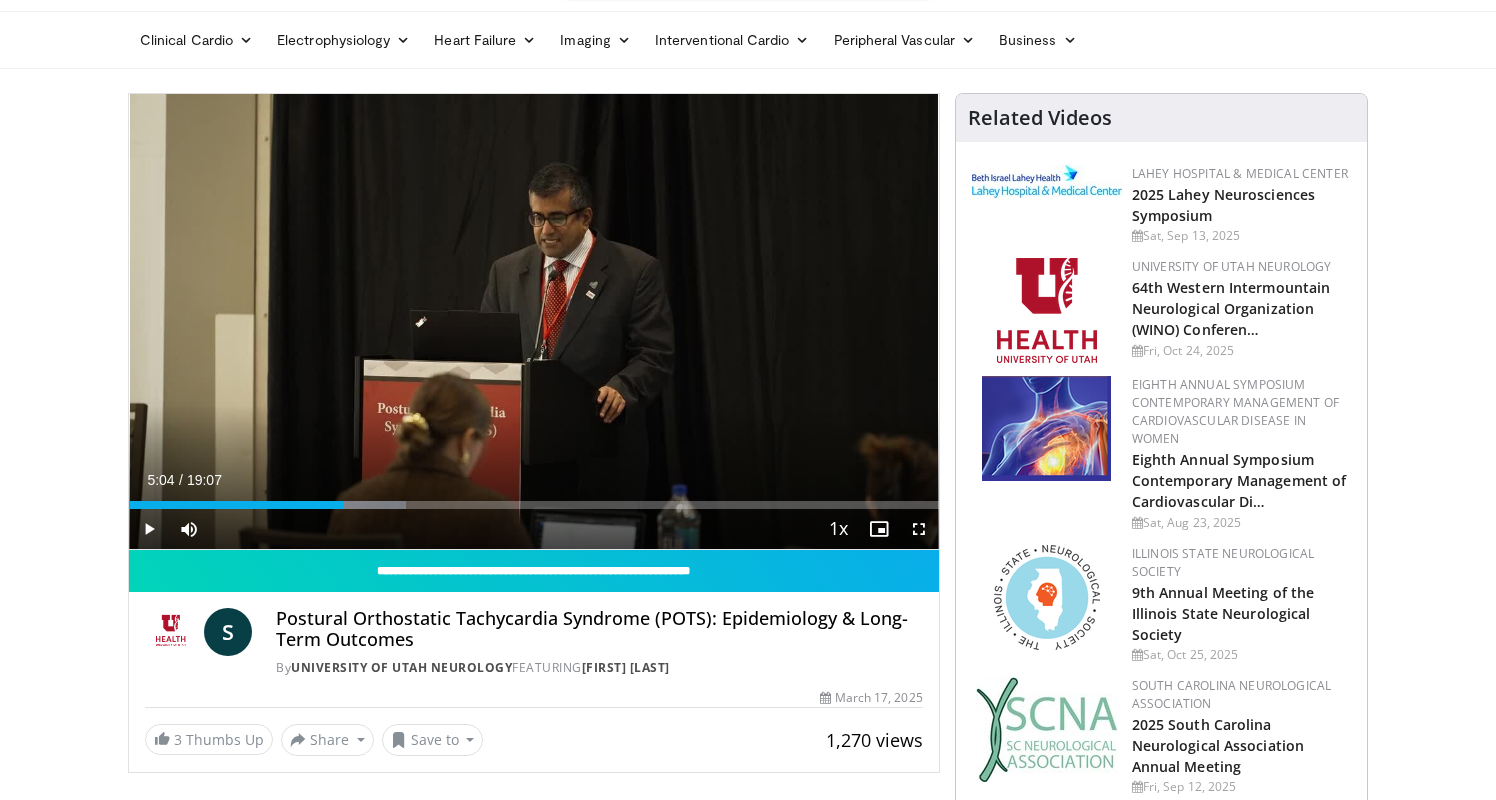 scroll, scrollTop: 53, scrollLeft: 0, axis: vertical 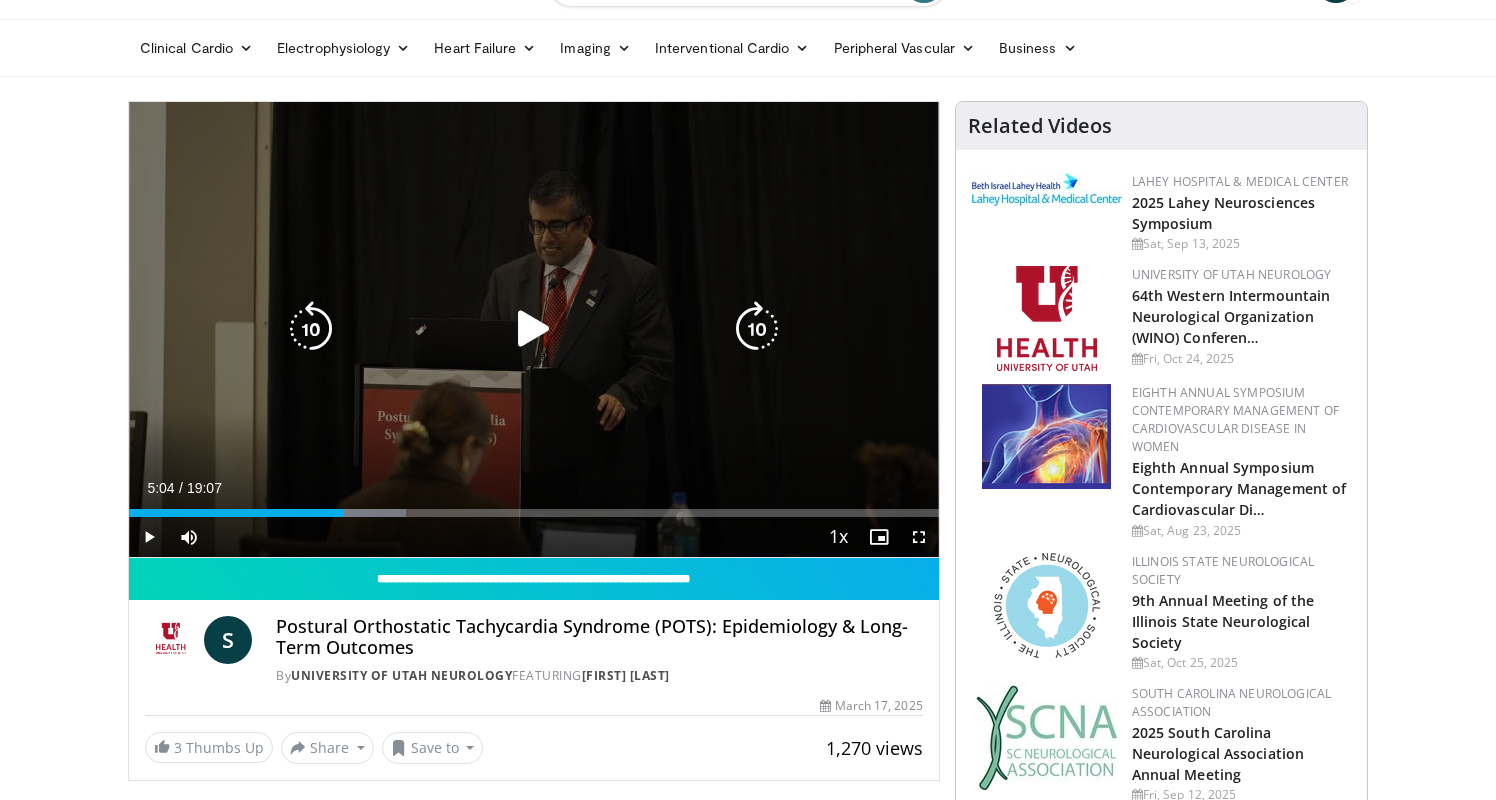 click at bounding box center (534, 329) 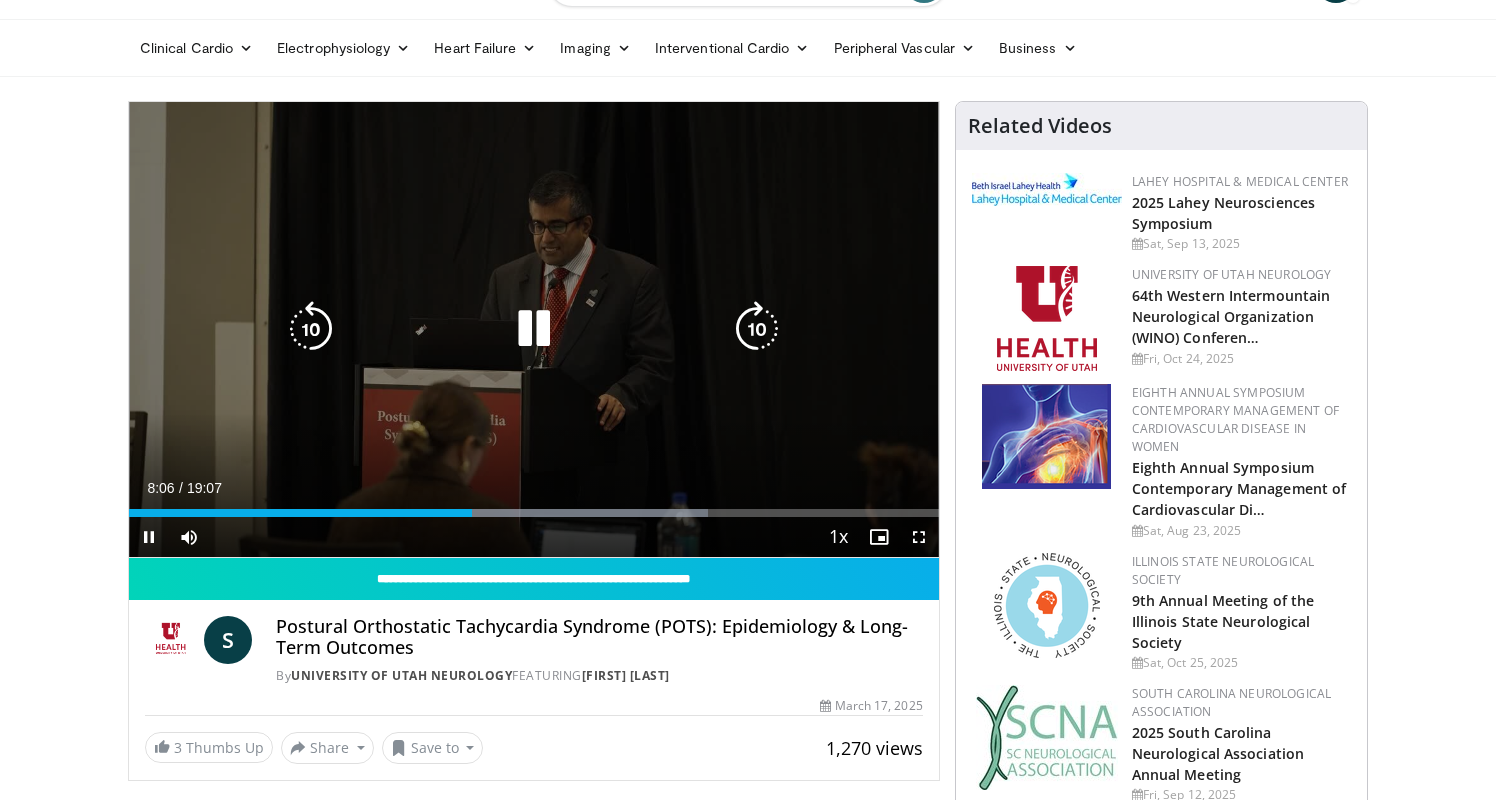 click at bounding box center [534, 329] 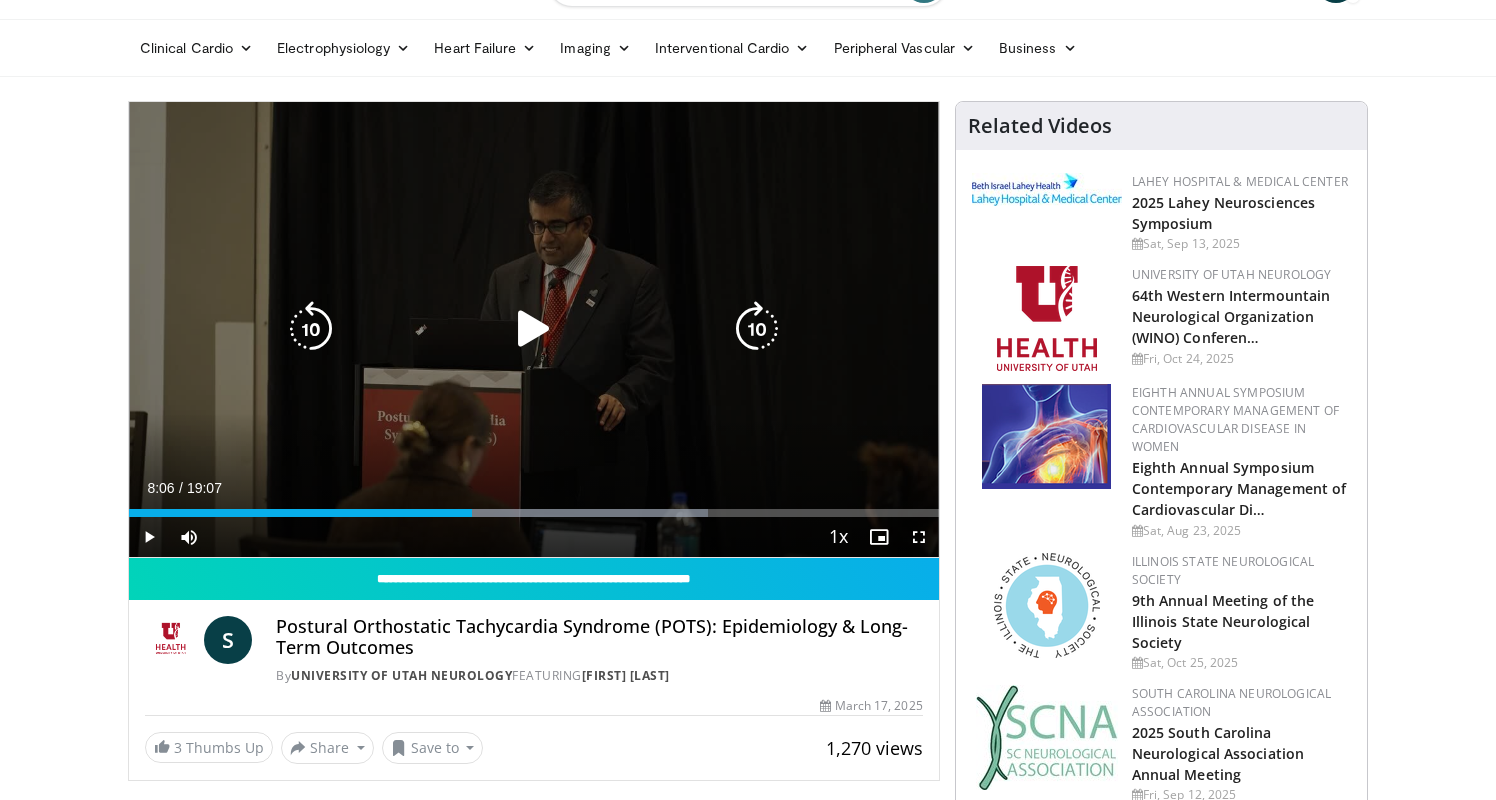 click on "20 seconds
Tap to unmute" at bounding box center [534, 329] 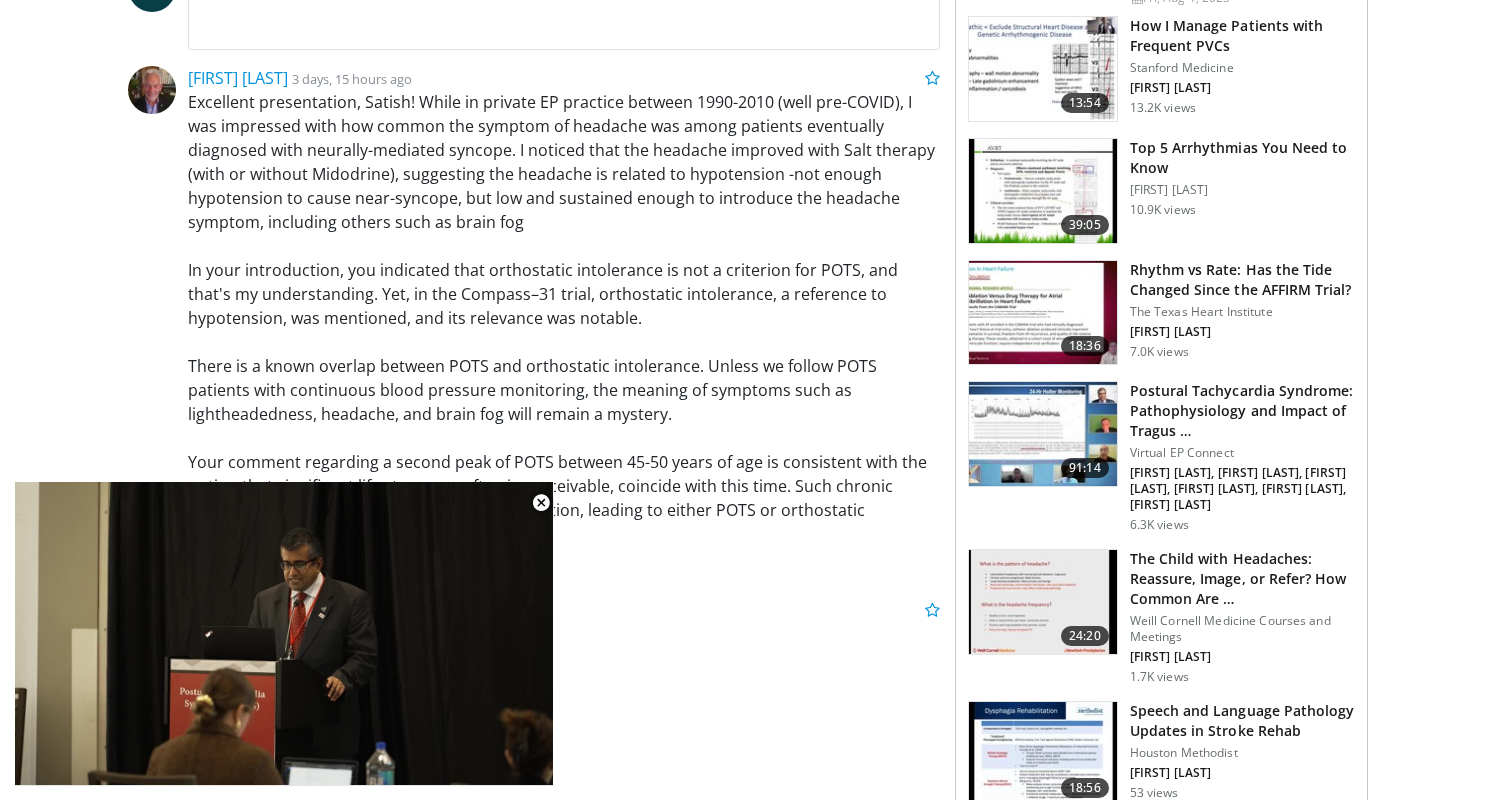 scroll, scrollTop: 956, scrollLeft: 0, axis: vertical 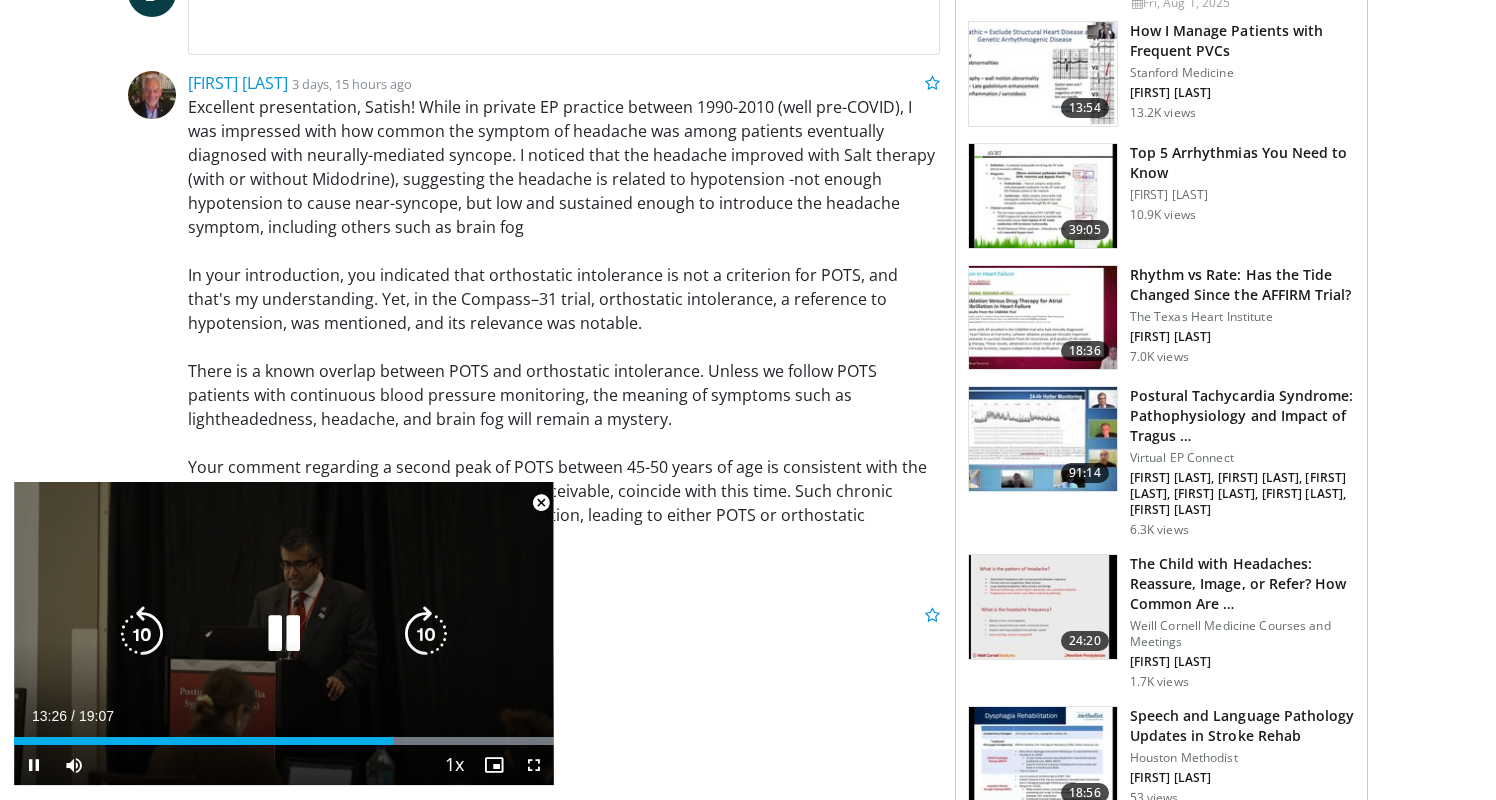 click at bounding box center (284, 634) 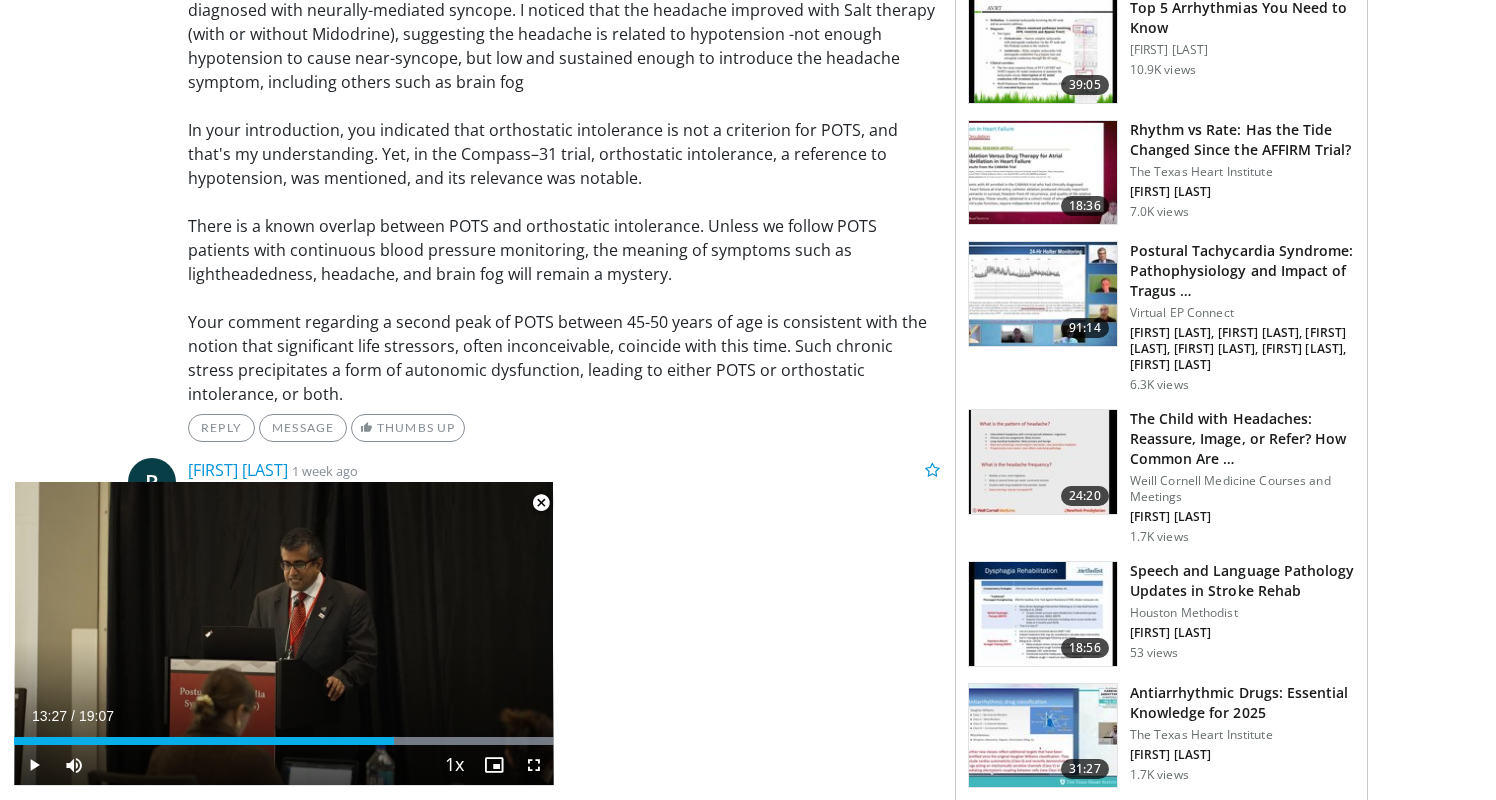 scroll, scrollTop: 1102, scrollLeft: 0, axis: vertical 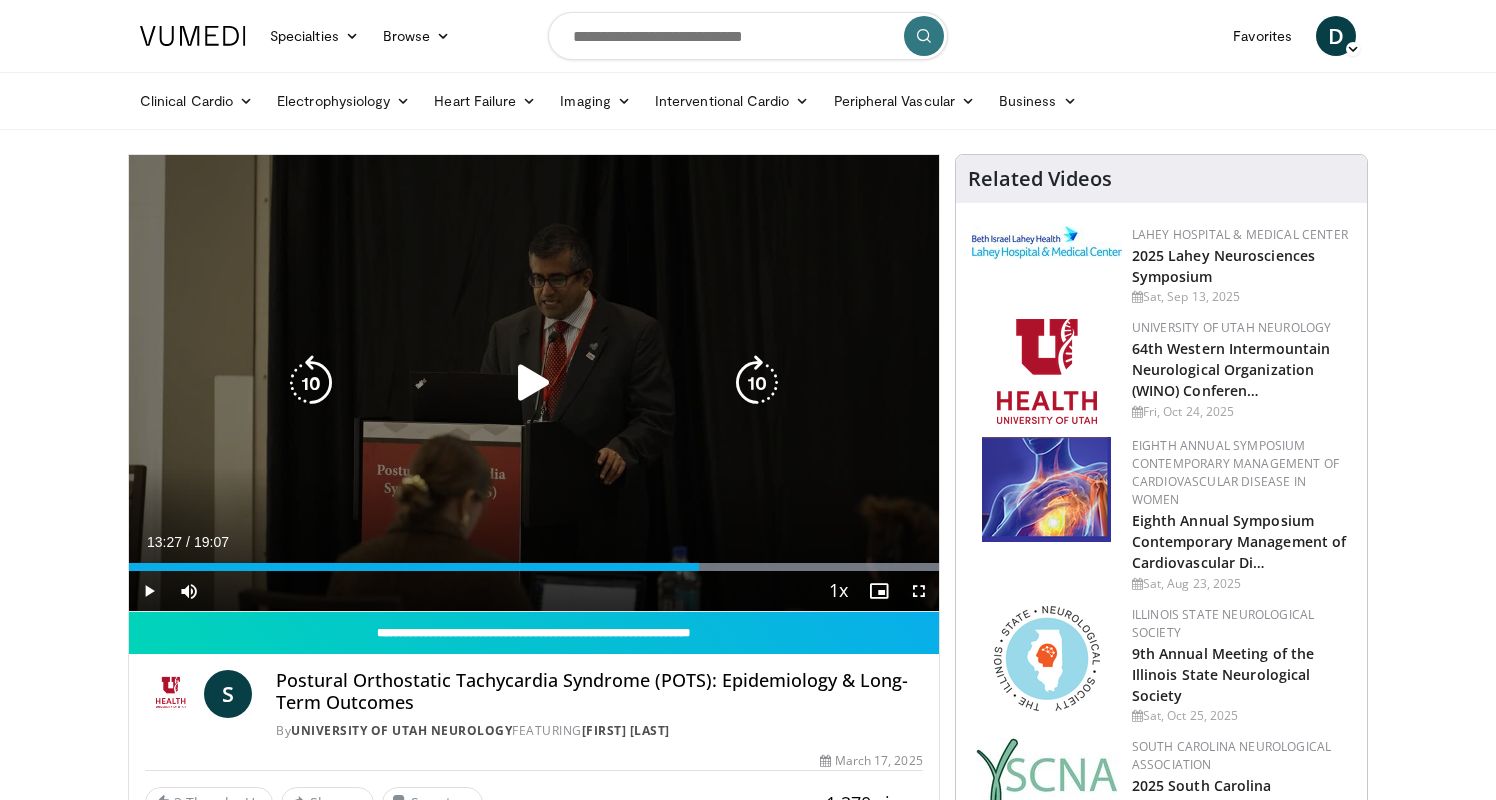 click on "20 seconds
Tap to unmute" at bounding box center [534, 383] 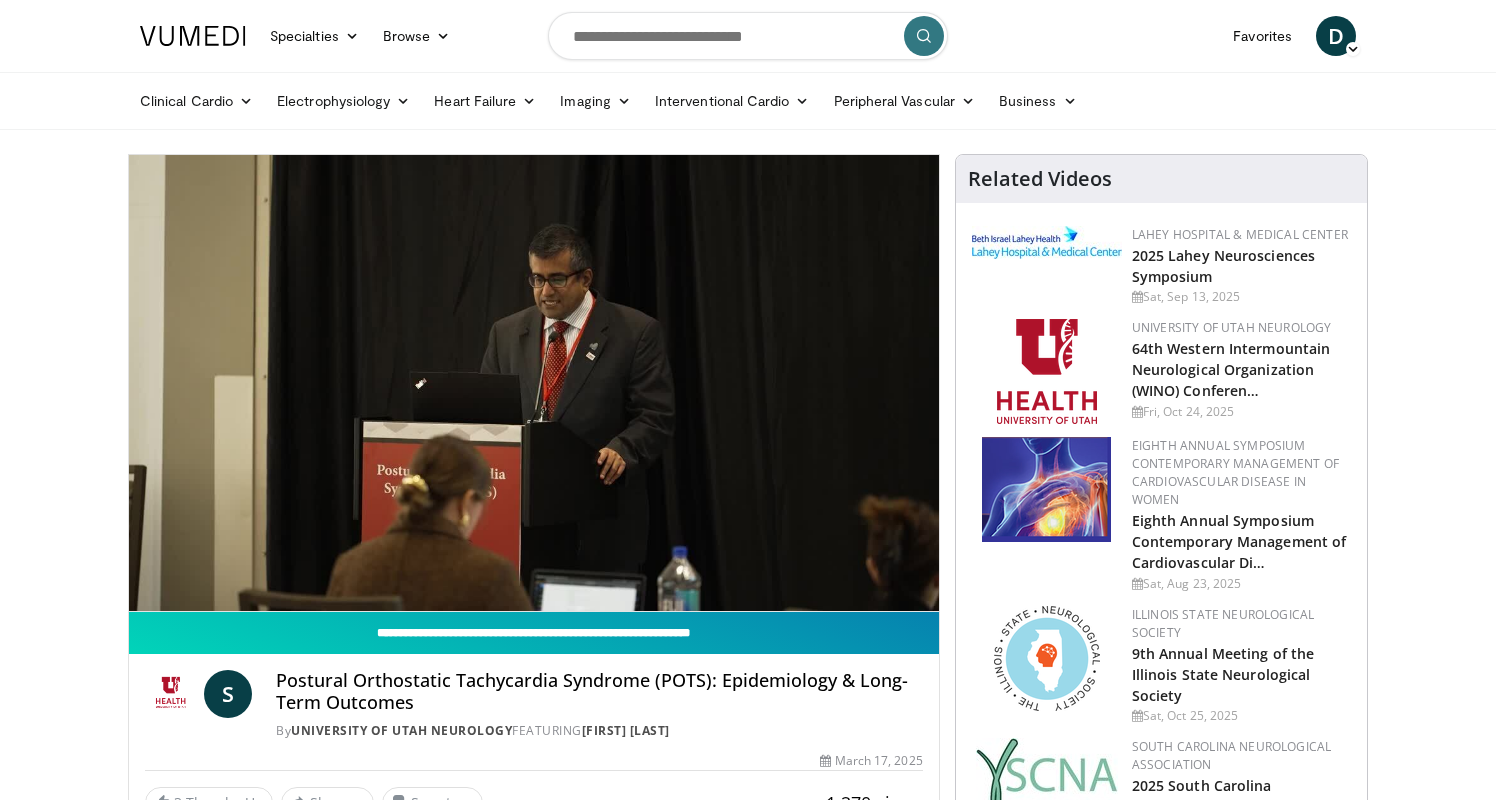 click on "**********" at bounding box center [534, 633] 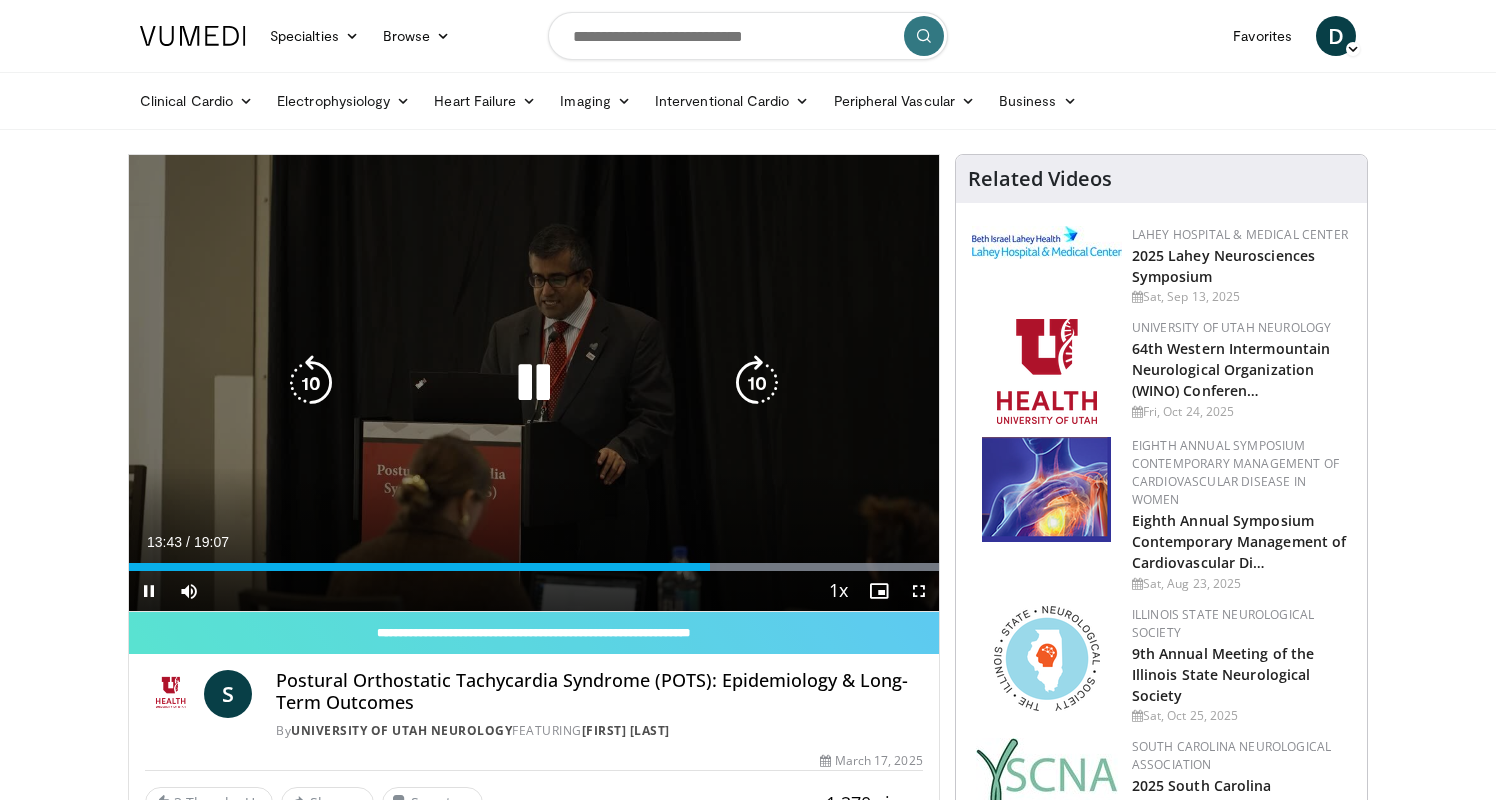 click on "20 seconds
Tap to unmute" at bounding box center (534, 383) 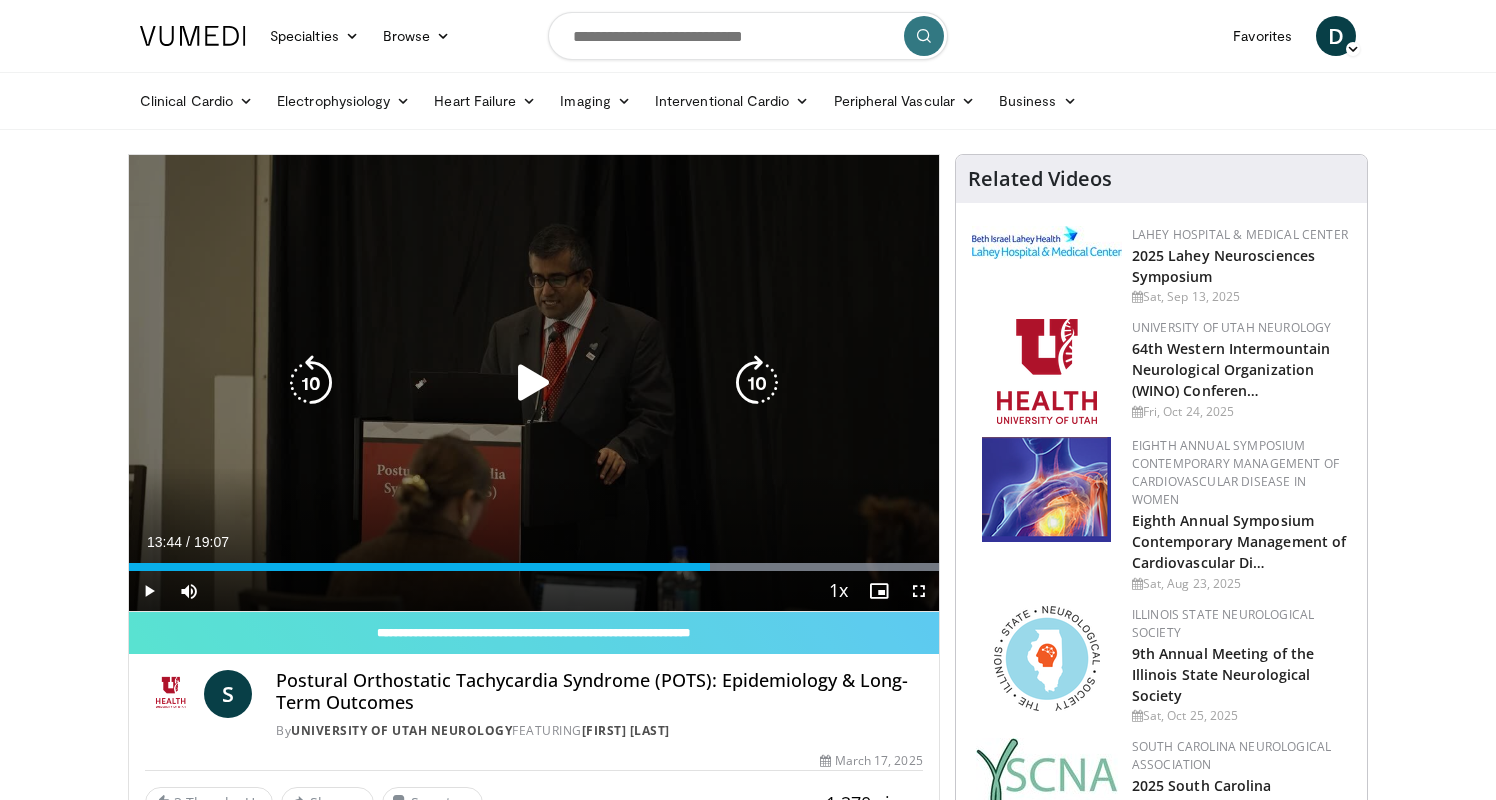 click on "20 seconds
Tap to unmute" at bounding box center [534, 383] 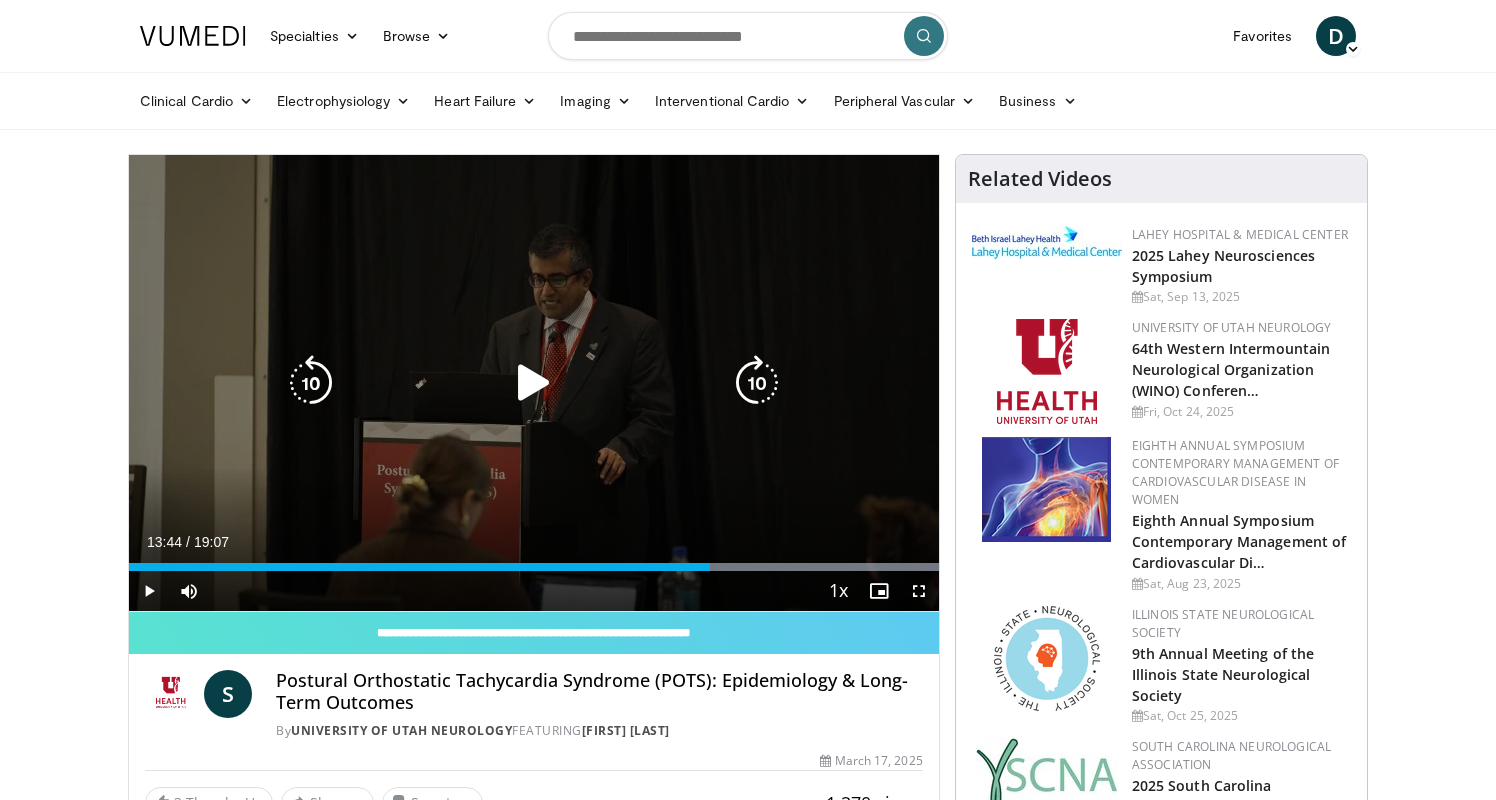click at bounding box center [534, 383] 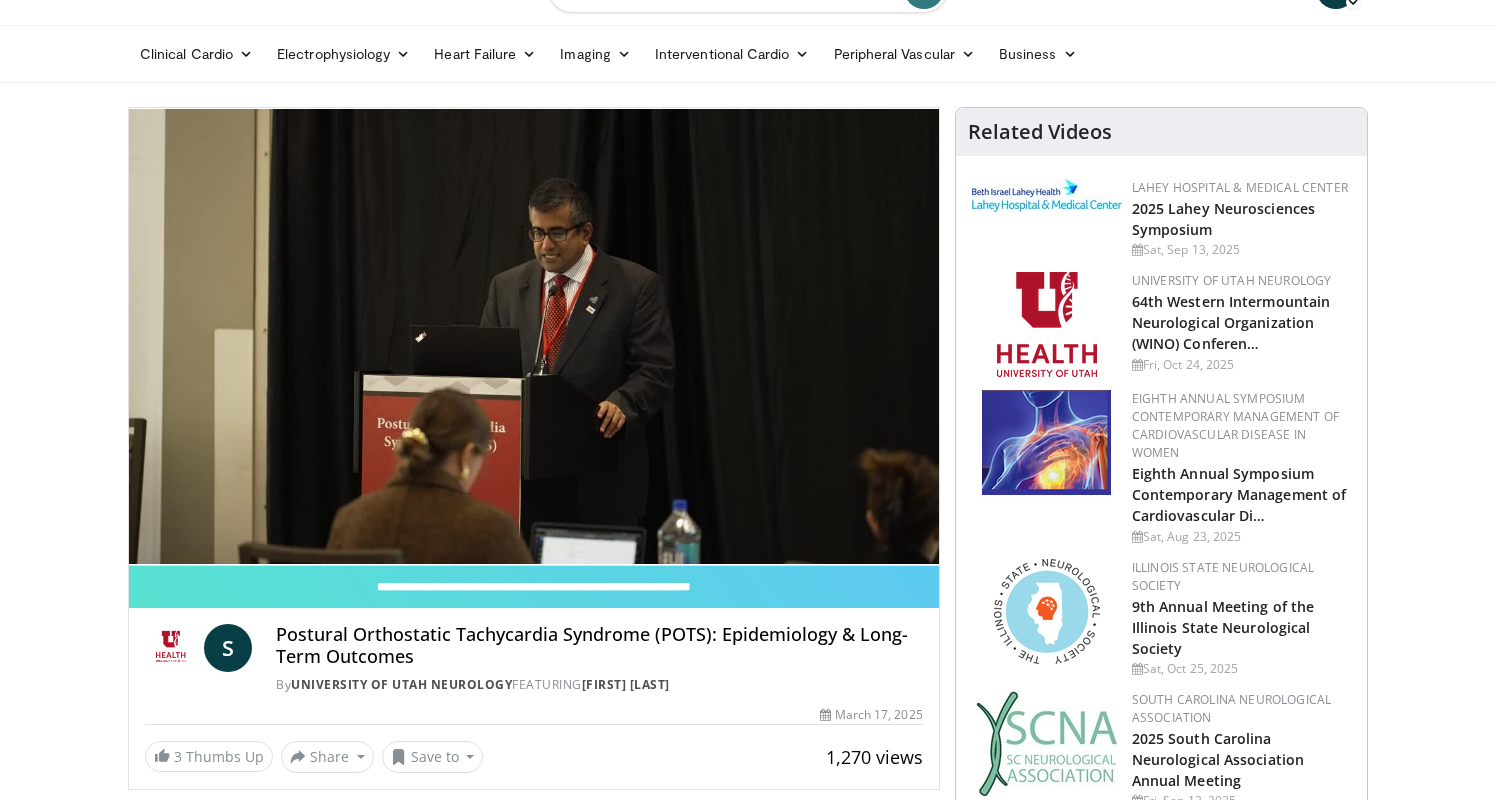 scroll, scrollTop: 47, scrollLeft: 0, axis: vertical 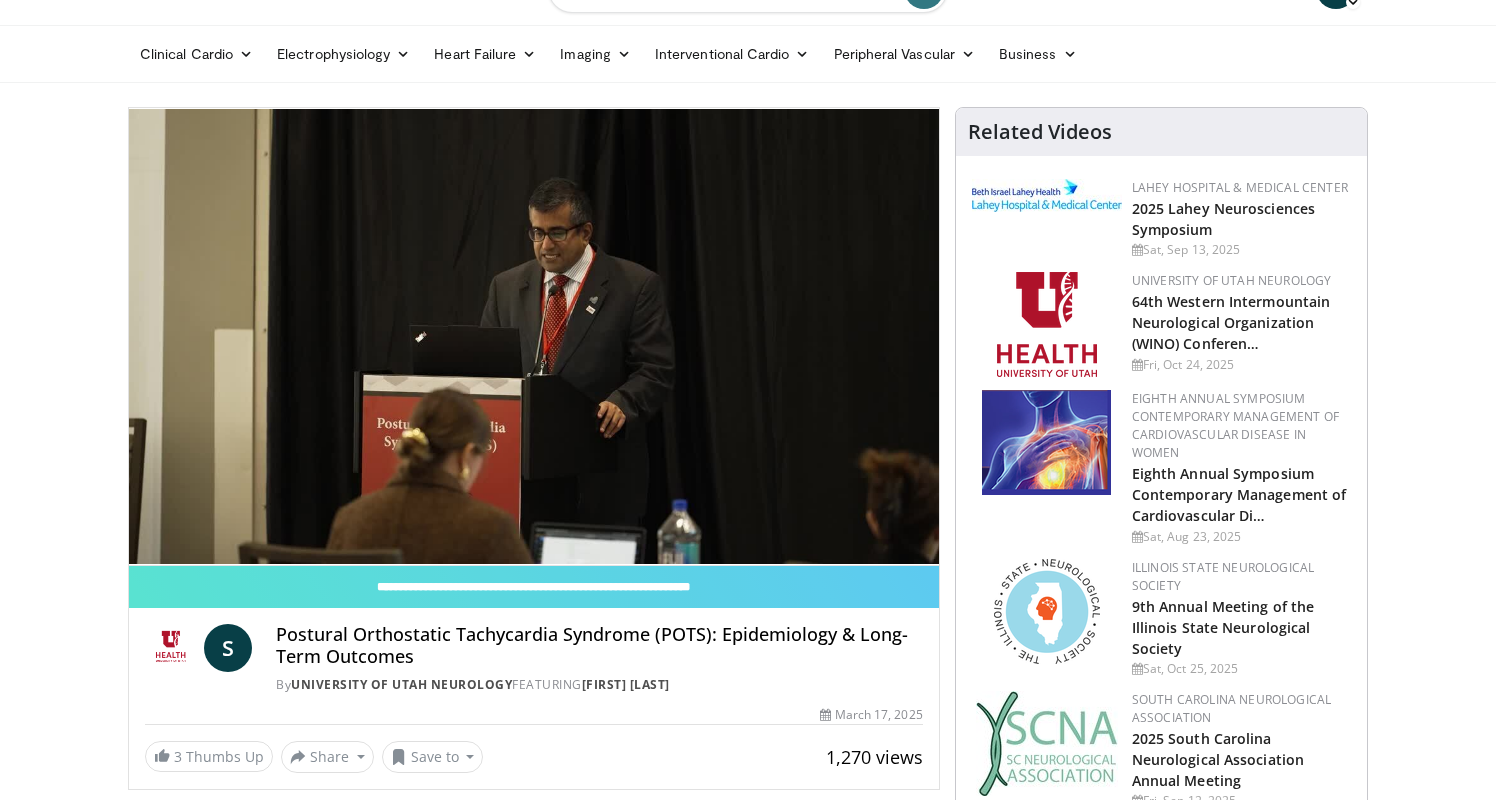 click on "1,270 views
March 17, 2025" at bounding box center [534, 715] 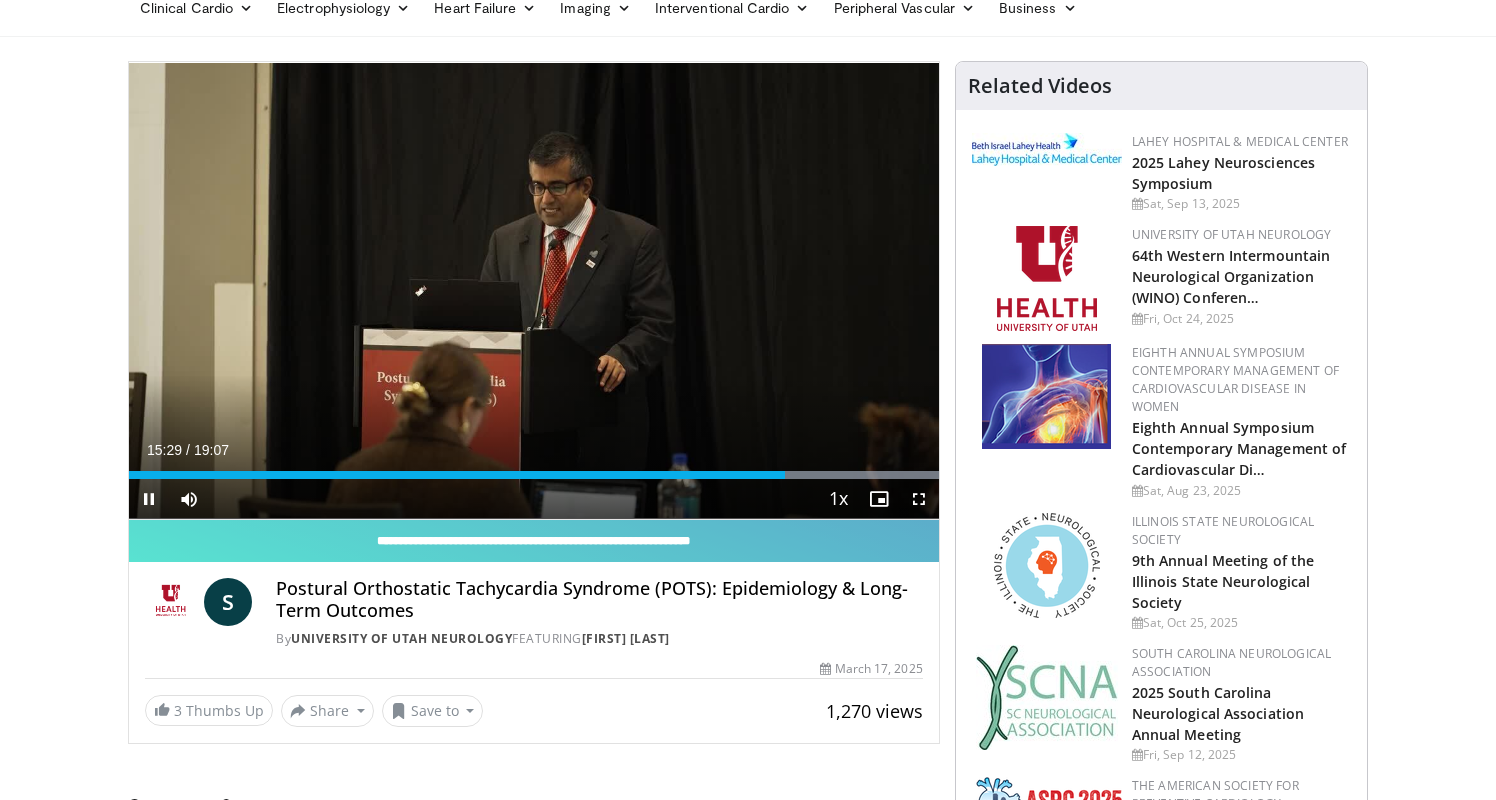 scroll, scrollTop: 93, scrollLeft: 0, axis: vertical 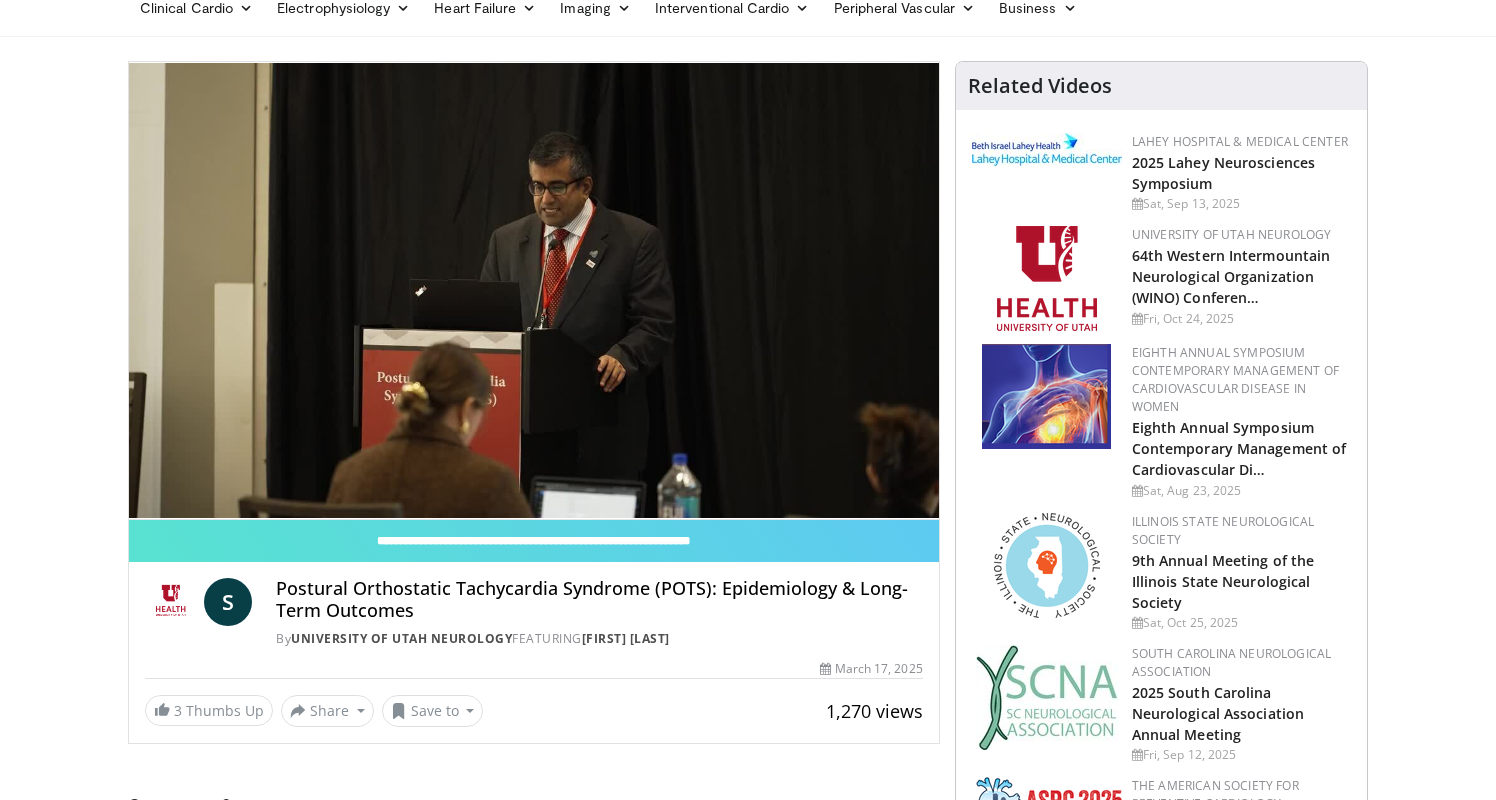 click on "3
Thumbs Up
Share Postural Orthostatic Tach...
×
Enter one or more e-mail addresses, each in a new line
Message
Send
Close
Share
E-mail
Tweet
Share
Save to
Add to Favorites
New Playlist
New Playlist
×
Title
Description ****" at bounding box center [534, 711] 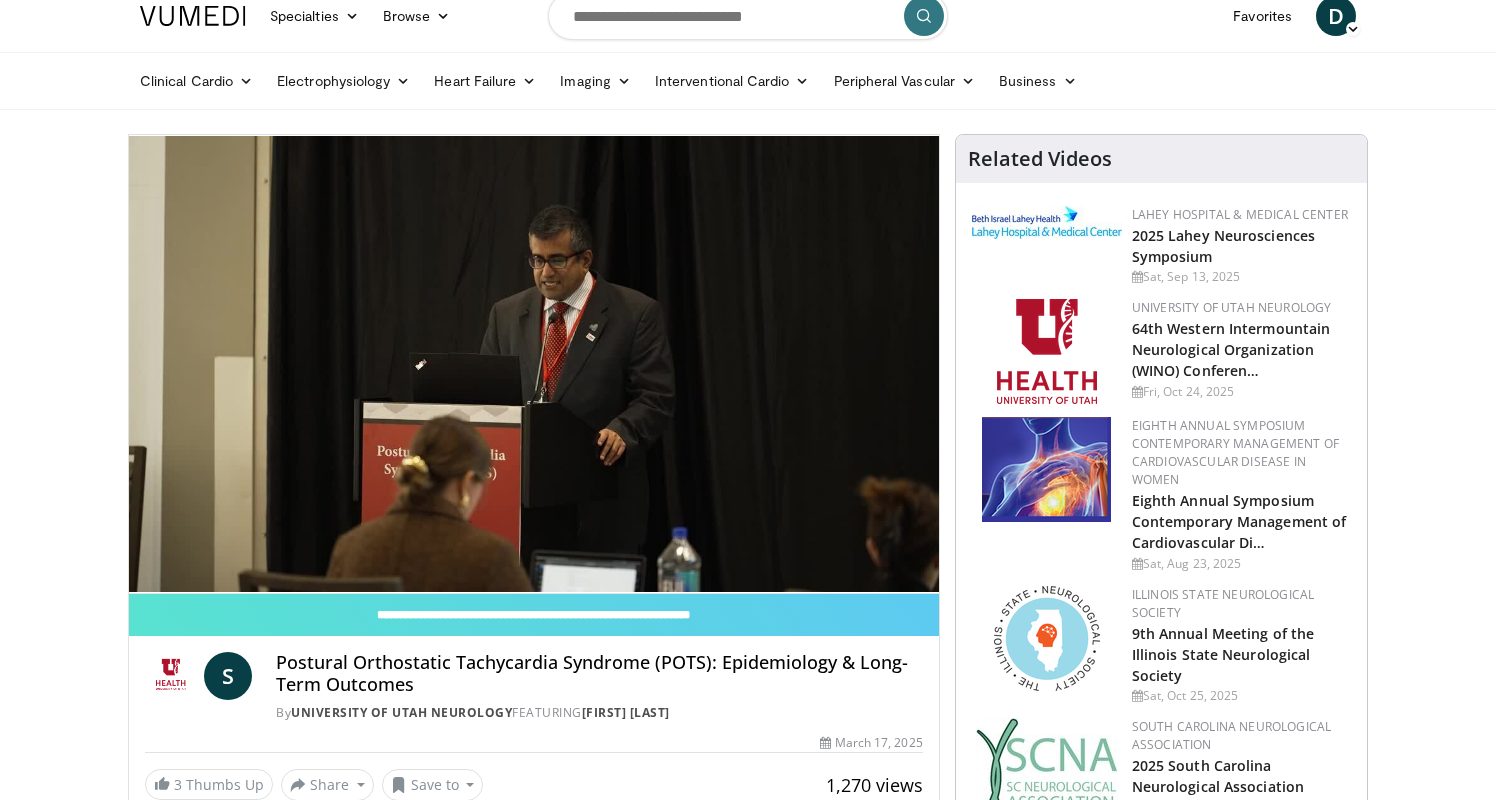 scroll, scrollTop: 9, scrollLeft: 0, axis: vertical 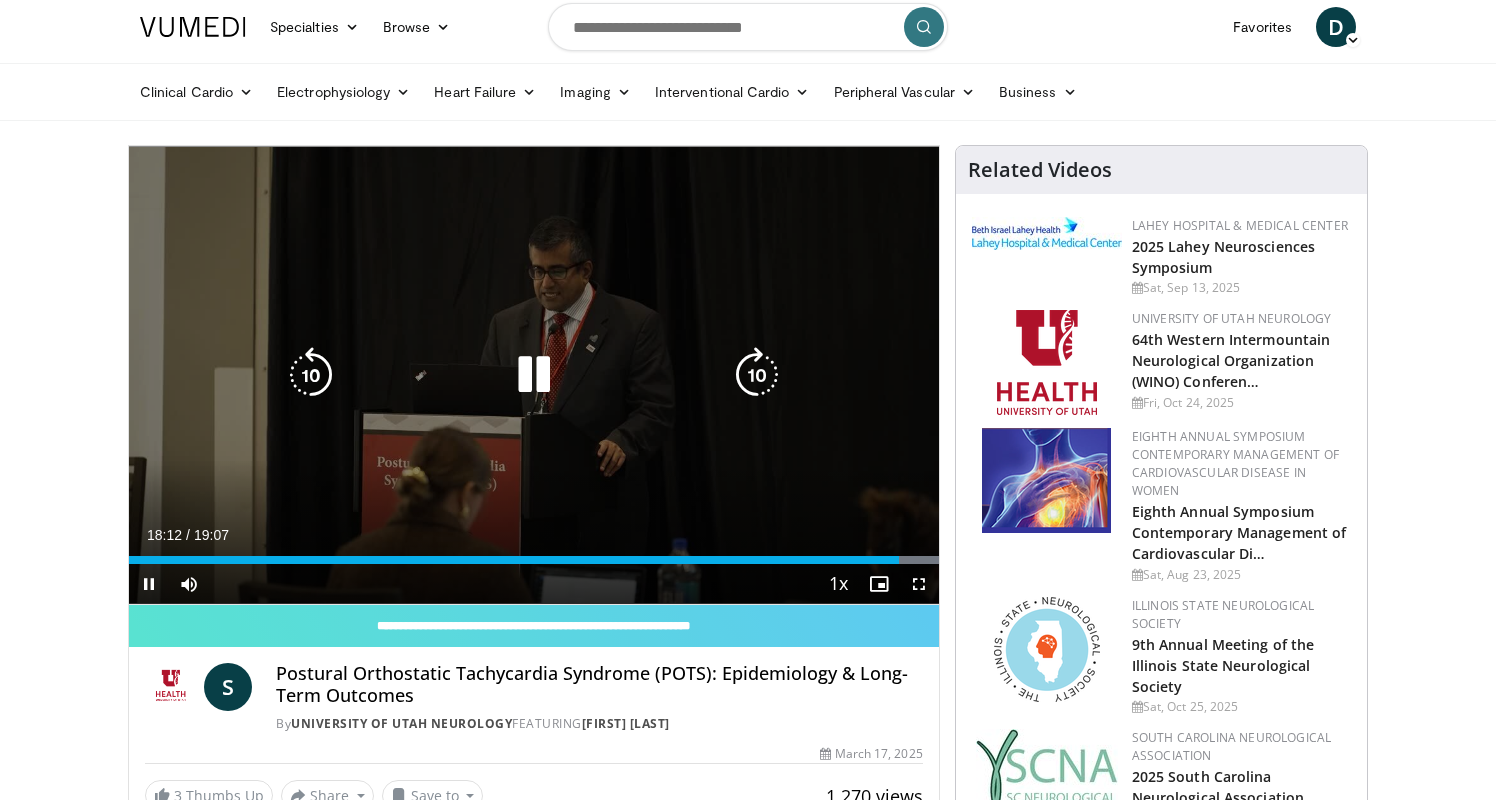 click at bounding box center (311, 375) 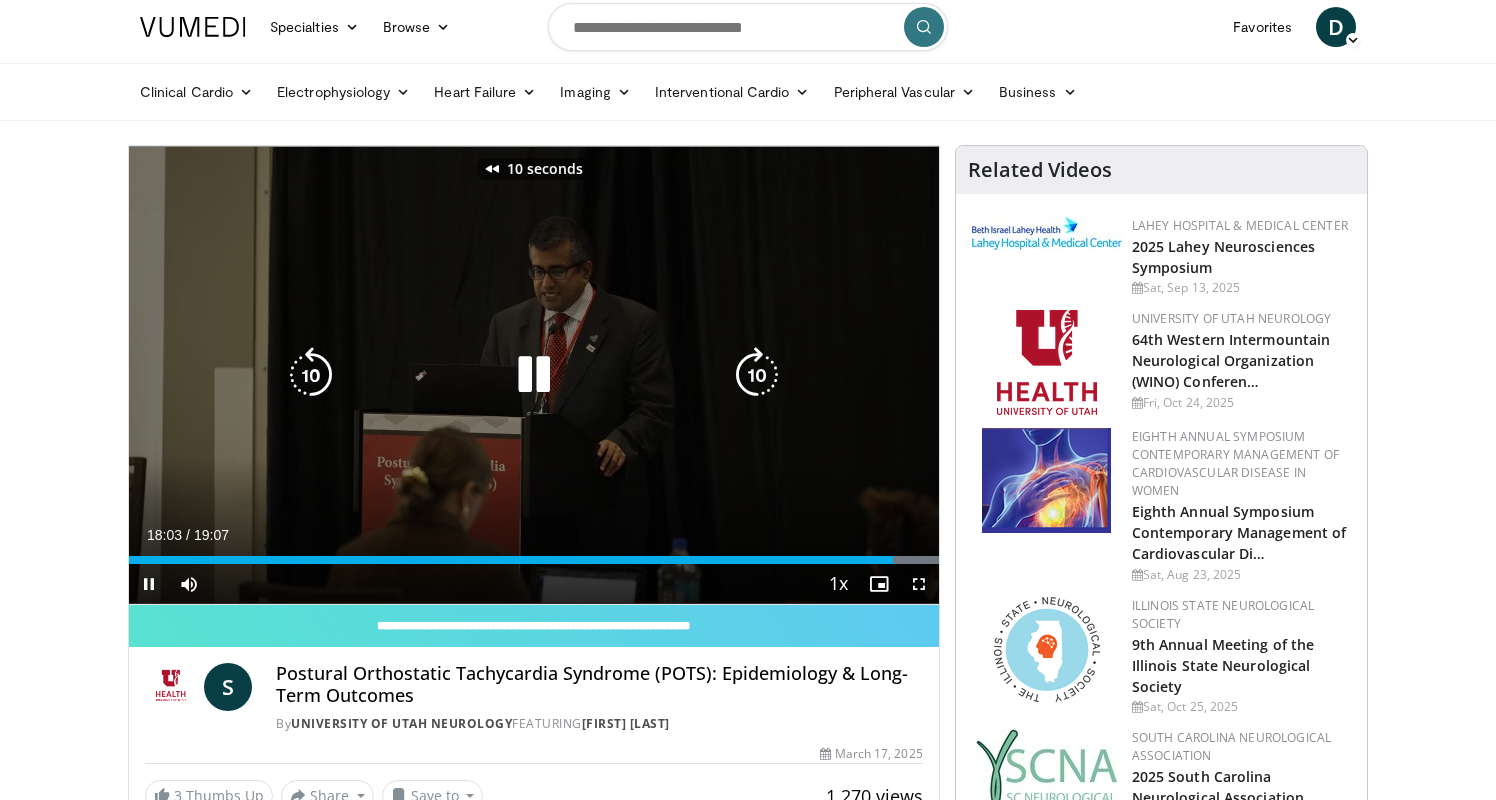 click at bounding box center (534, 375) 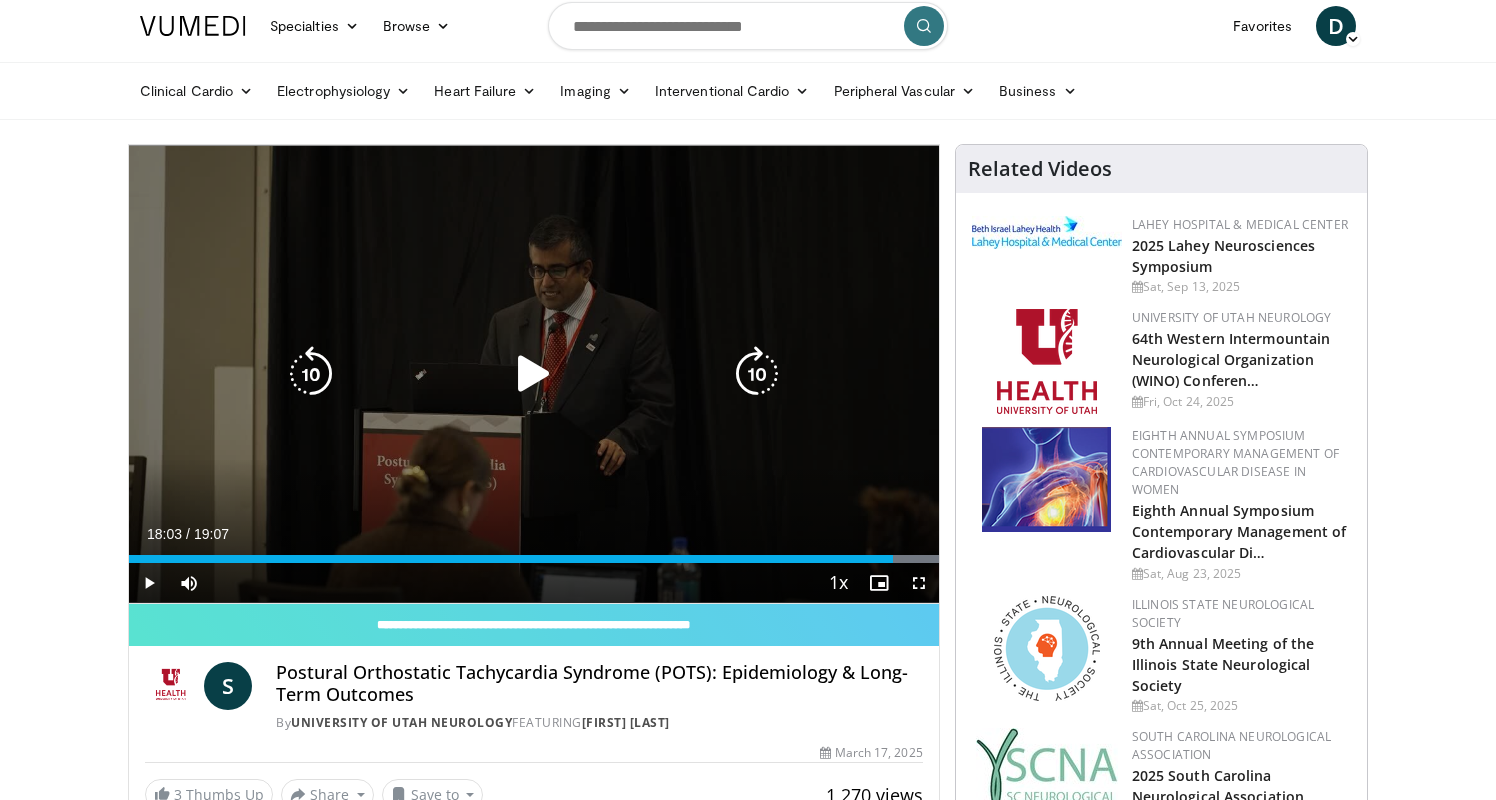 scroll, scrollTop: 13, scrollLeft: 0, axis: vertical 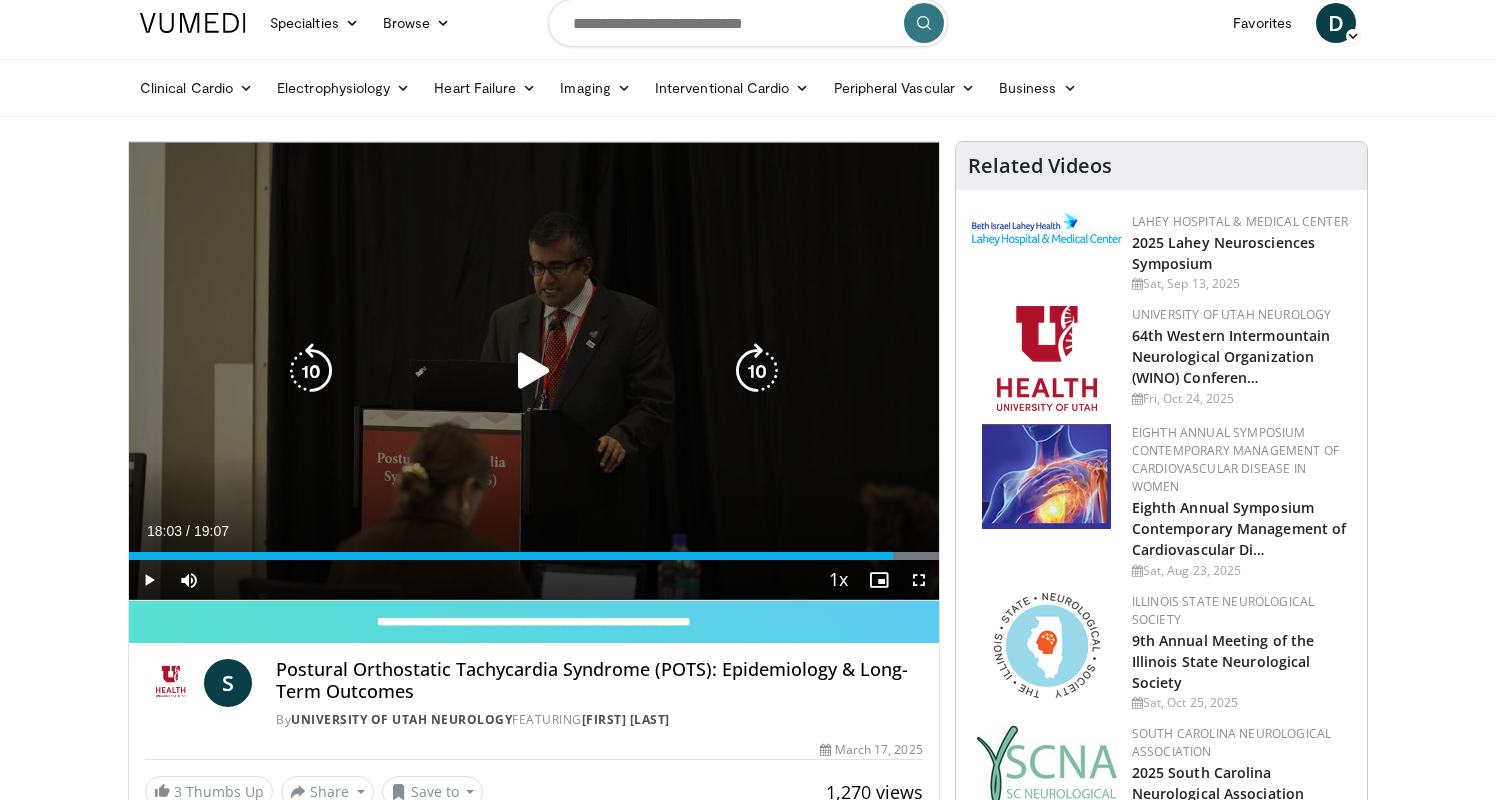 click on "10 seconds
Tap to unmute" at bounding box center (534, 371) 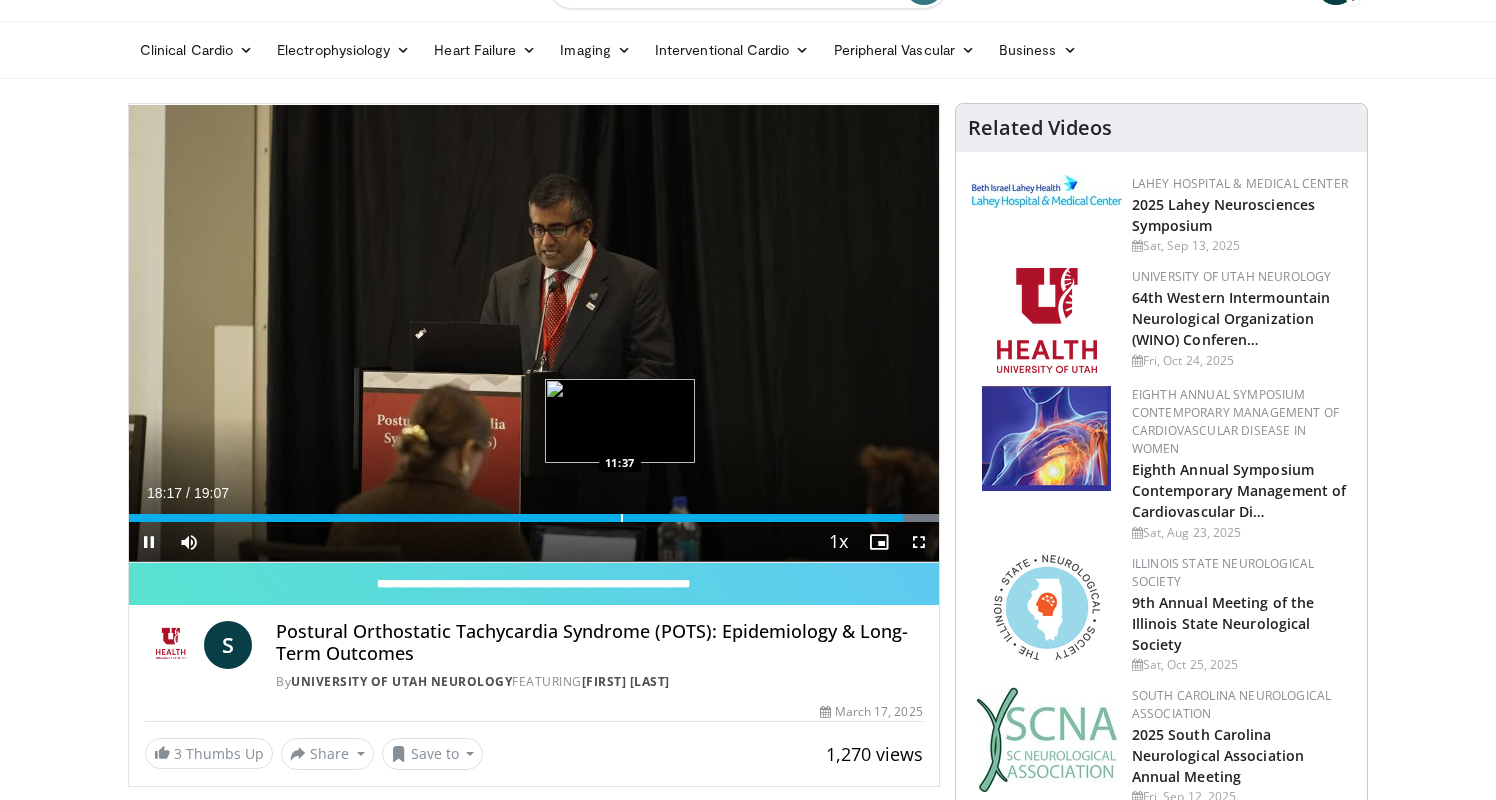 scroll, scrollTop: 51, scrollLeft: 0, axis: vertical 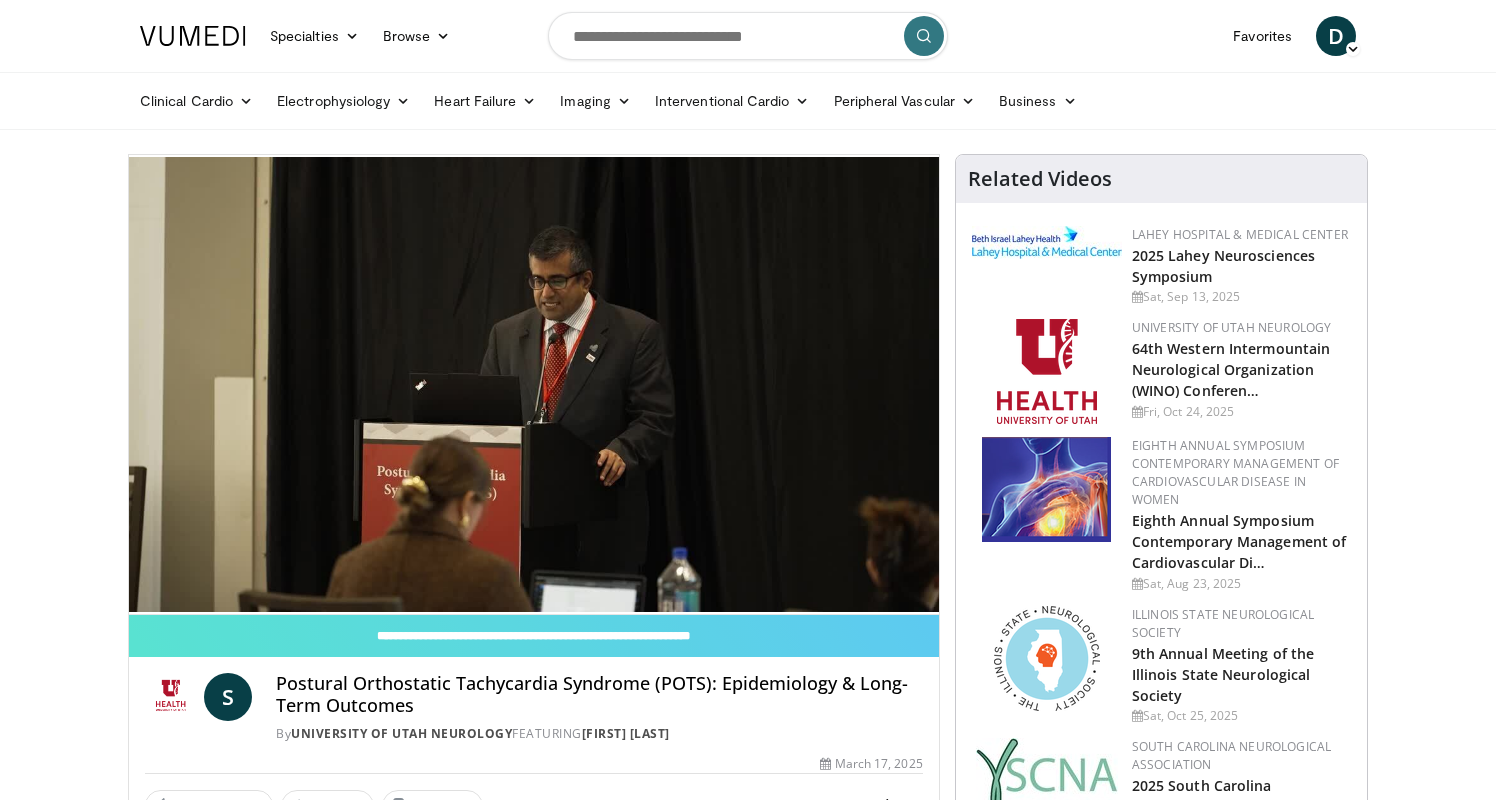 click on "Specialties
Adult & Family Medicine
Allergy, Asthma, Immunology
Anesthesiology
Cardiology
Dental
Dermatology
Endocrinology
Gastroenterology & Hepatology
General Surgery
Hematology & Oncology
Infectious Disease
Nephrology
Neurology
Neurosurgery
Obstetrics & Gynecology
Ophthalmology
Oral Maxillofacial
Orthopaedics
Otolaryngology
Pediatrics
Plastic Surgery
Podiatry
Psychiatry
Pulmonology
Radiation Oncology
Radiology
Rheumatology
Urology" at bounding box center [748, 1922] 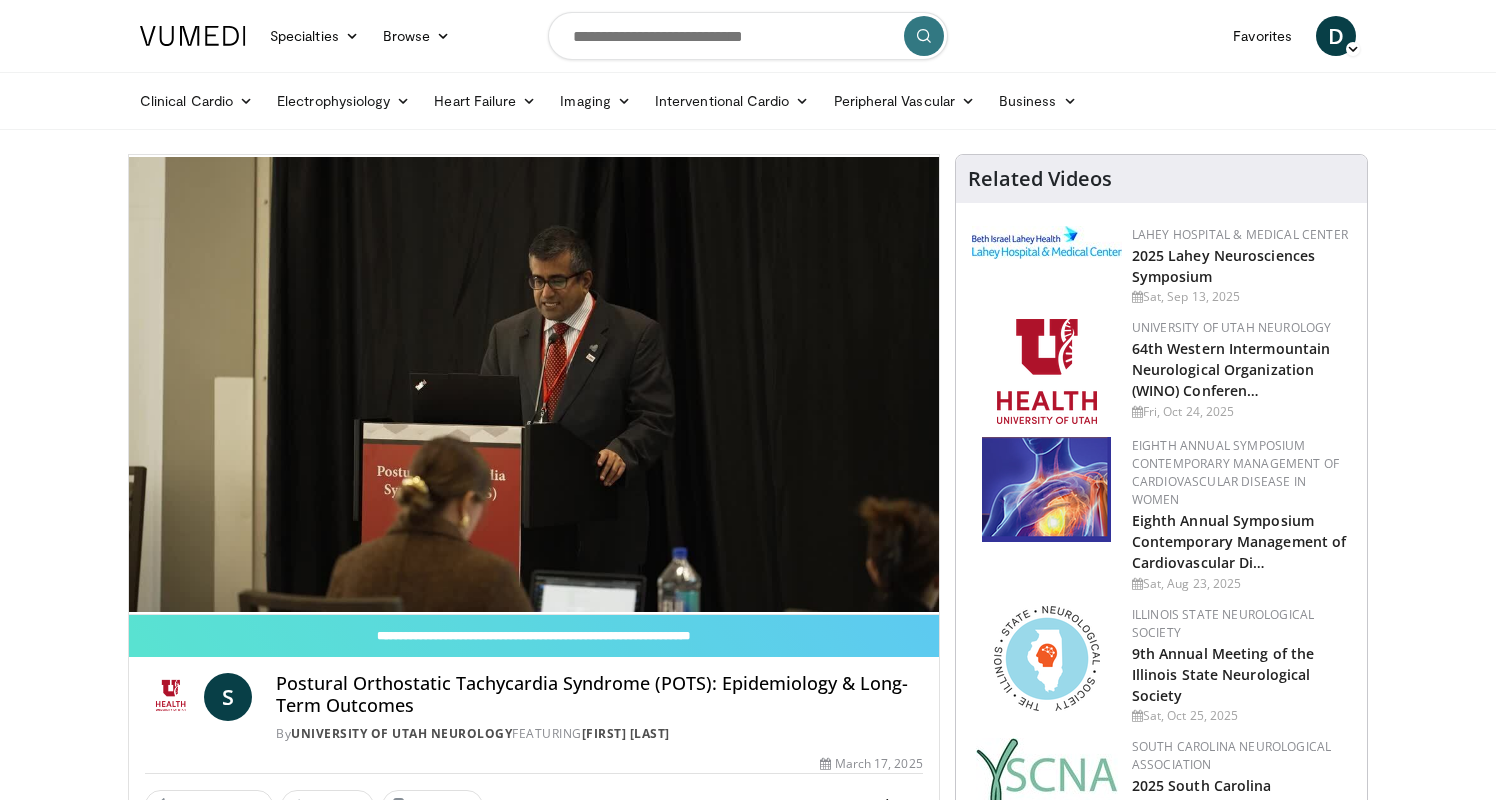 scroll, scrollTop: 0, scrollLeft: 0, axis: both 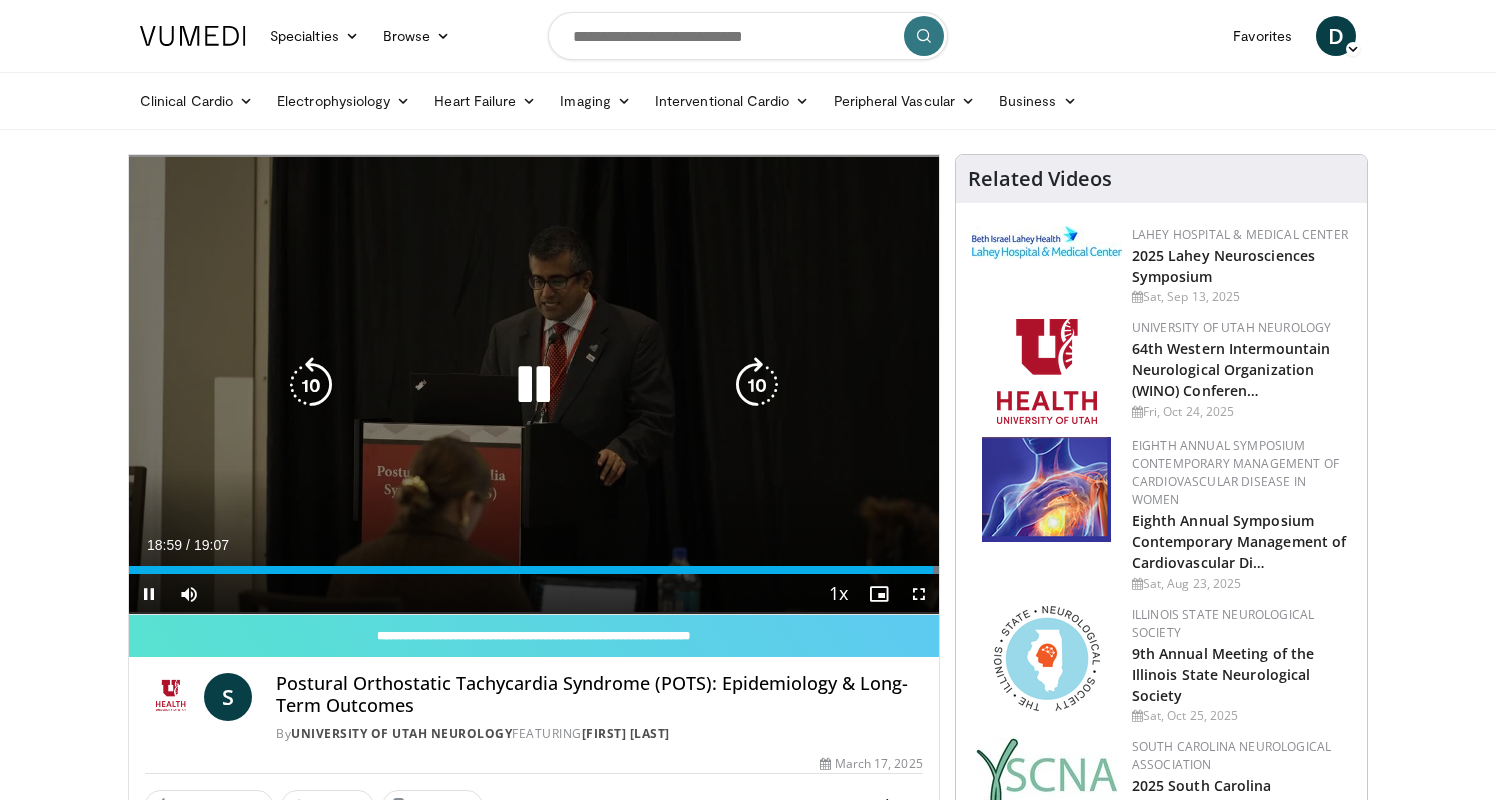 click on "10 seconds
Tap to unmute" at bounding box center [534, 384] 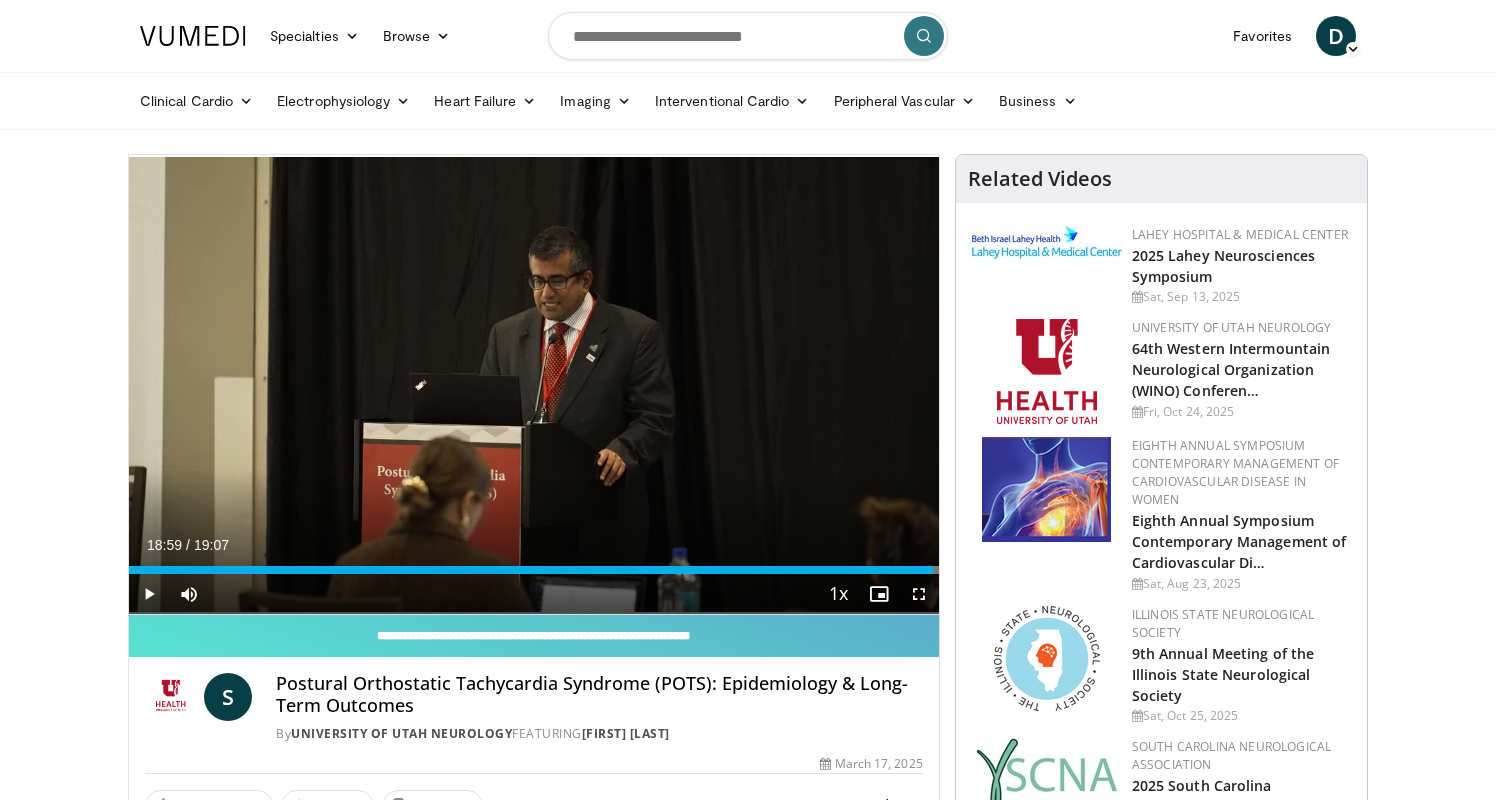 scroll, scrollTop: 0, scrollLeft: 0, axis: both 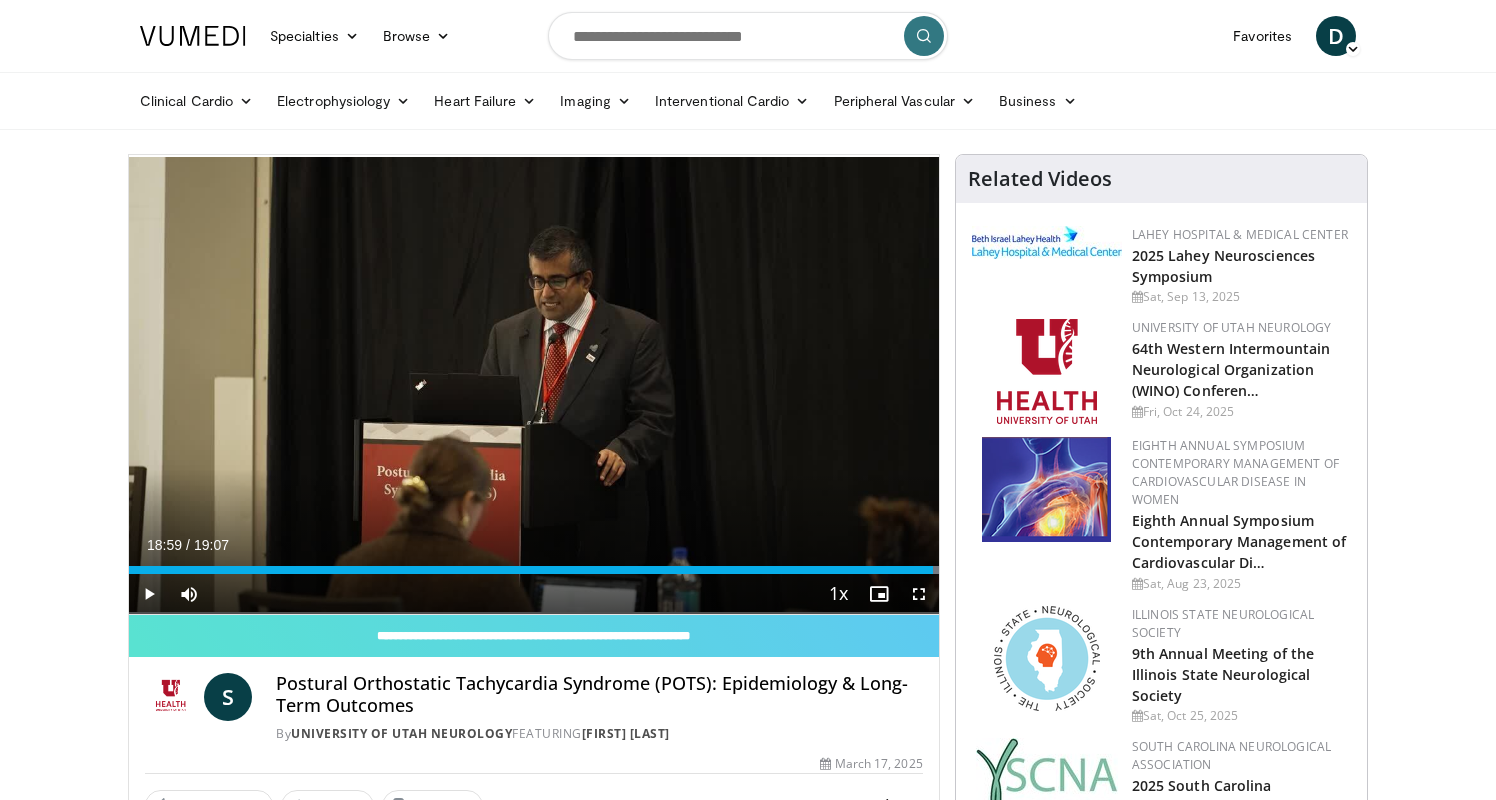 click on "Specialties
Adult & Family Medicine
Allergy, Asthma, Immunology
Anesthesiology
Cardiology
Dental
Dermatology
Endocrinology
Gastroenterology & Hepatology
General Surgery
Hematology & Oncology
Infectious Disease
Nephrology
Neurology
Neurosurgery
Obstetrics & Gynecology
Ophthalmology
Oral Maxillofacial
Orthopaedics
Otolaryngology
Pediatrics
Plastic Surgery
Podiatry
Psychiatry
Pulmonology
Radiation Oncology
Radiology
Rheumatology
Urology" at bounding box center (748, 1922) 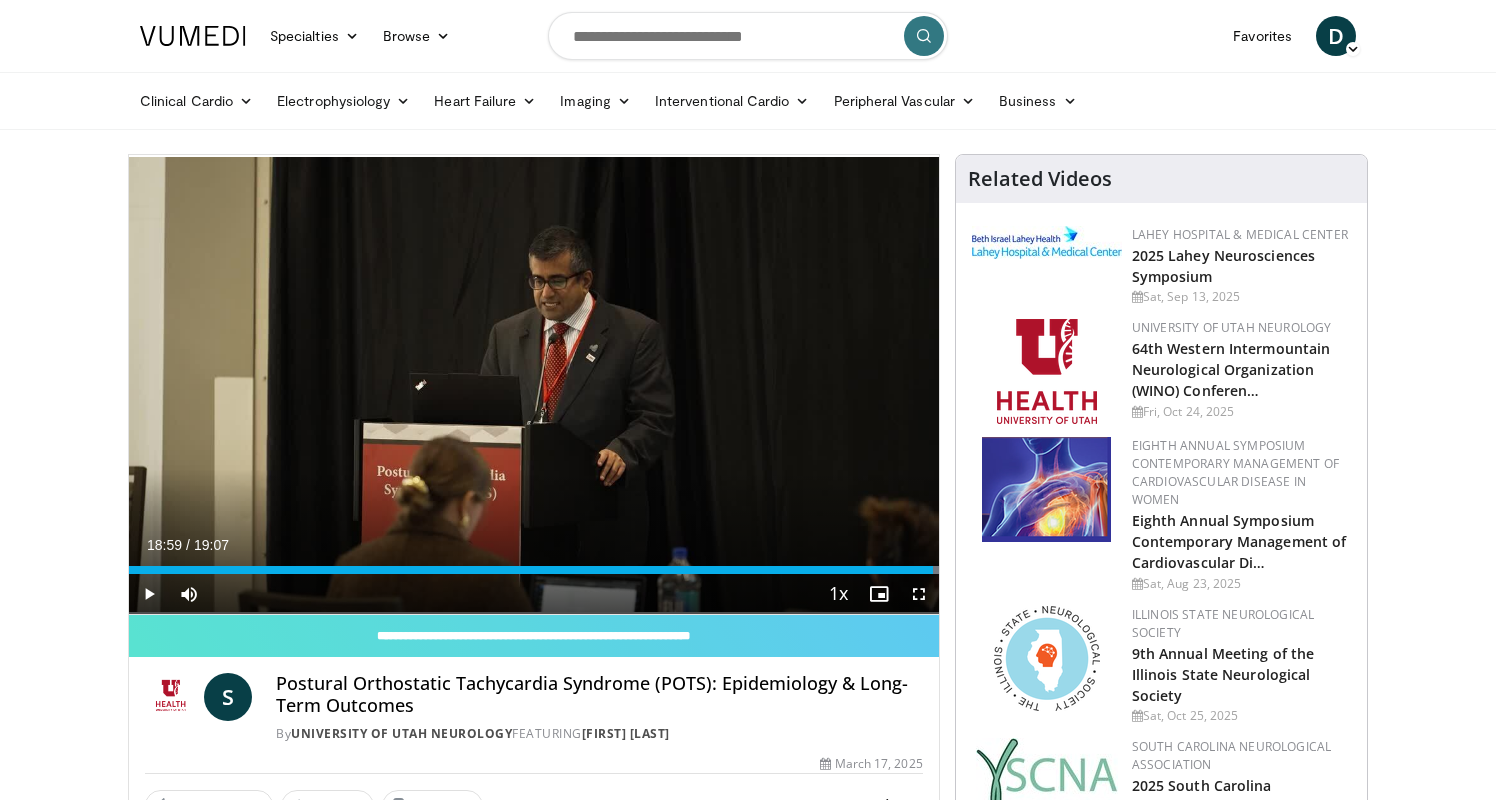 scroll, scrollTop: 0, scrollLeft: 0, axis: both 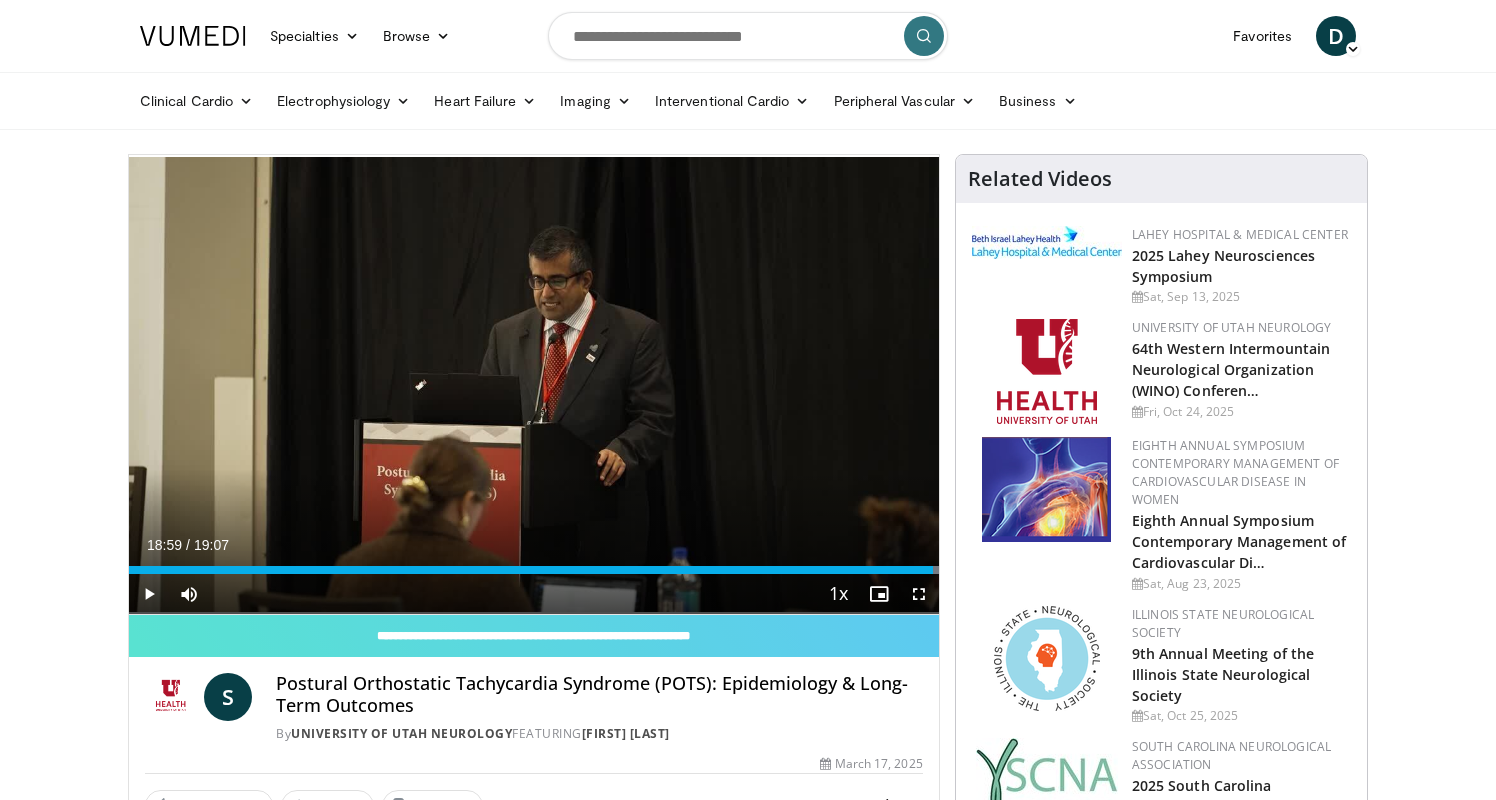click at bounding box center [748, 36] 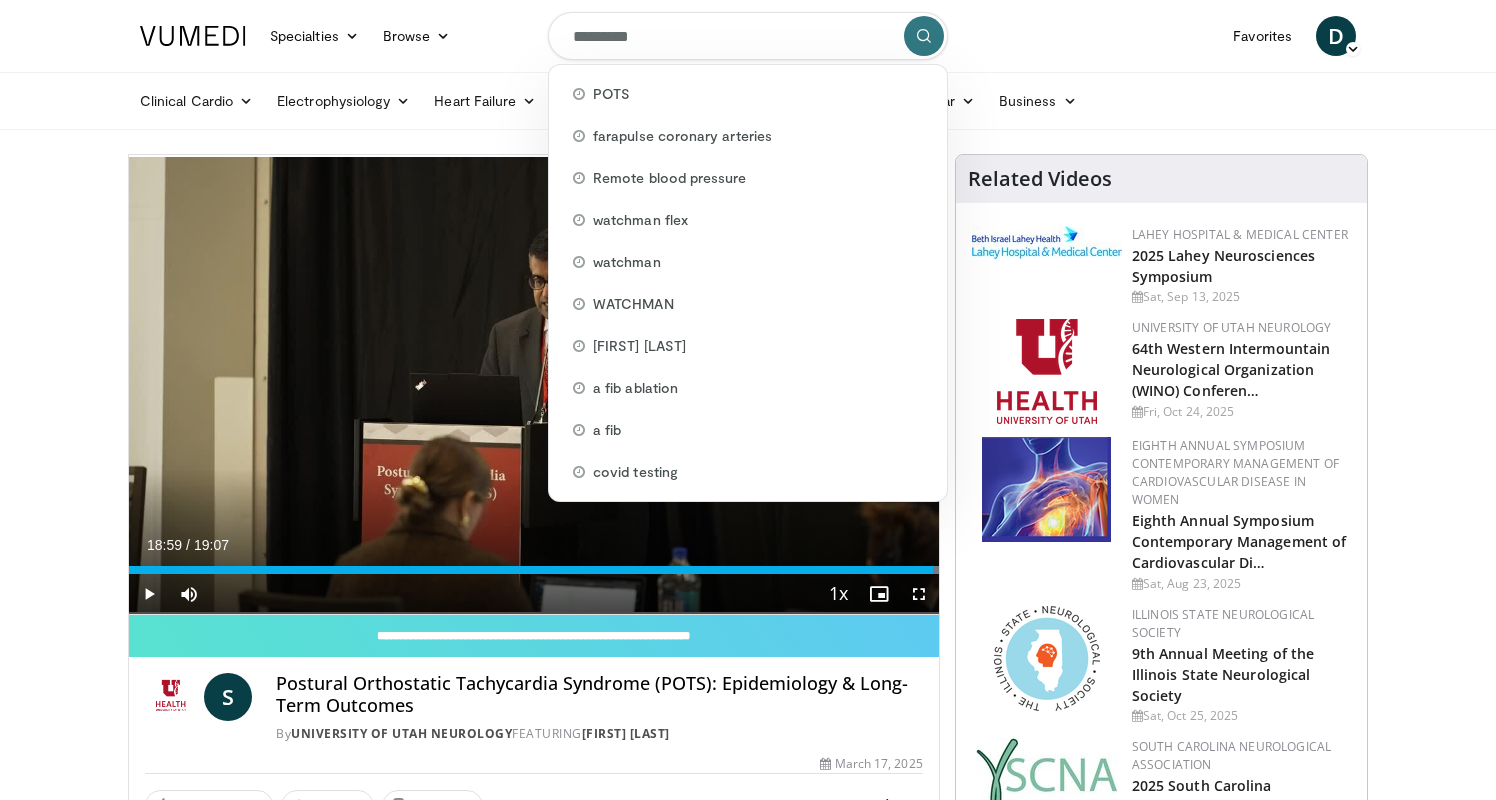 type on "**********" 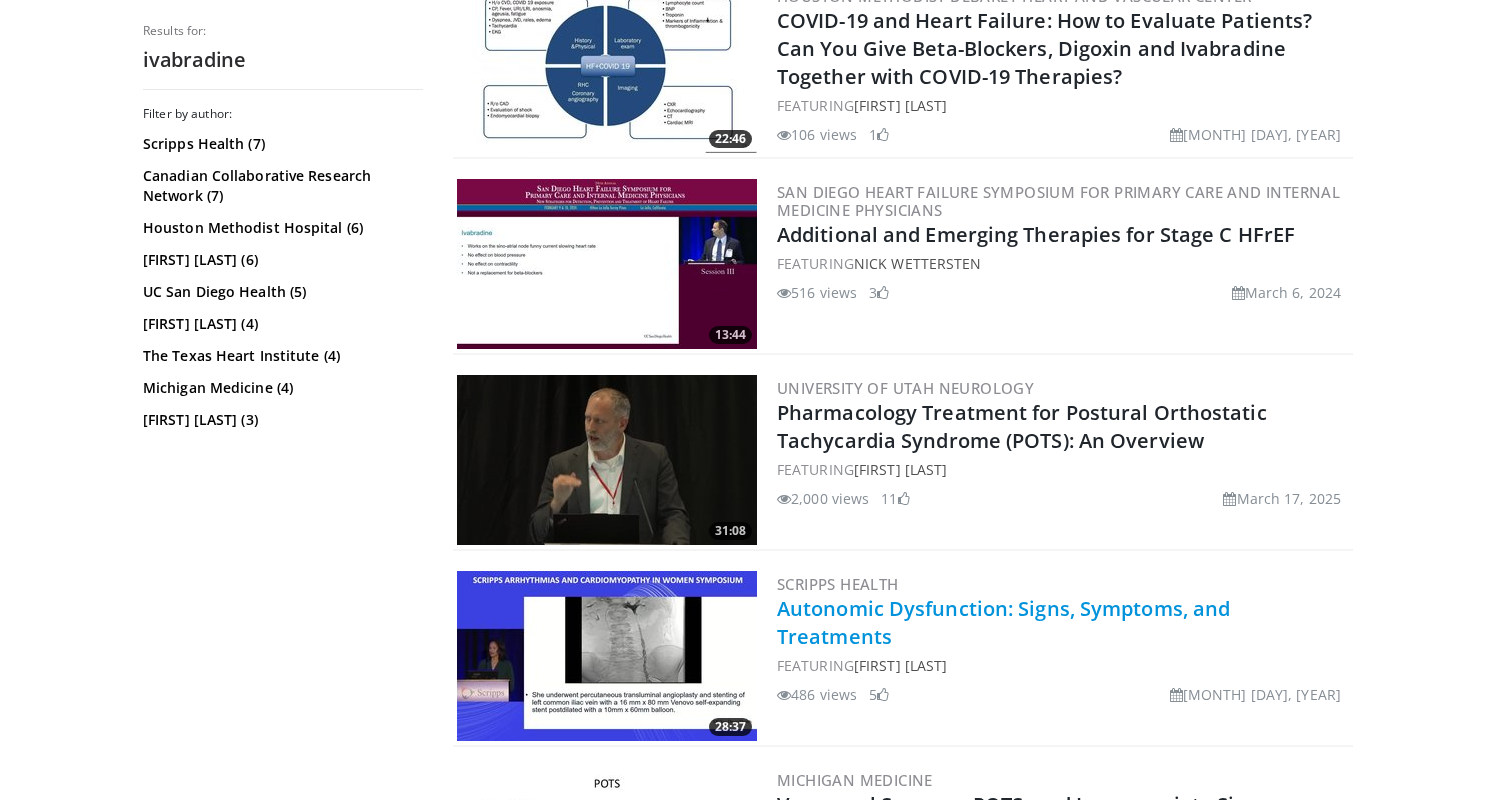 scroll, scrollTop: 2791, scrollLeft: 0, axis: vertical 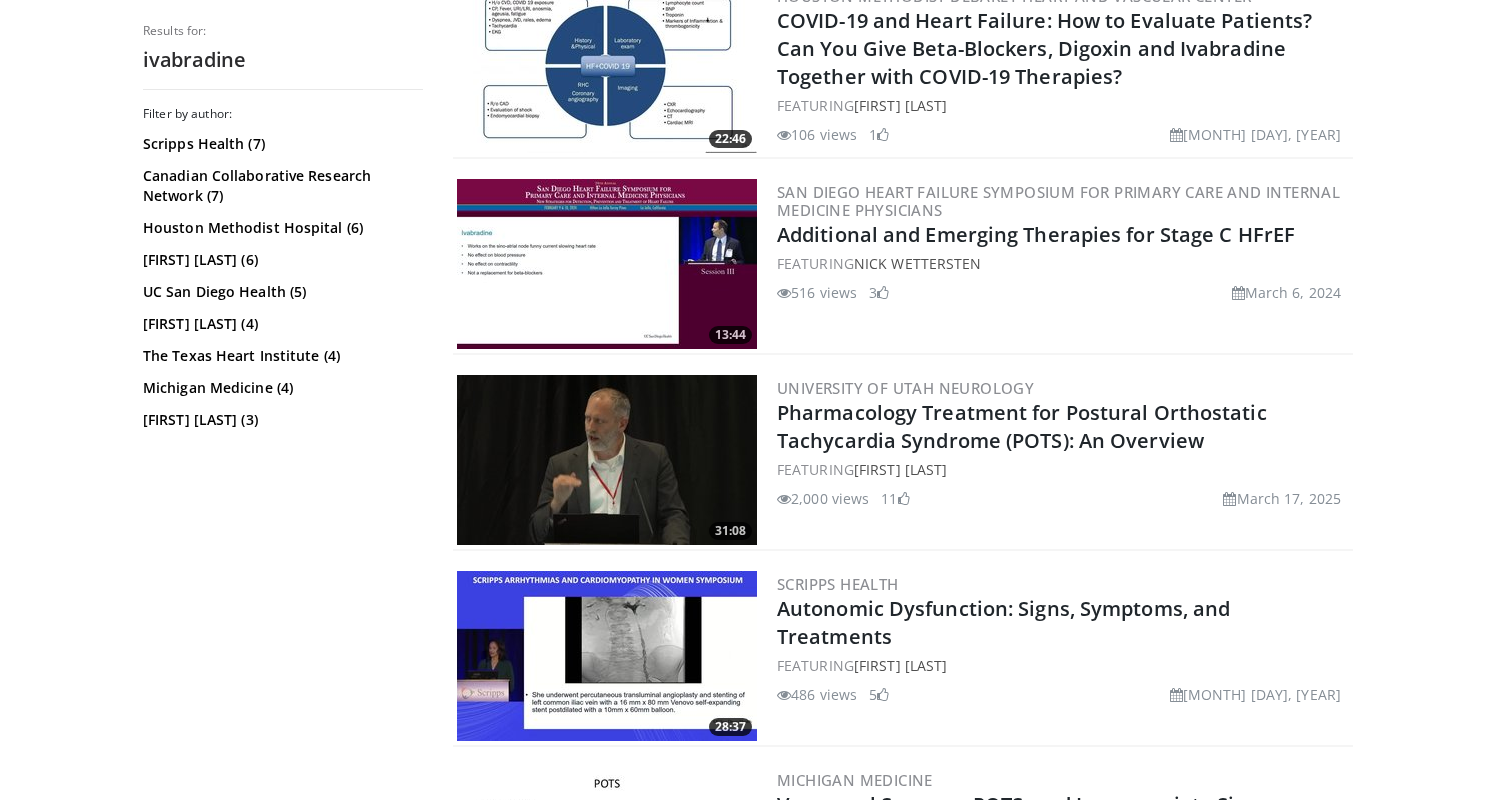click at bounding box center [607, 460] 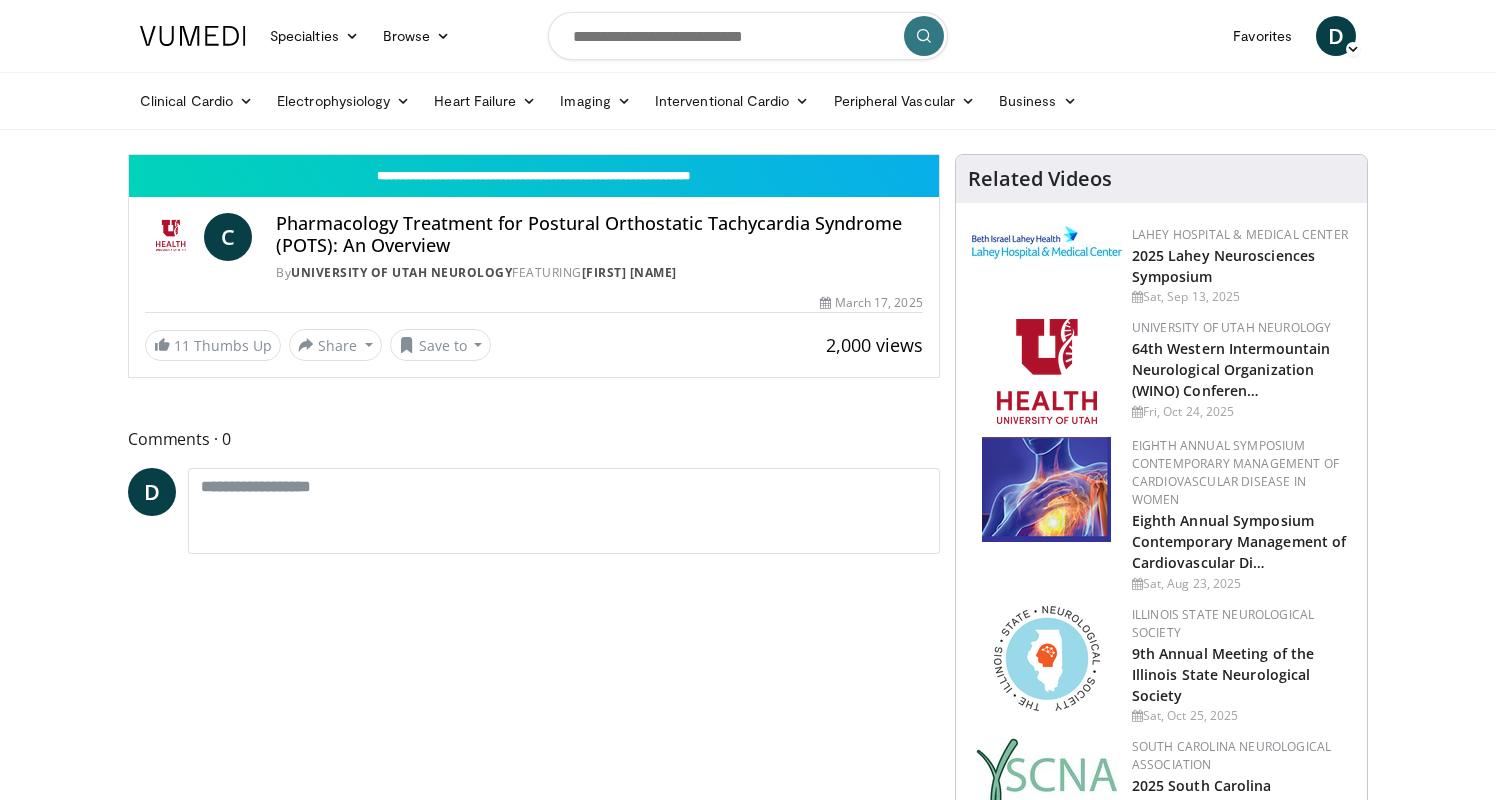 scroll, scrollTop: 0, scrollLeft: 0, axis: both 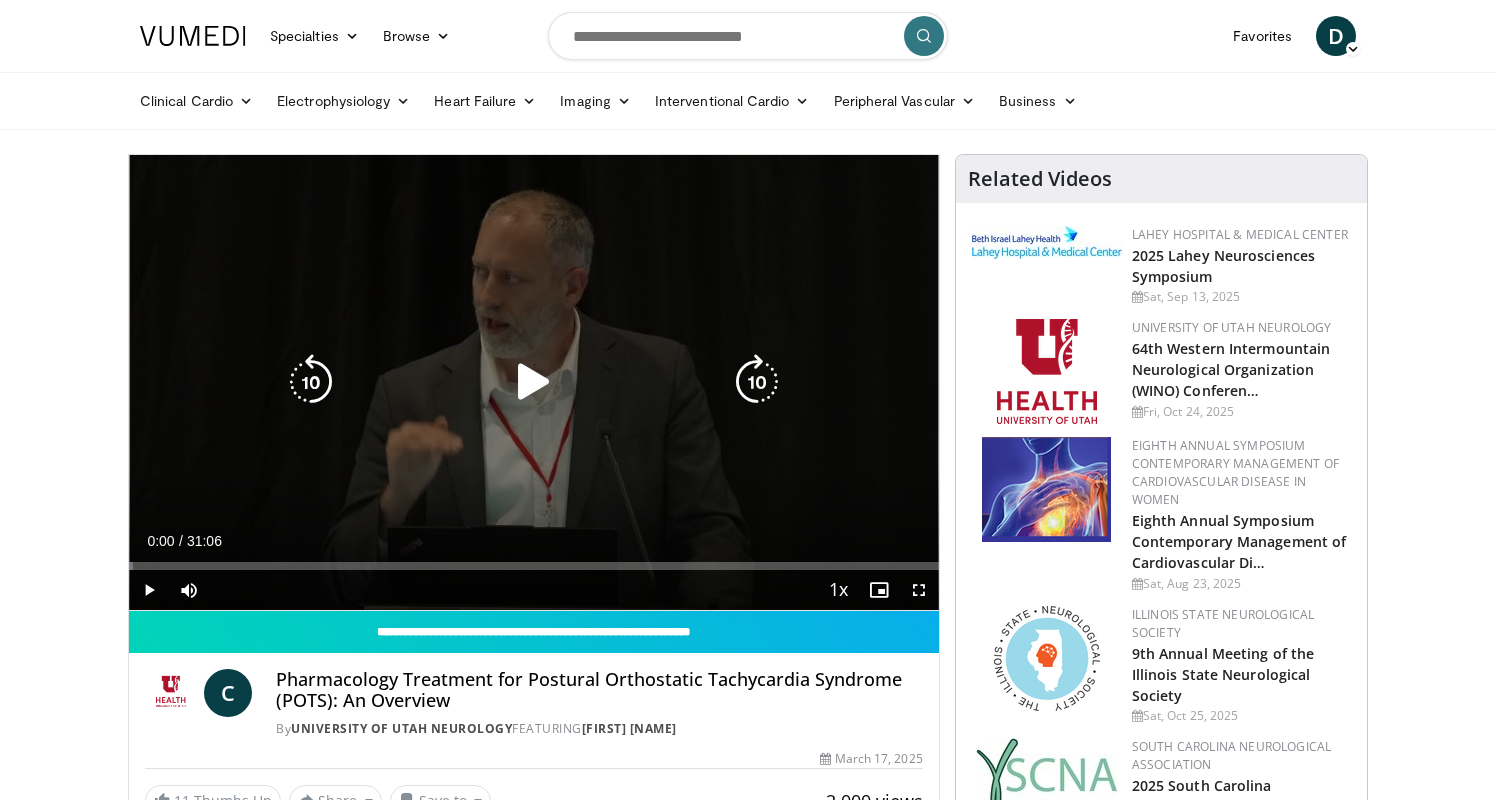 click at bounding box center (534, 382) 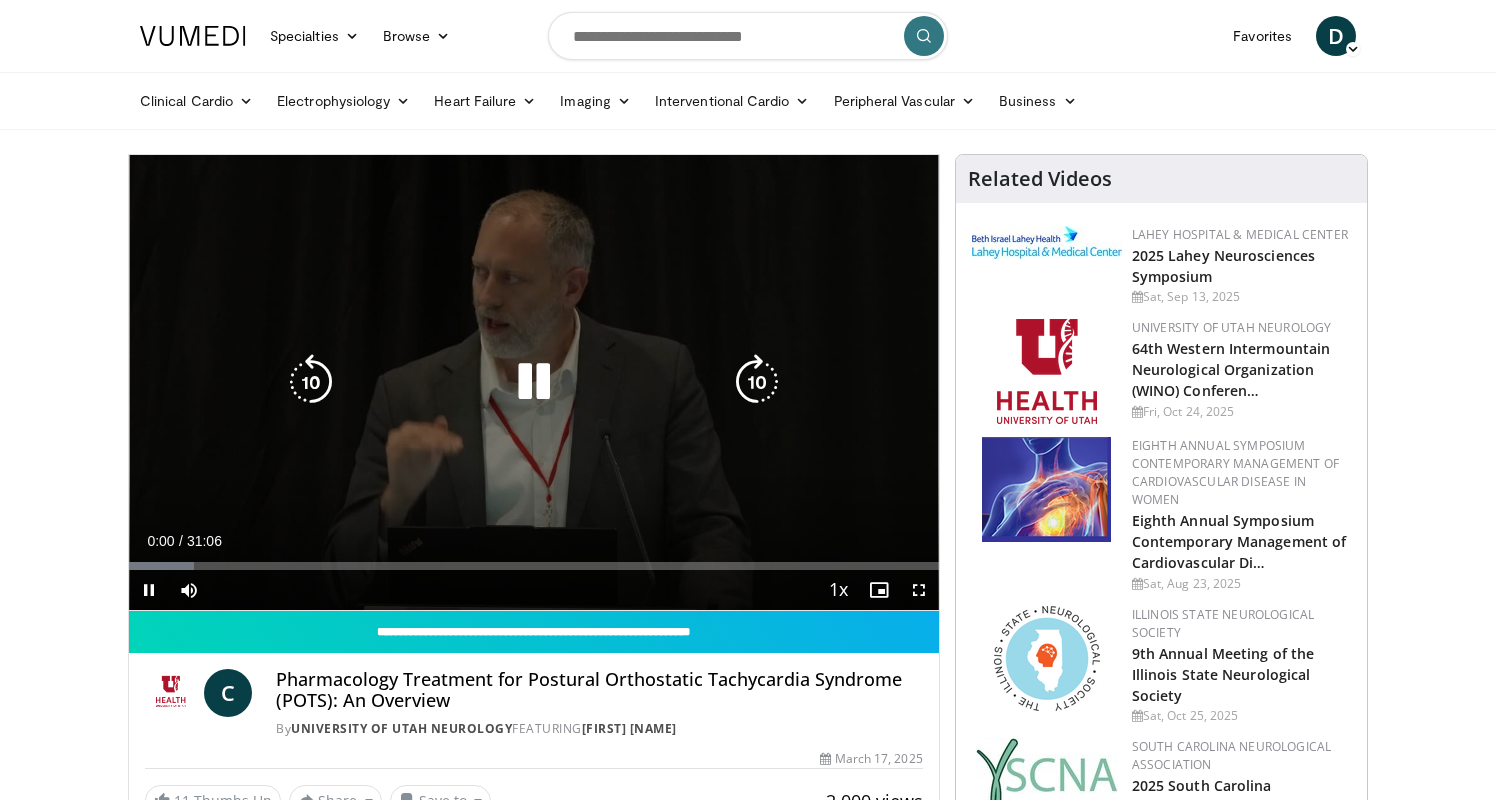 click at bounding box center (534, 382) 